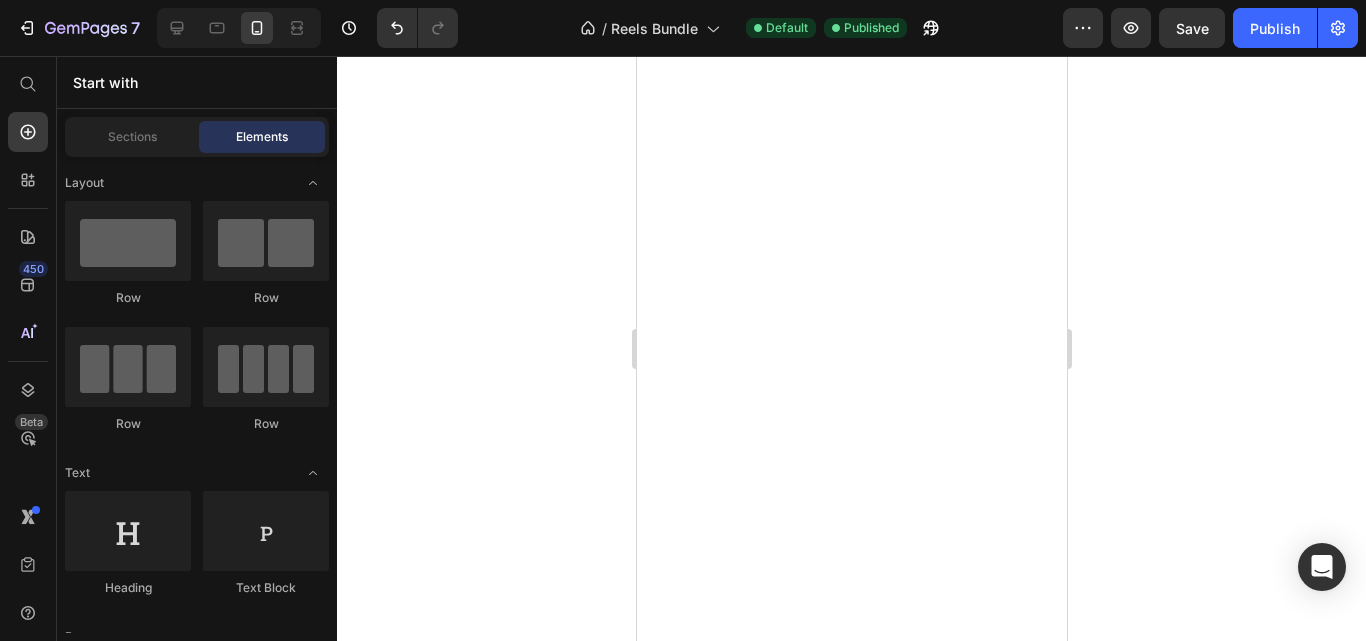 scroll, scrollTop: 0, scrollLeft: 0, axis: both 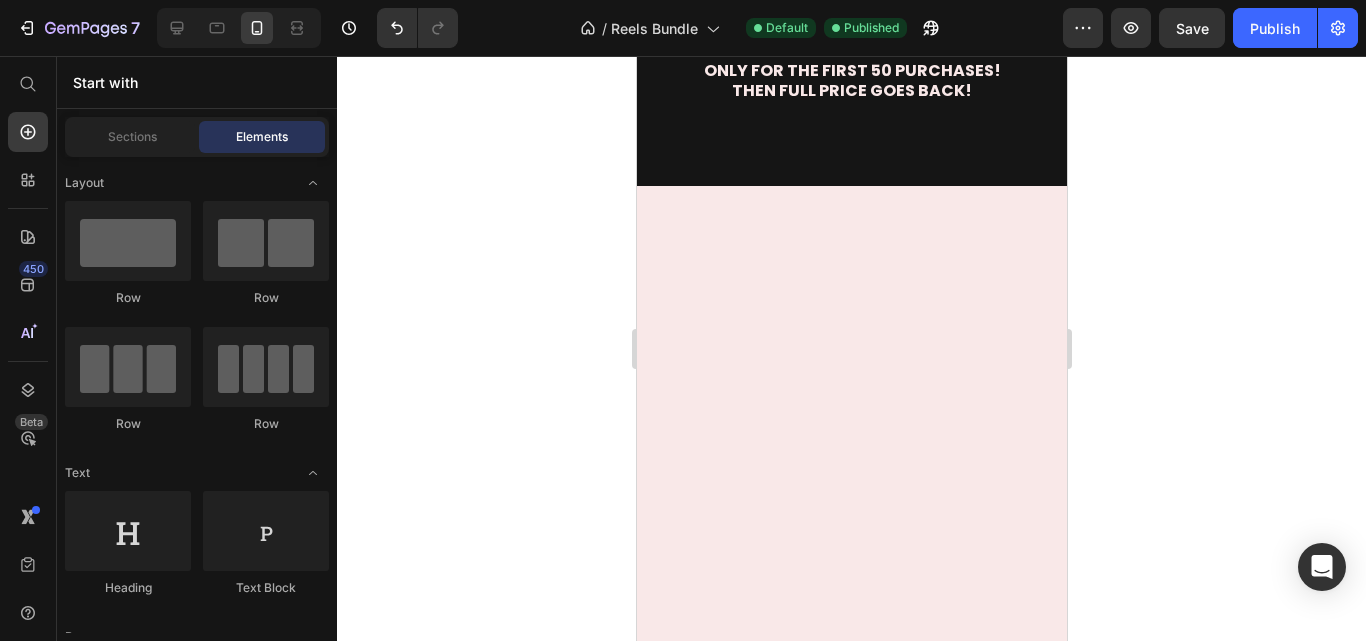 click on "20 NICHES: FITNESS, TECH, CARS, LUXURY, NATURE, TRAVEL..." at bounding box center (837, -809) 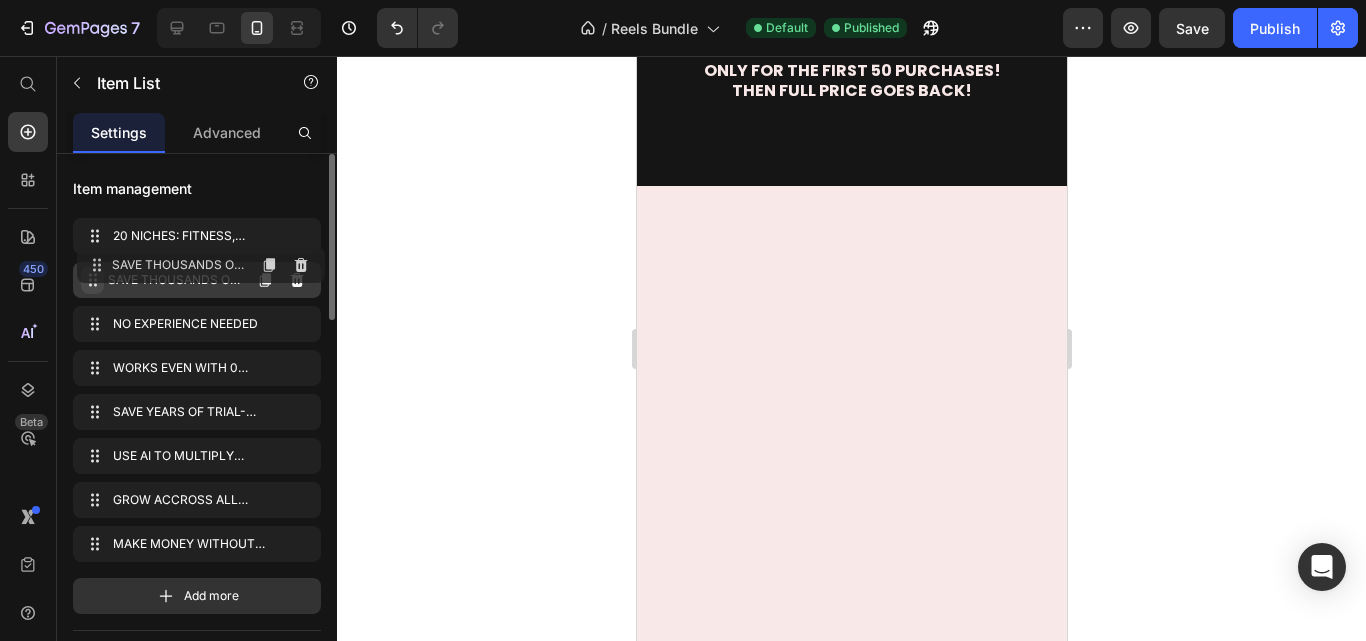 type 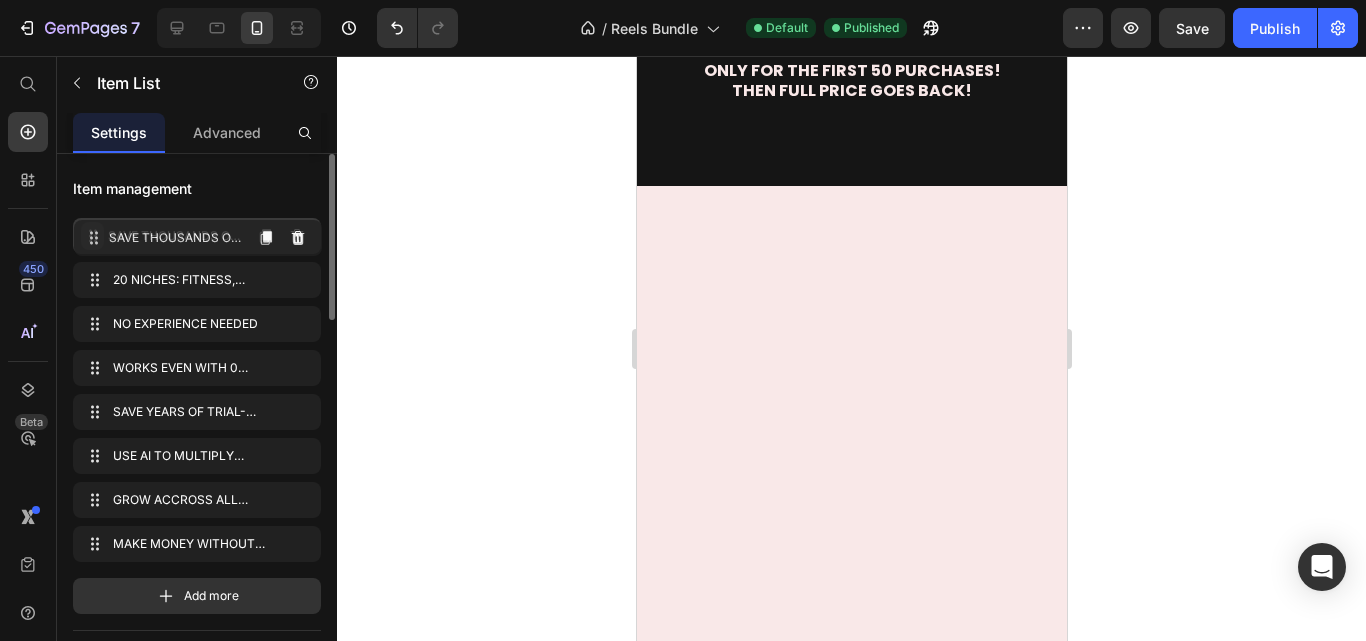 drag, startPoint x: 91, startPoint y: 279, endPoint x: 91, endPoint y: 233, distance: 46 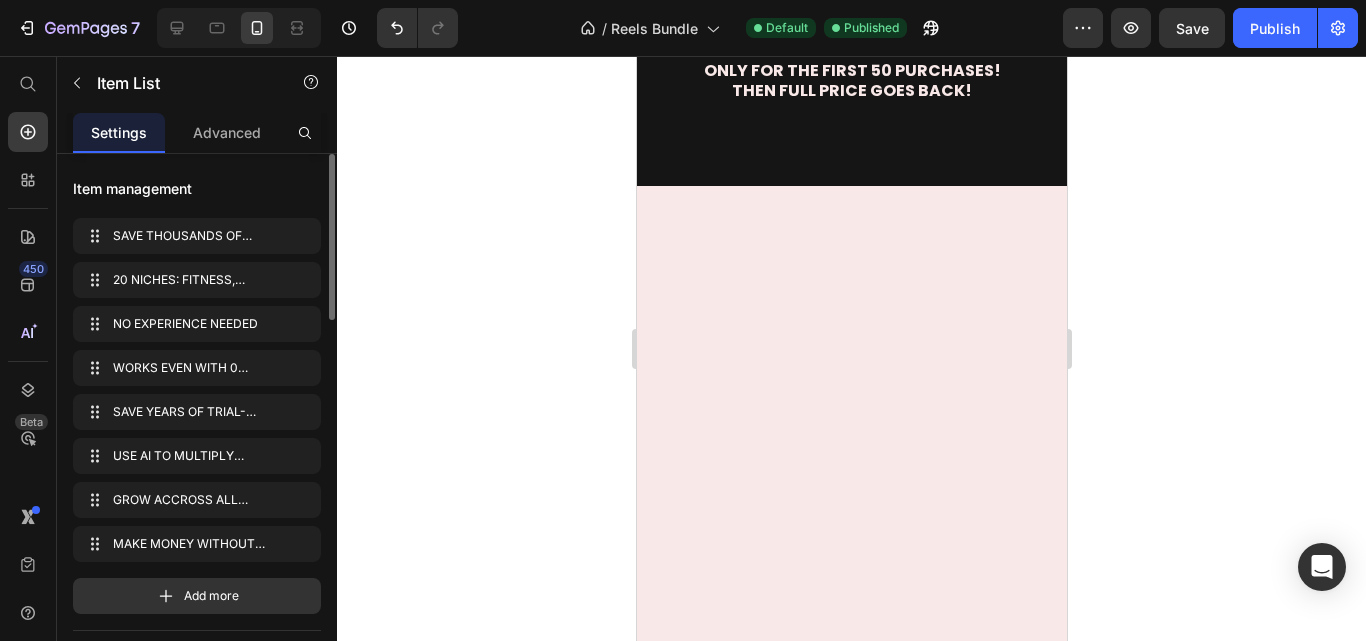 click 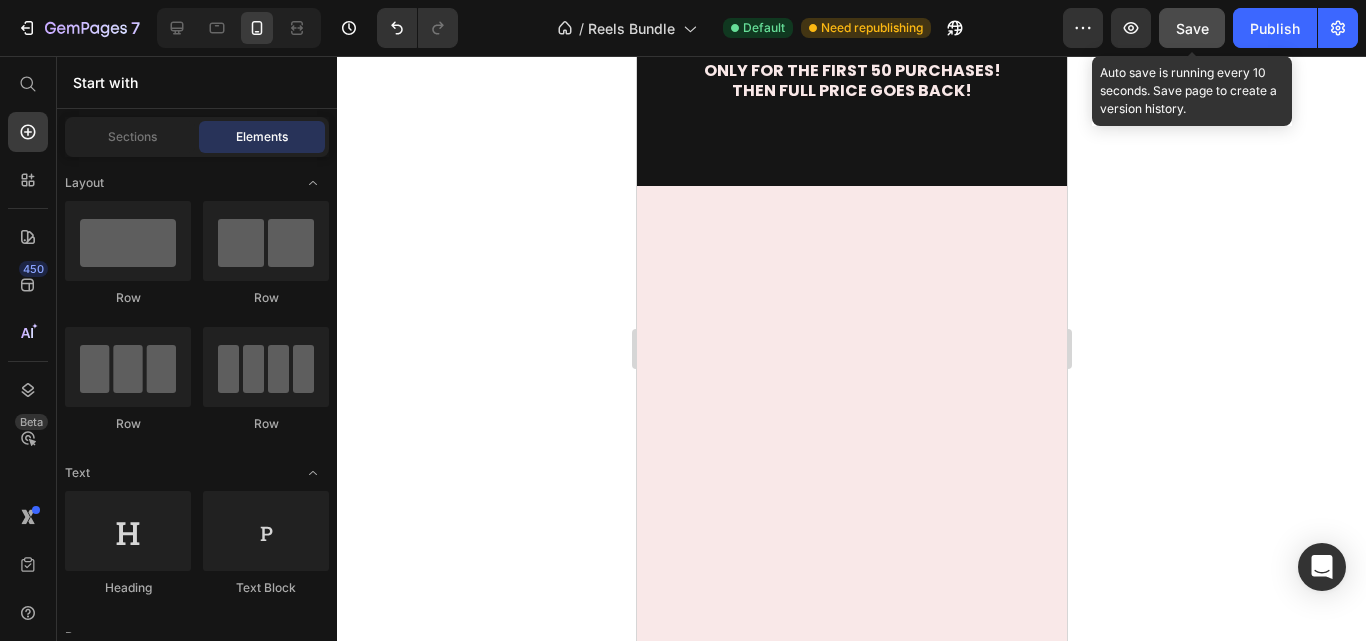 click on "Save" at bounding box center [1192, 28] 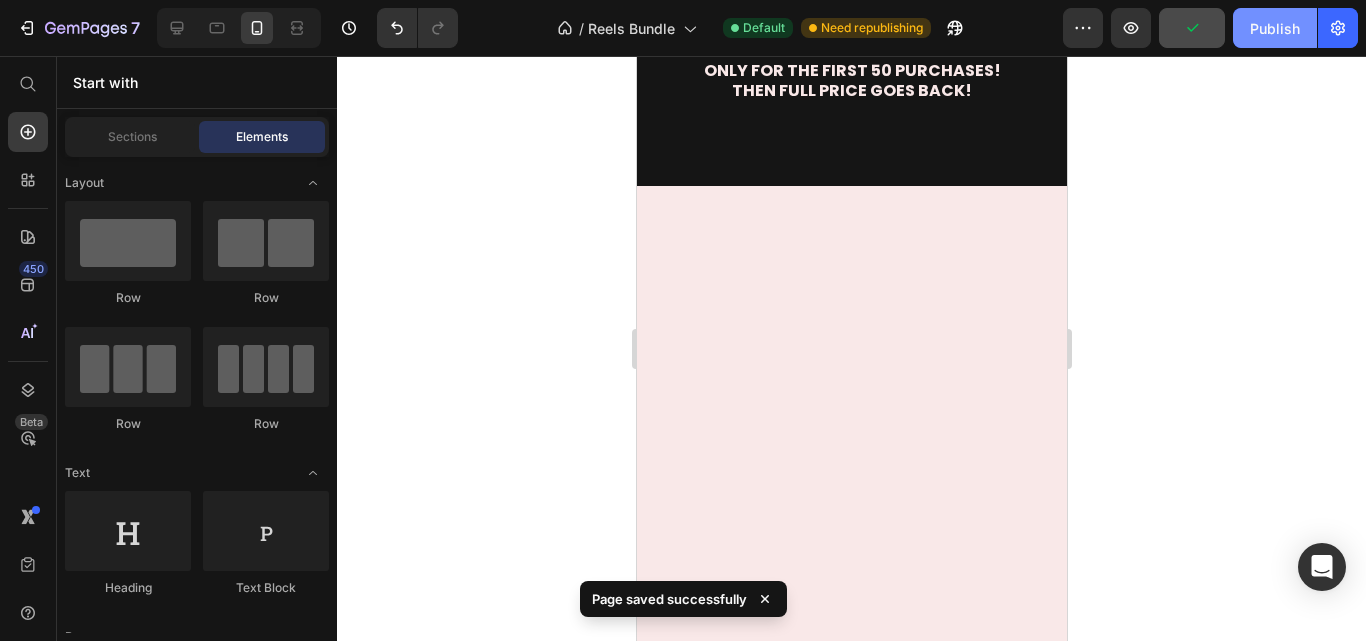 click on "Publish" at bounding box center [1275, 28] 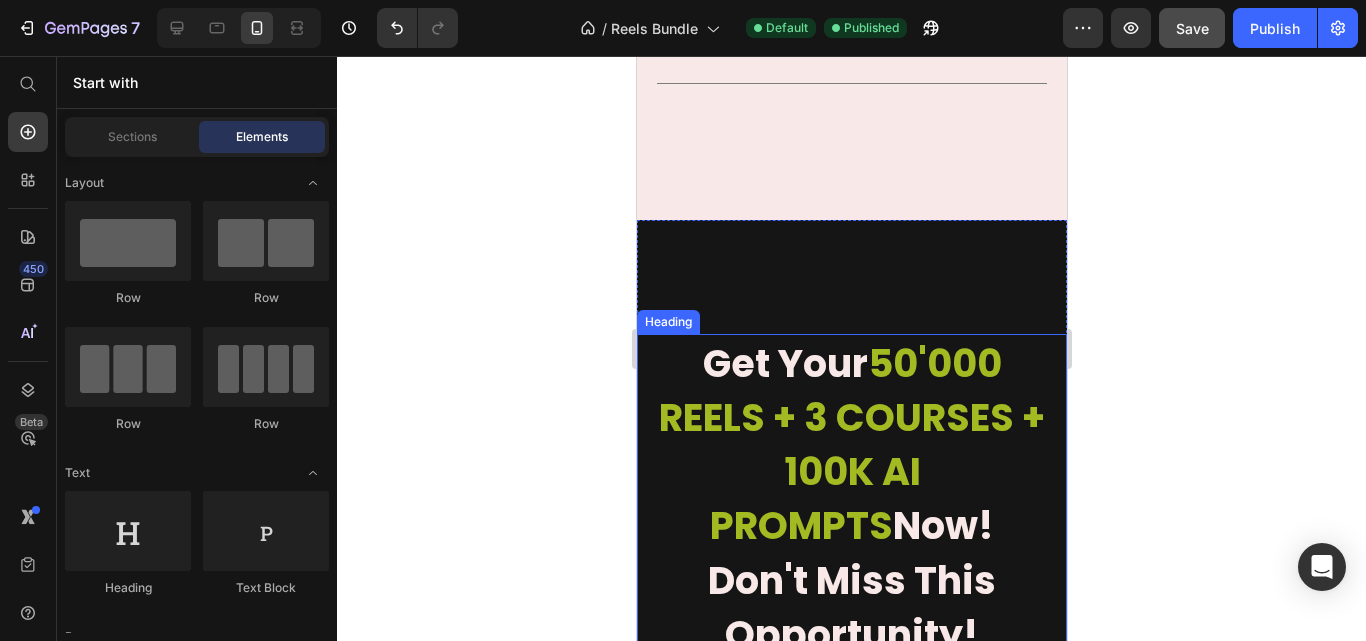 scroll, scrollTop: 14858, scrollLeft: 0, axis: vertical 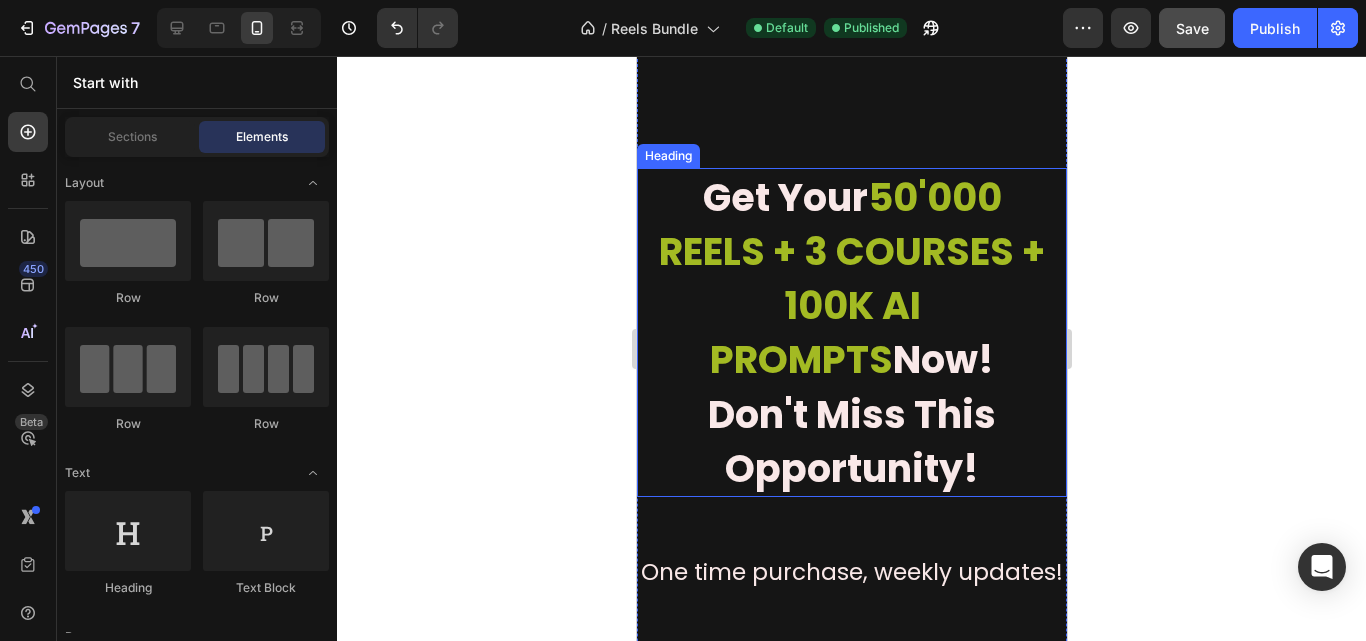 click on "50'000 REELS + 3 COURSES + 100K AI PROMPTS" at bounding box center (851, 279) 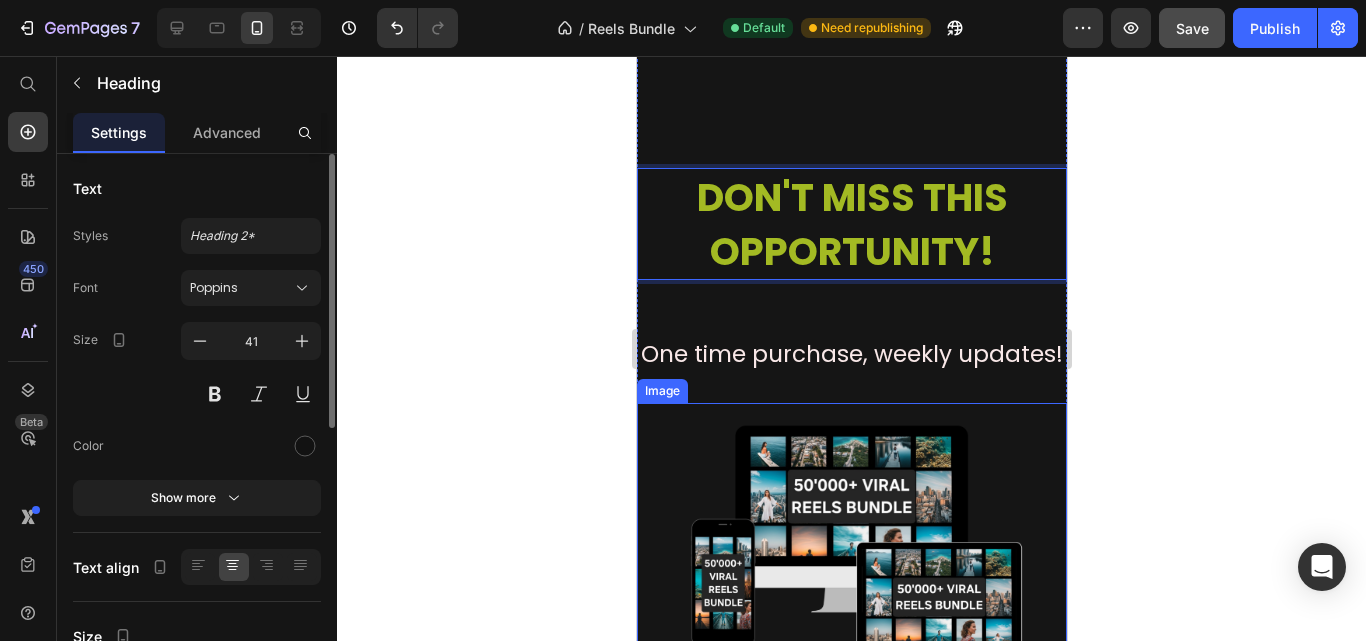 click at bounding box center [851, 547] 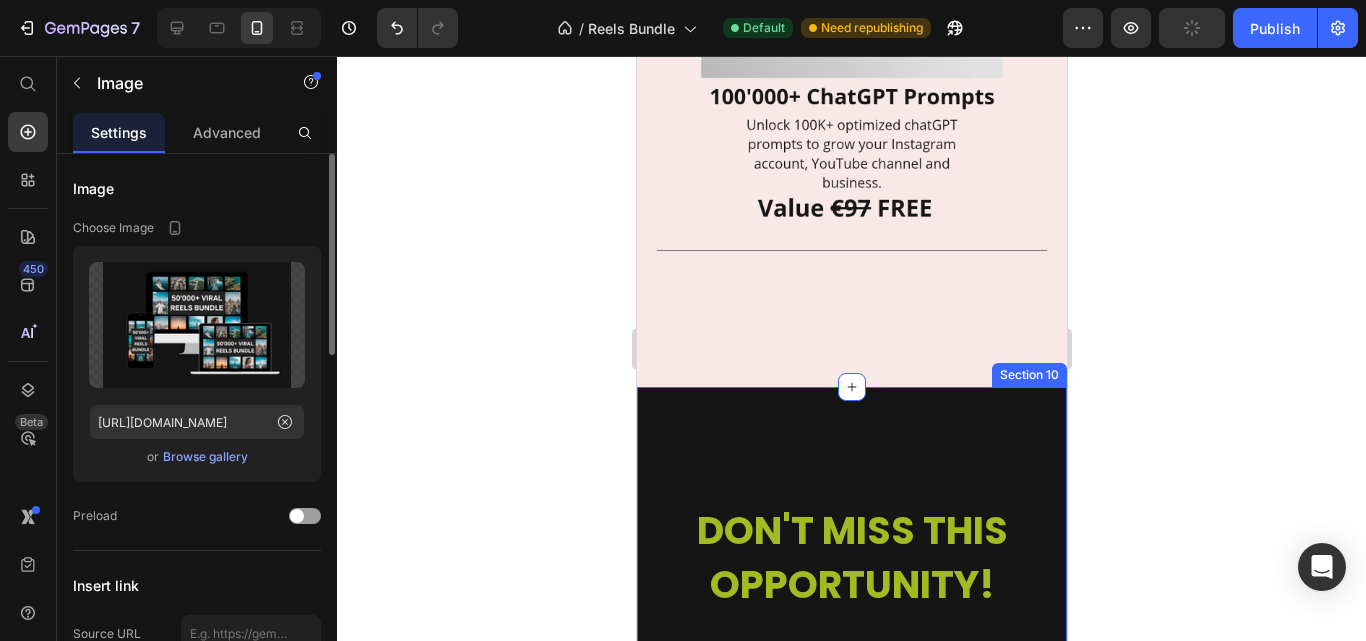 scroll, scrollTop: 14858, scrollLeft: 0, axis: vertical 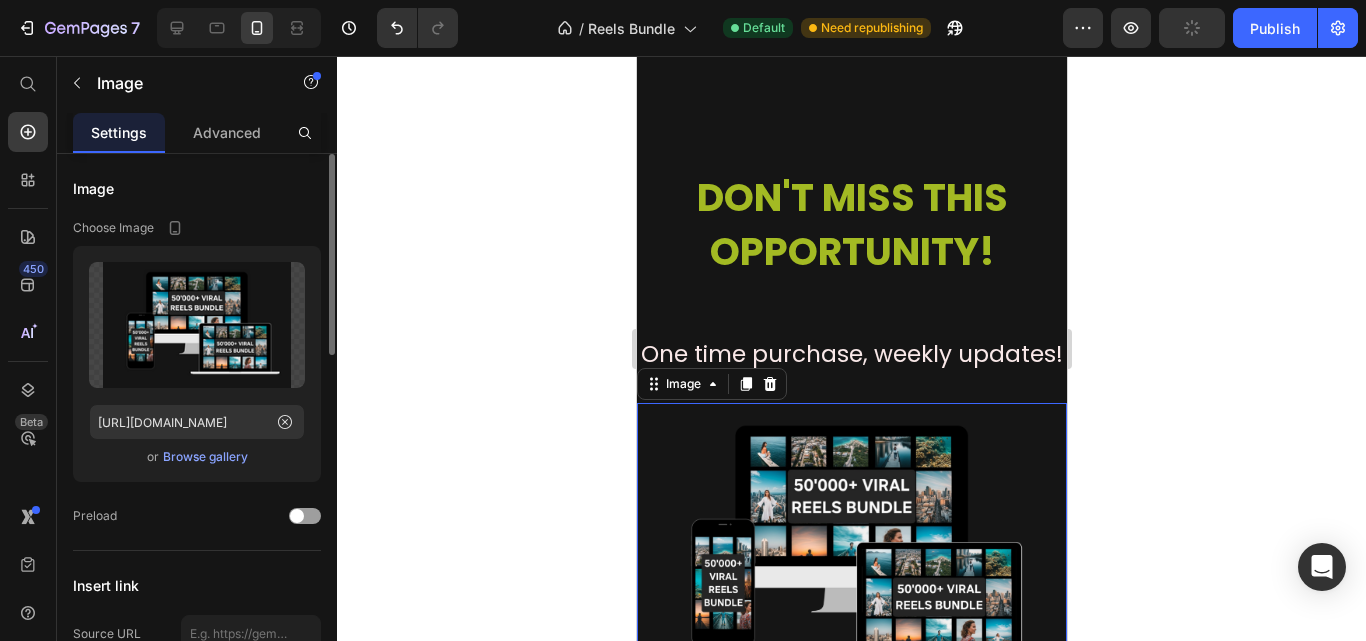 click 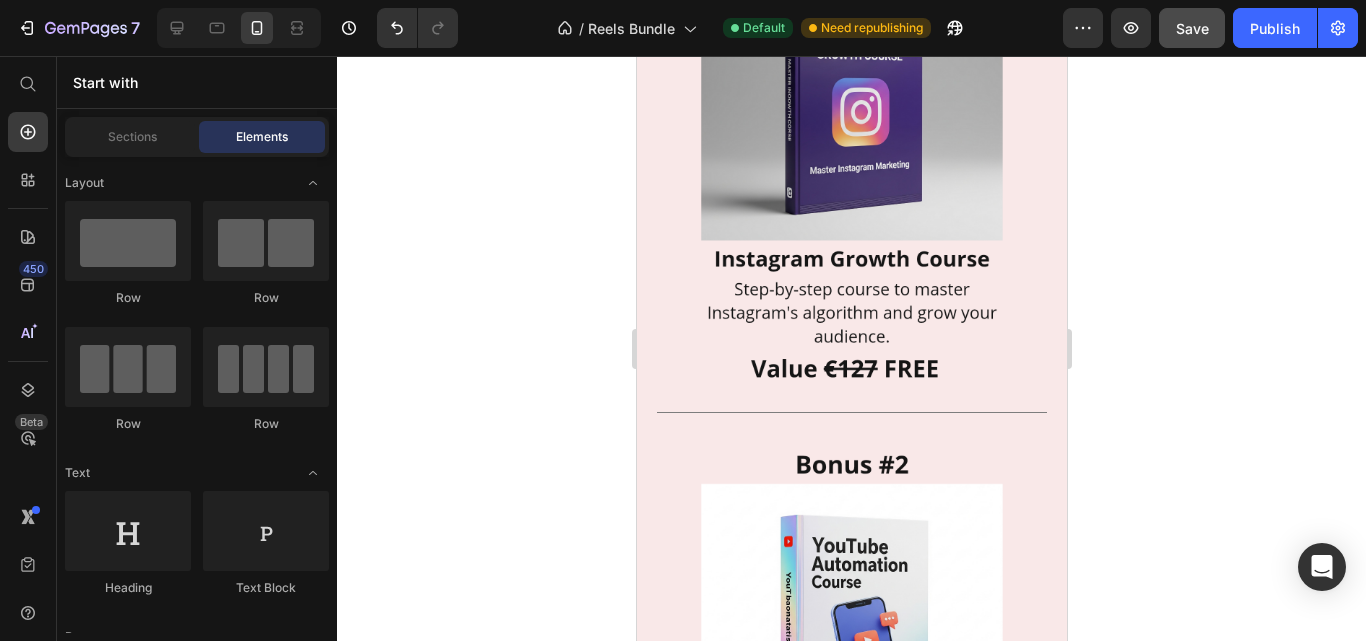 scroll, scrollTop: 11745, scrollLeft: 0, axis: vertical 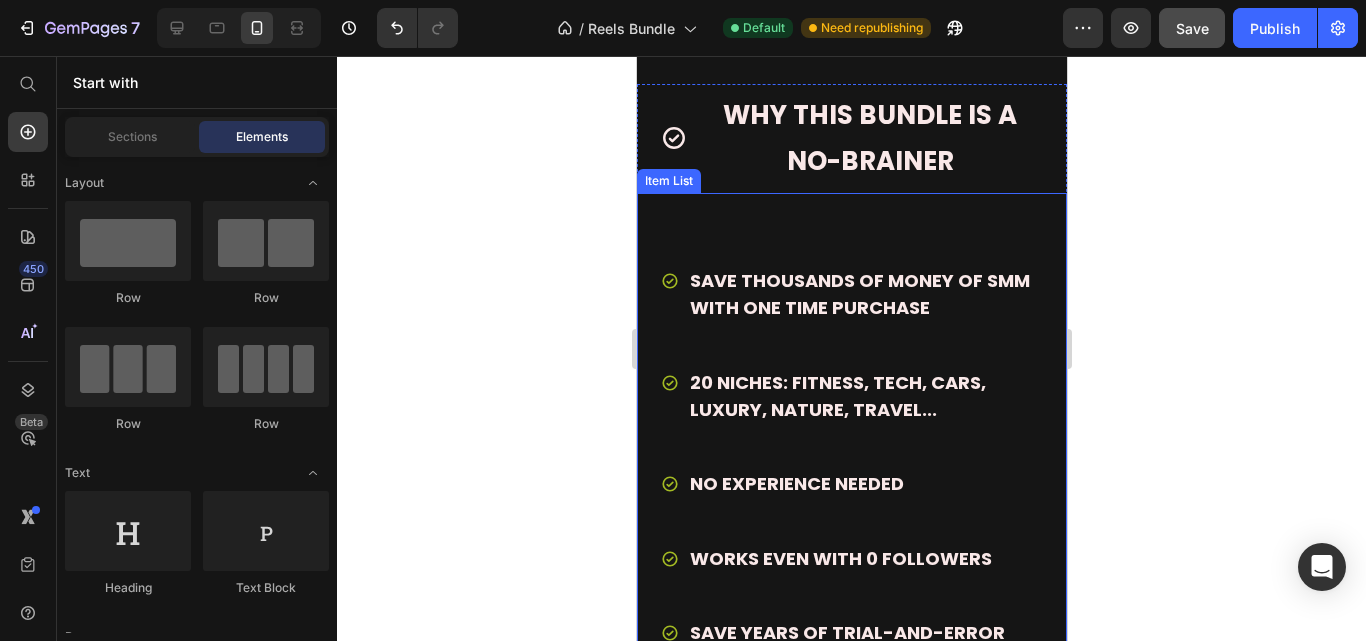 click on "SAVE THOUSANDS OF MONEY OF SMM WITH ONE TIME PURCHASE" at bounding box center (859, 294) 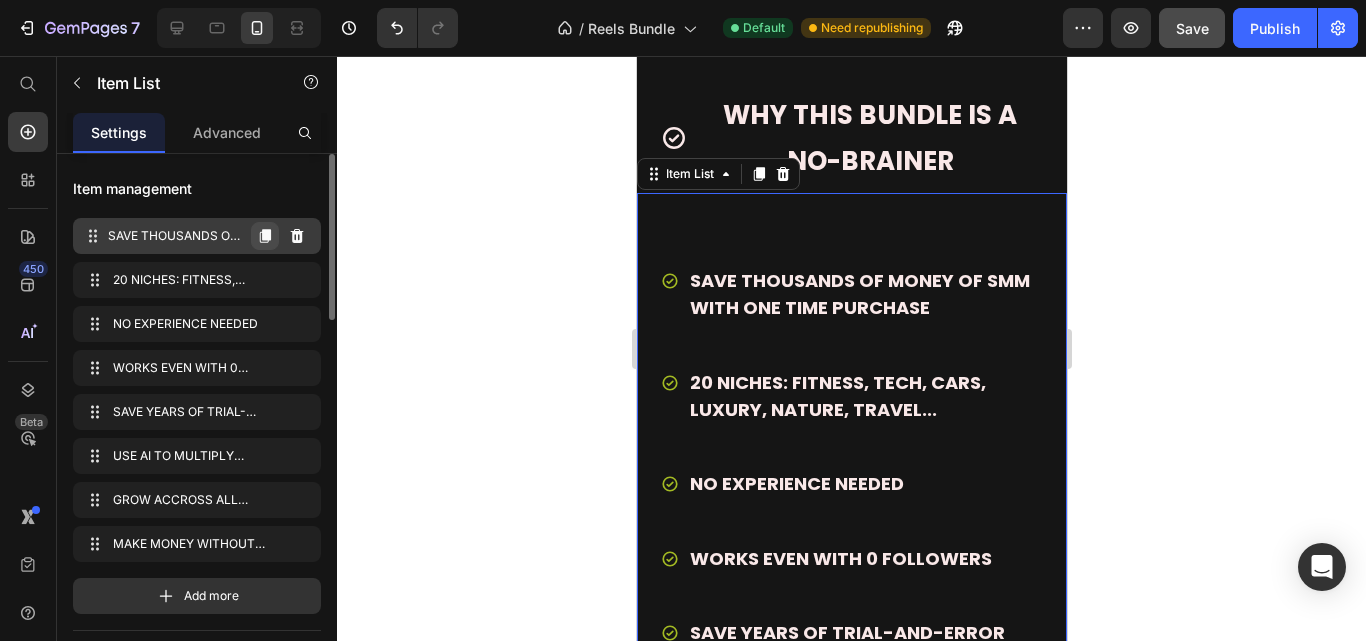 click 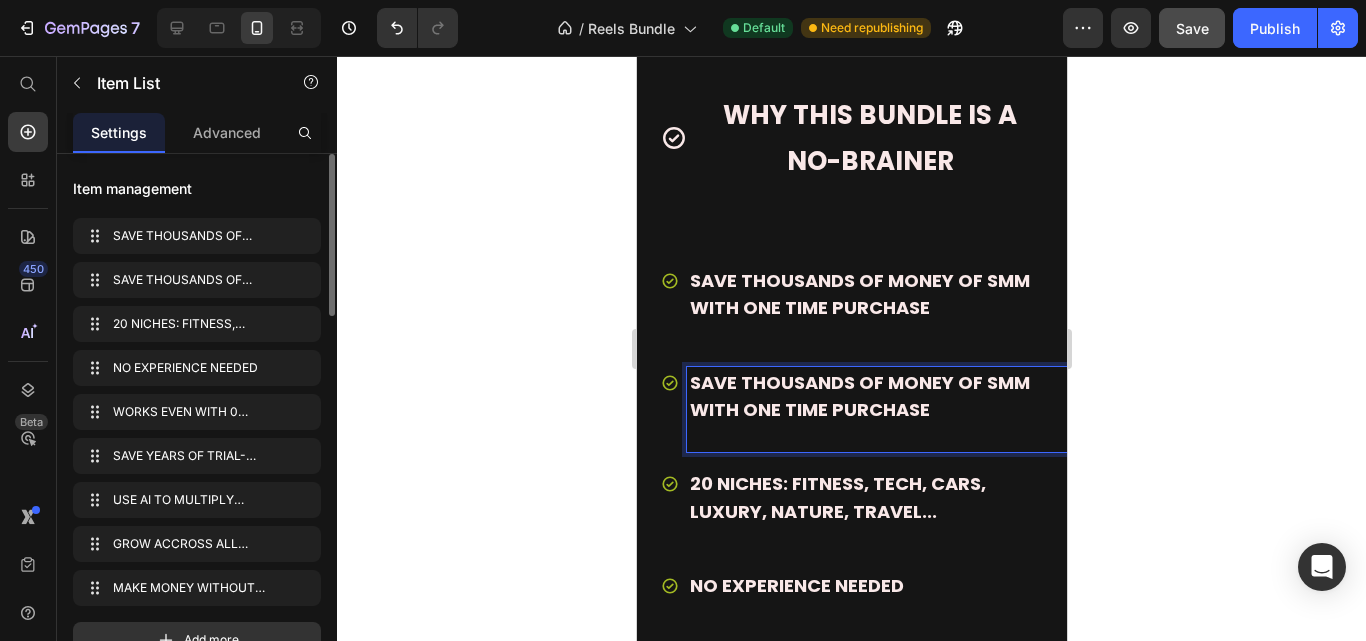 click on "SAVE THOUSANDS OF MONEY OF SMM WITH ONE TIME PURCHASE" at bounding box center [859, 396] 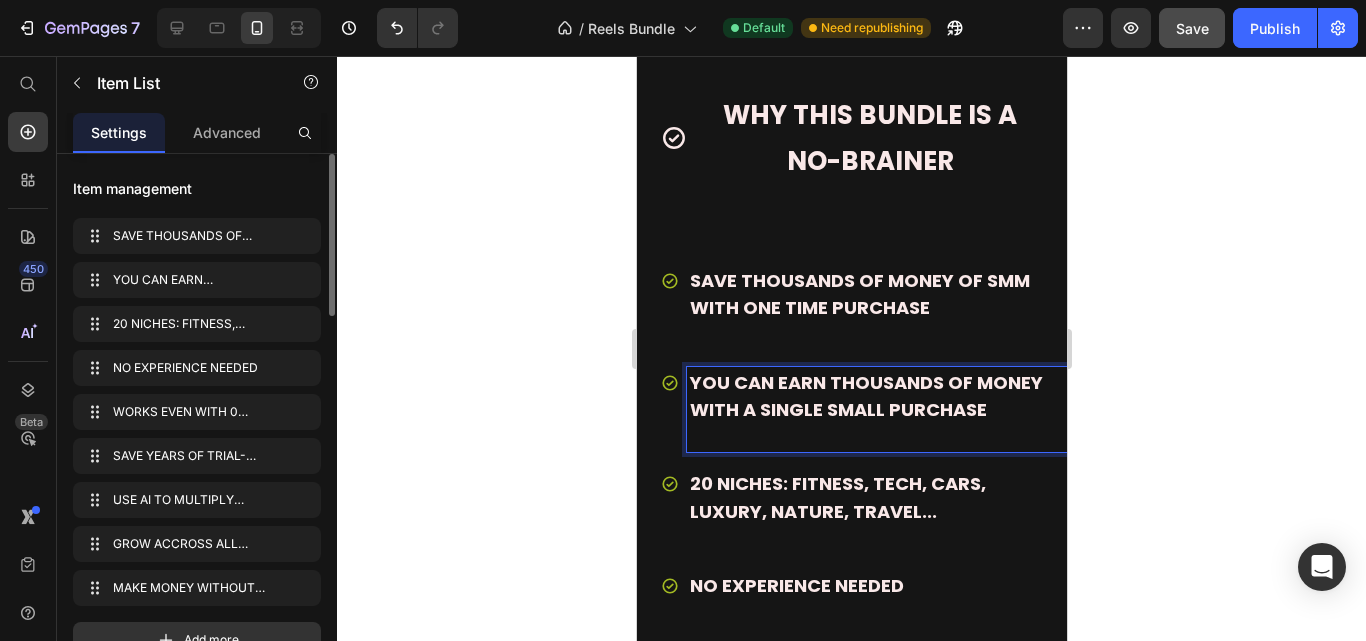 click on "SAVE THOUSANDS OF MONEY OF SMM WITH ONE TIME PURCHASE" at bounding box center (859, 294) 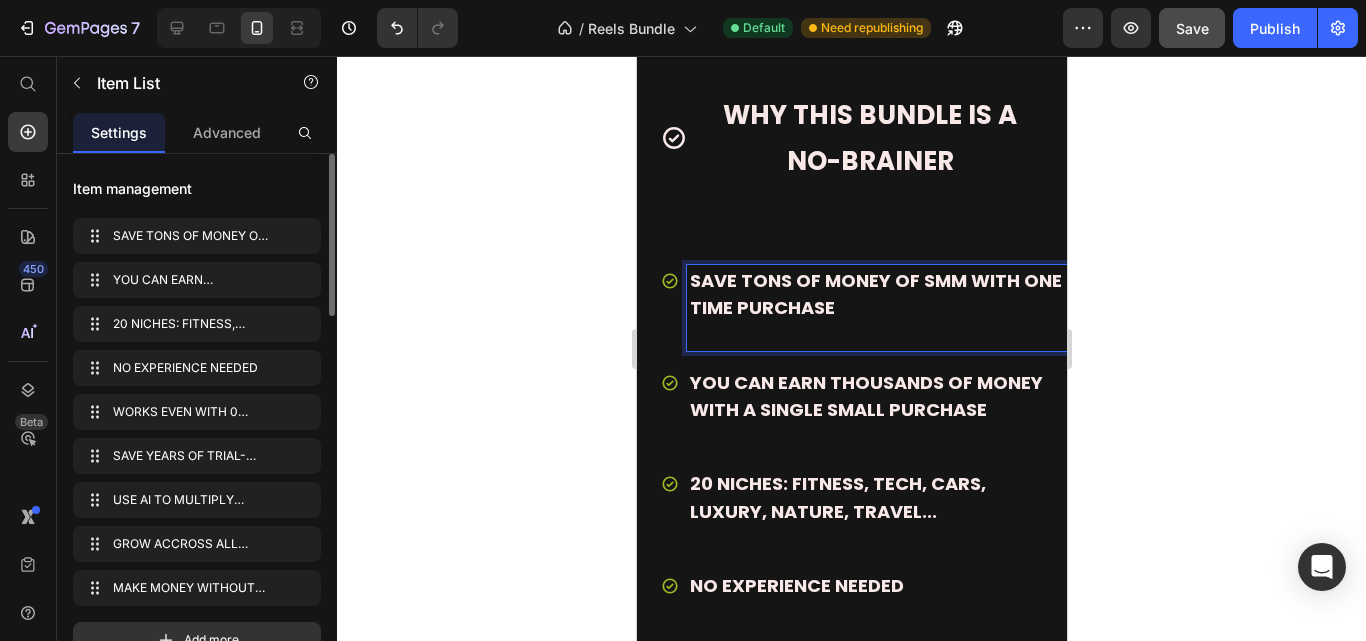 click on "YOU CAN EARN THOUSANDS OF MONEY WITH A SINGLE SMALL PURCHASE" at bounding box center (865, 396) 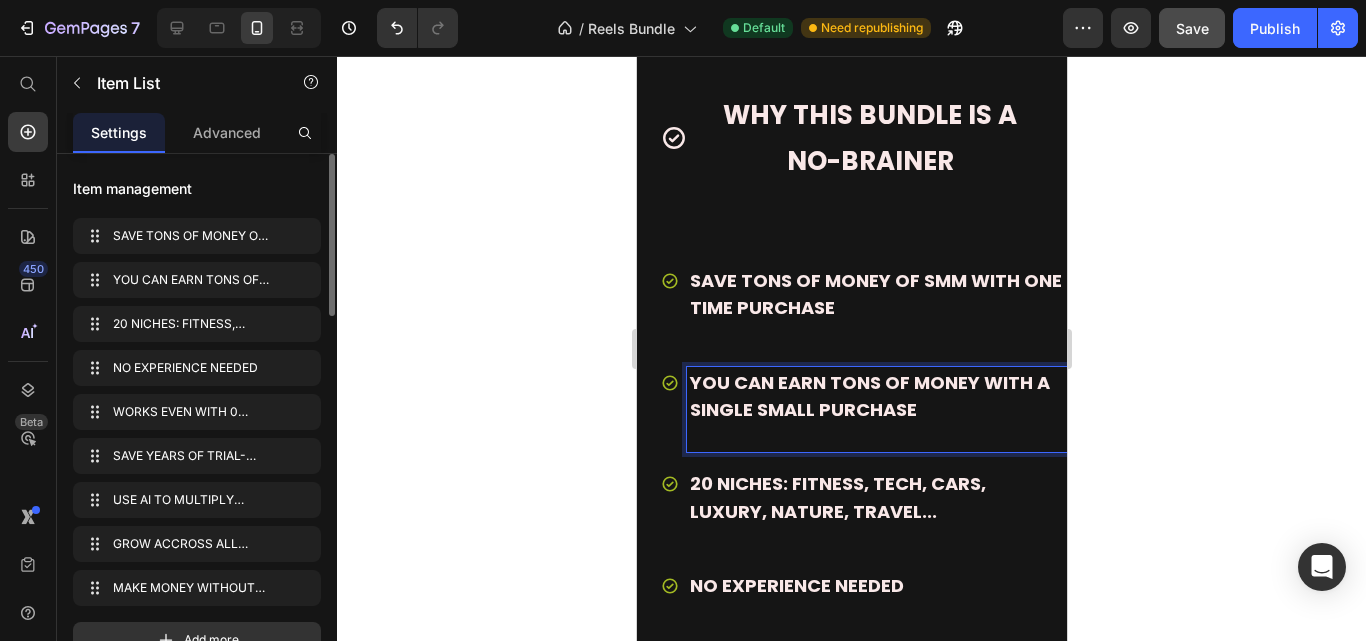 click on "Item management" at bounding box center [197, 188] 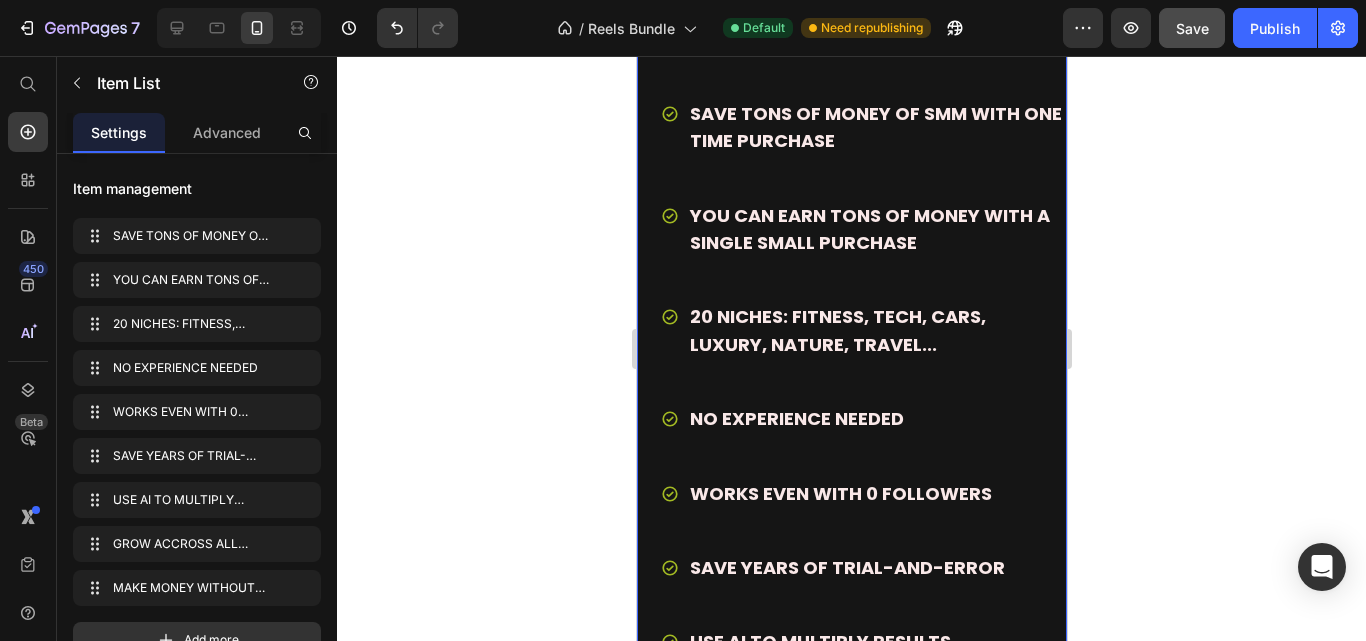 scroll, scrollTop: 8833, scrollLeft: 0, axis: vertical 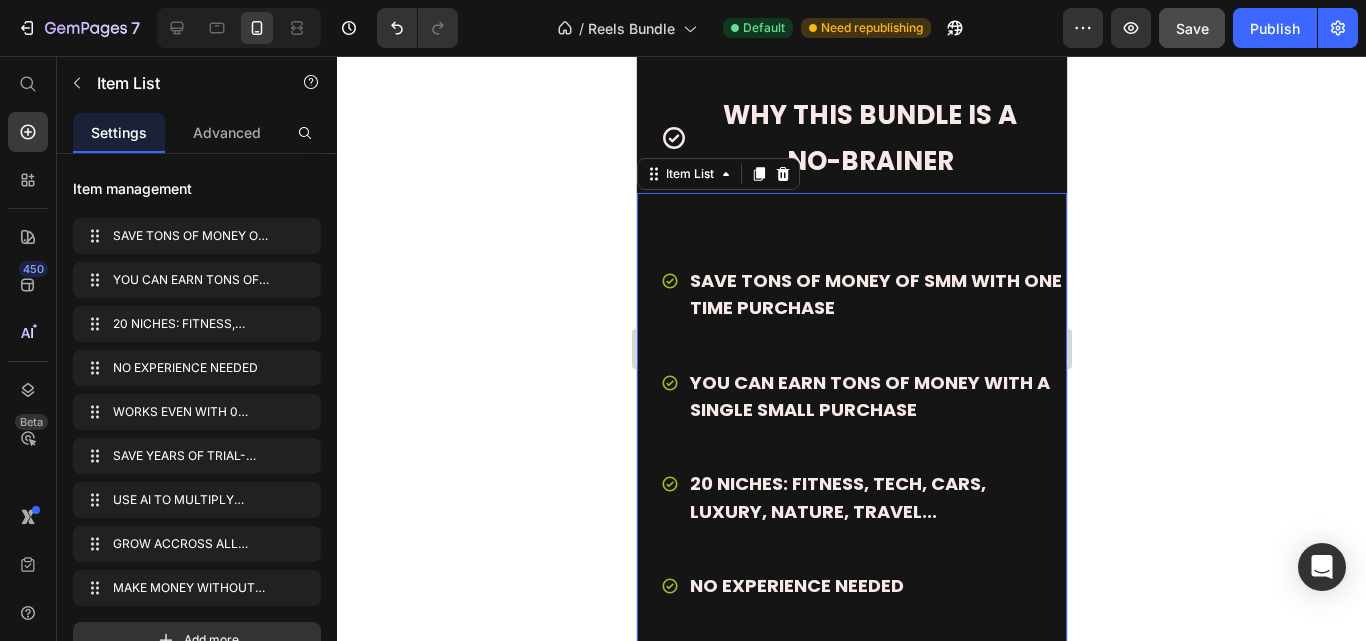 click on "YOU CAN EARN TONS OF MONEY WITH A SINGLE SMALL PURCHASE" at bounding box center [876, 397] 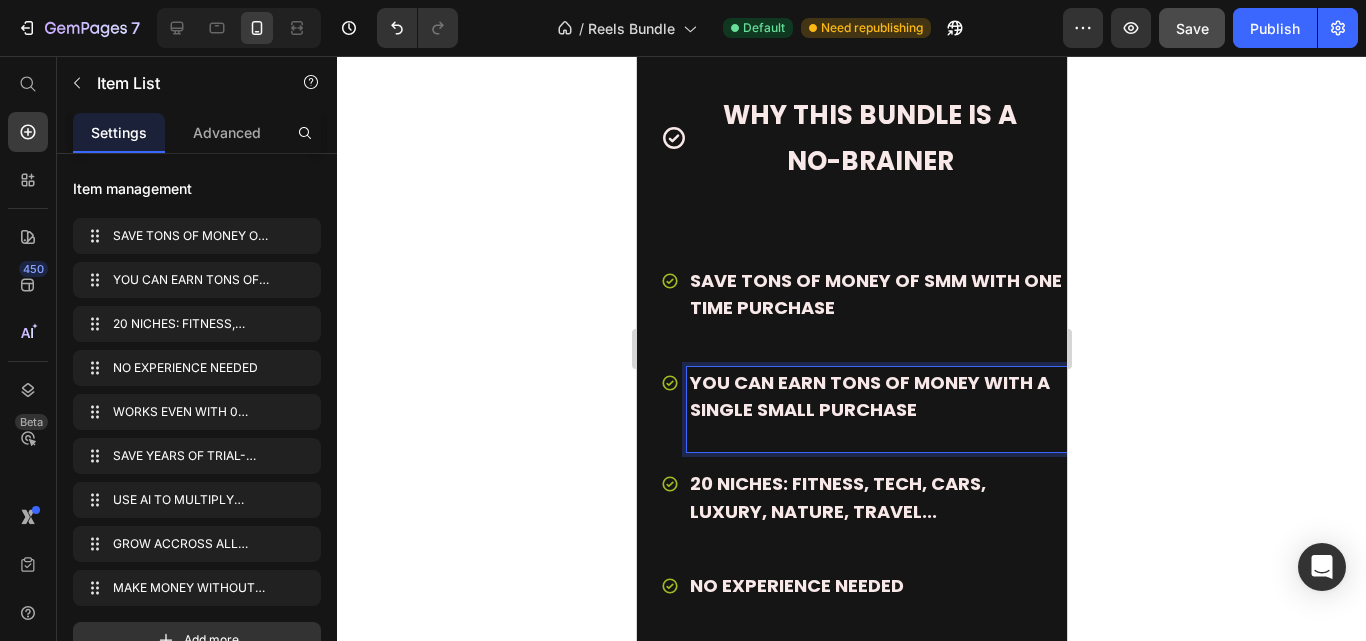 click on "SAVE TONS OF MONEY OF SMM WITH ONE TIME PURCHASE
YOU CAN EARN TONS OF MONEY WITH A SINGLE SMALL PURCHASE
20 NICHES: FITNESS, TECH, CARS, LUXURY, NATURE, TRAVEL...
NO EXPERIENCE NEEDED
WORKS EVEN WITH 0 FOLLOWERS
SAVE YEARS OF TRIAL-AND-ERROR
USE AI TO MULTIPLY RESULTS
GROW ACCROSS ALL PLATFORMS
MAKE MONEY WITHOUT SHOWING YOUR FACE Item List   0" at bounding box center (851, 610) 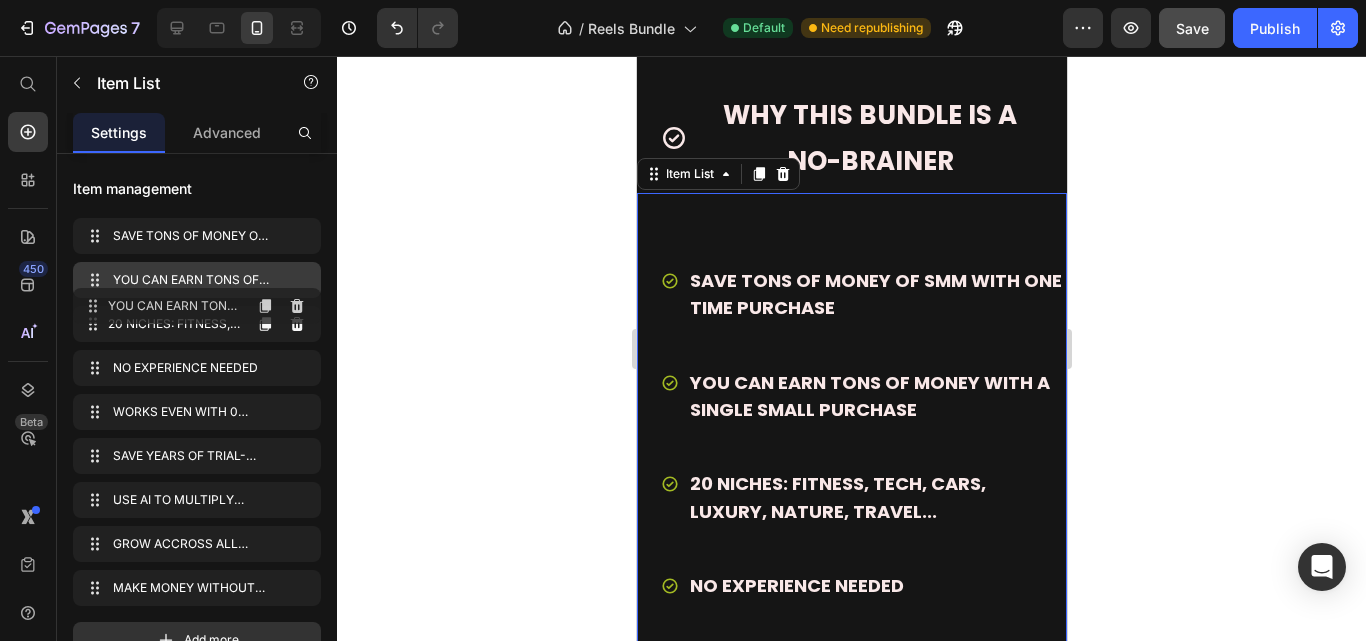 type 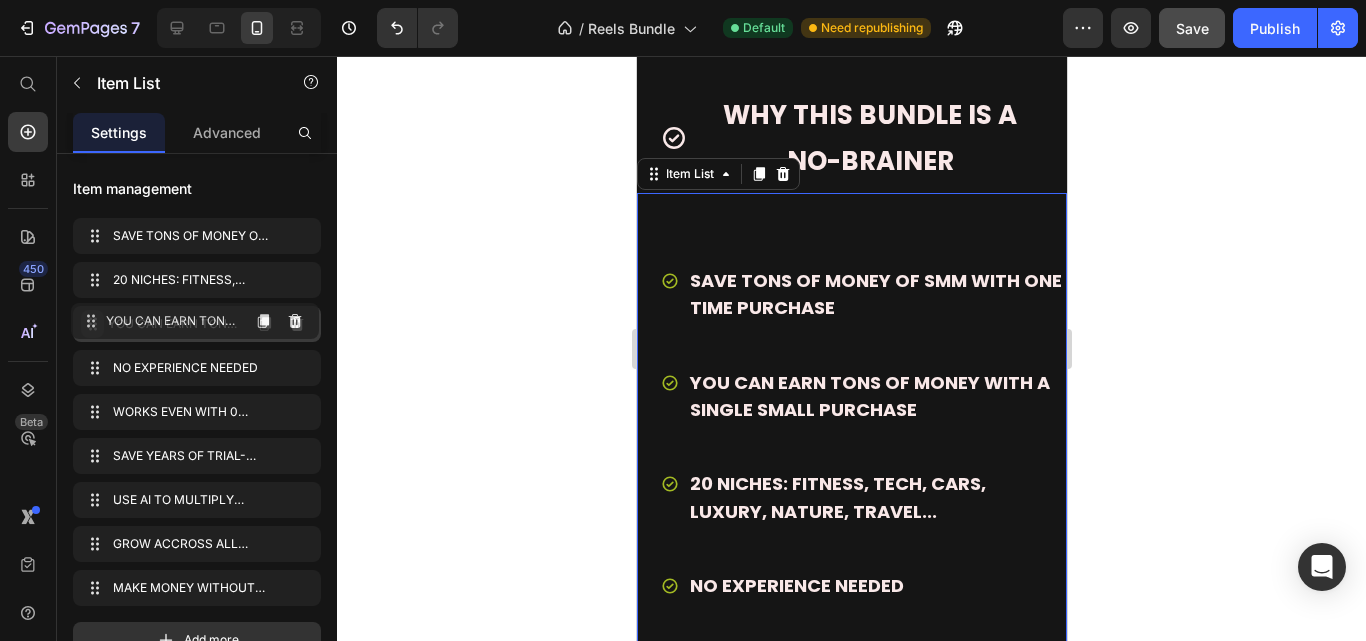 drag, startPoint x: 91, startPoint y: 282, endPoint x: 87, endPoint y: 332, distance: 50.159744 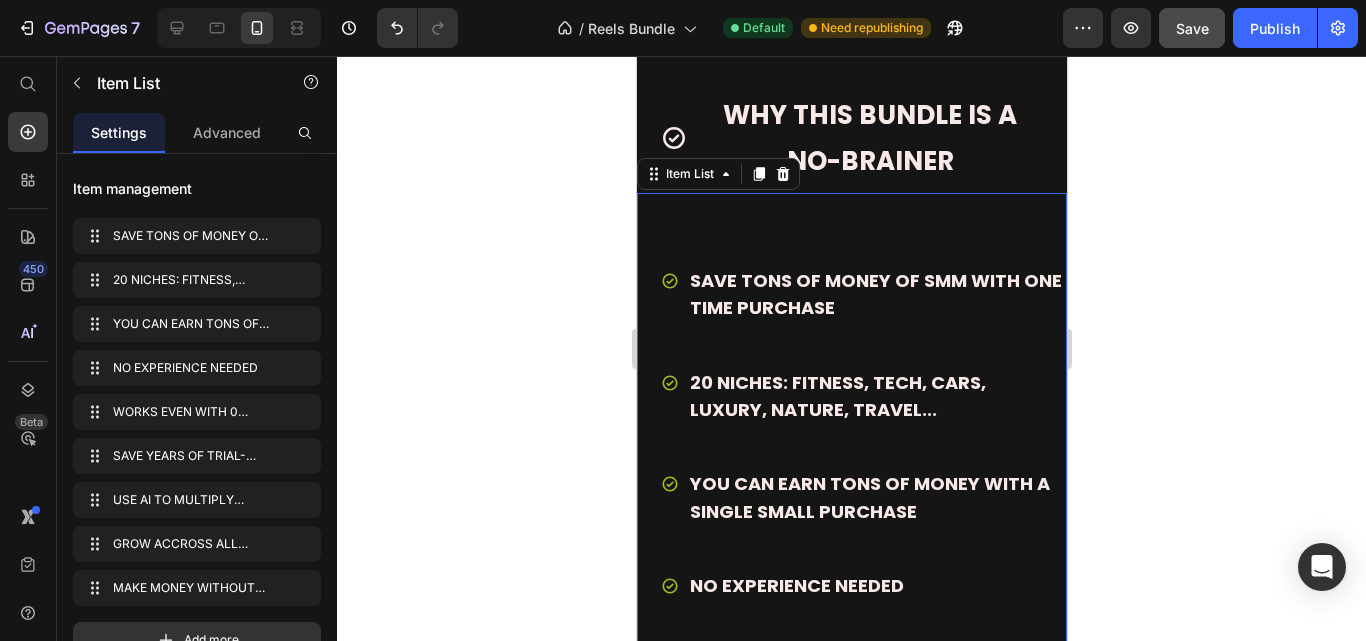 scroll, scrollTop: 9000, scrollLeft: 0, axis: vertical 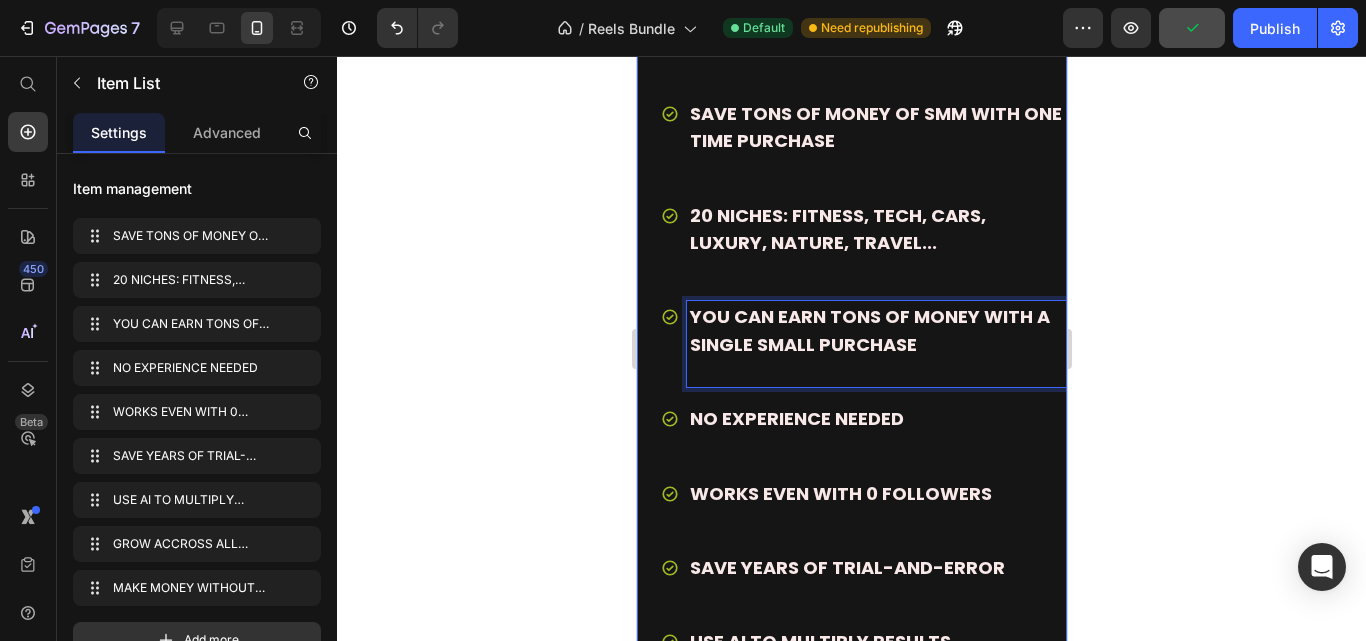 click on "YOU CAN EARN TONS OF MONEY WITH A SINGLE SMALL PURCHASE" at bounding box center (869, 330) 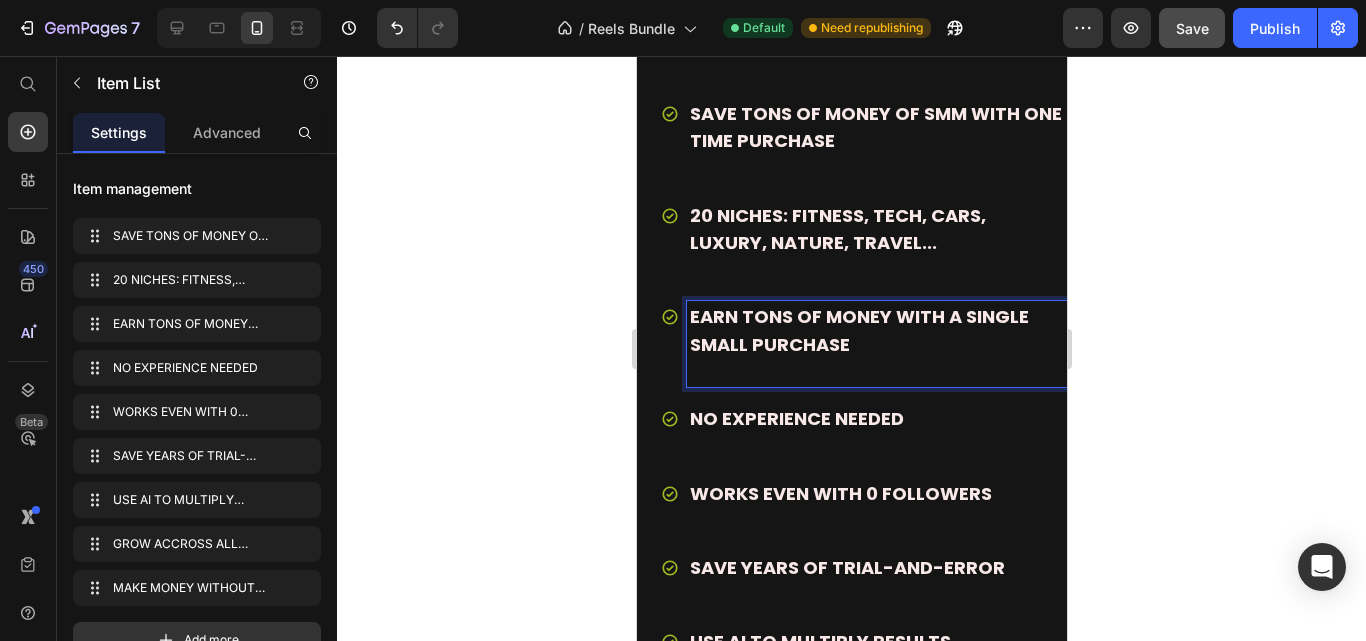 click 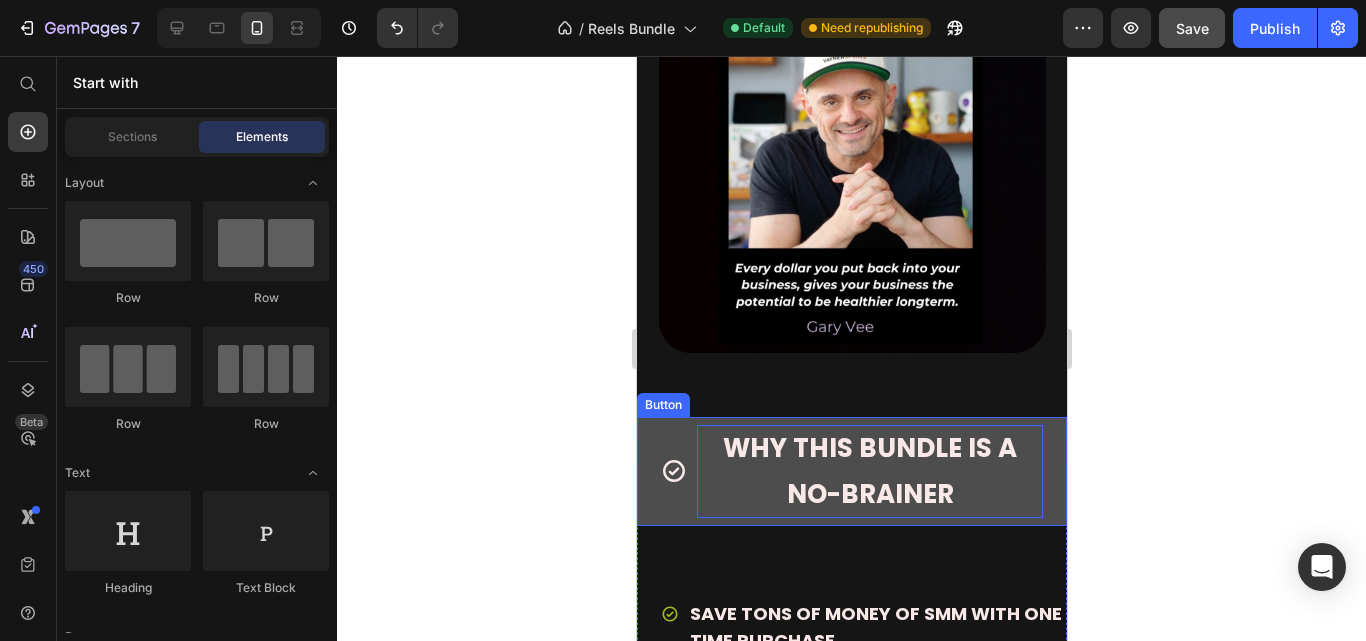 scroll, scrollTop: 8667, scrollLeft: 0, axis: vertical 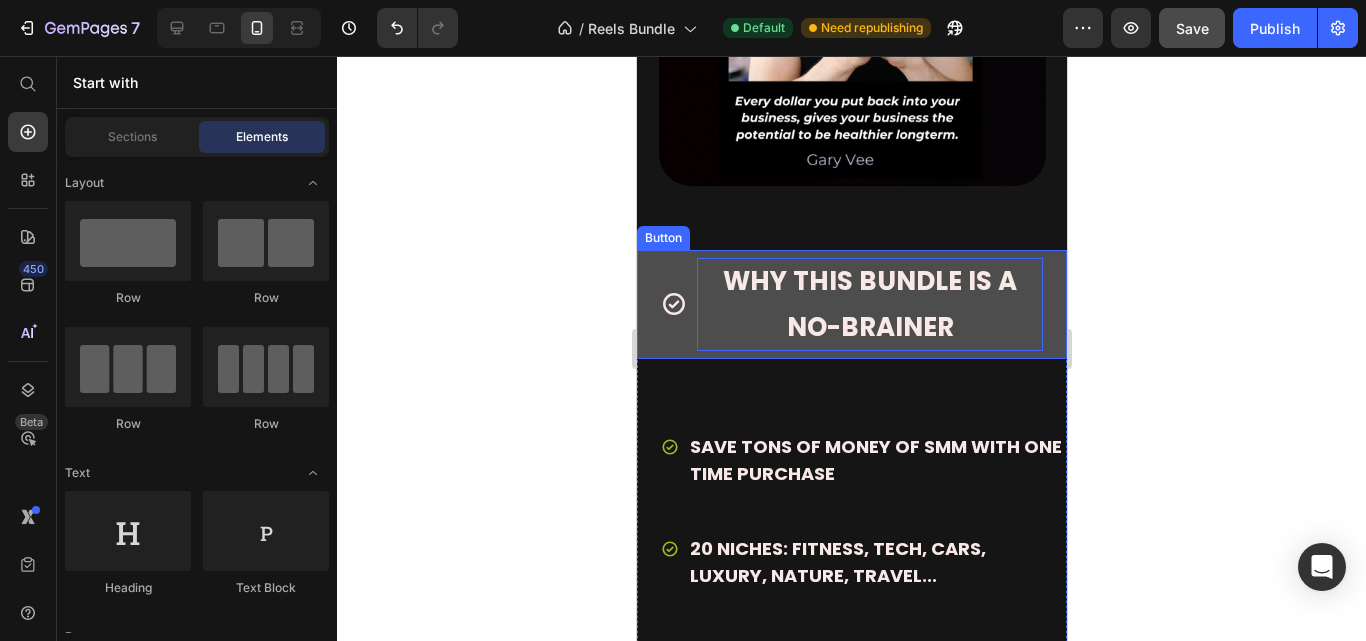 click on "WHY THIS BUNDLE IS A NO-BRAINER" at bounding box center [869, 304] 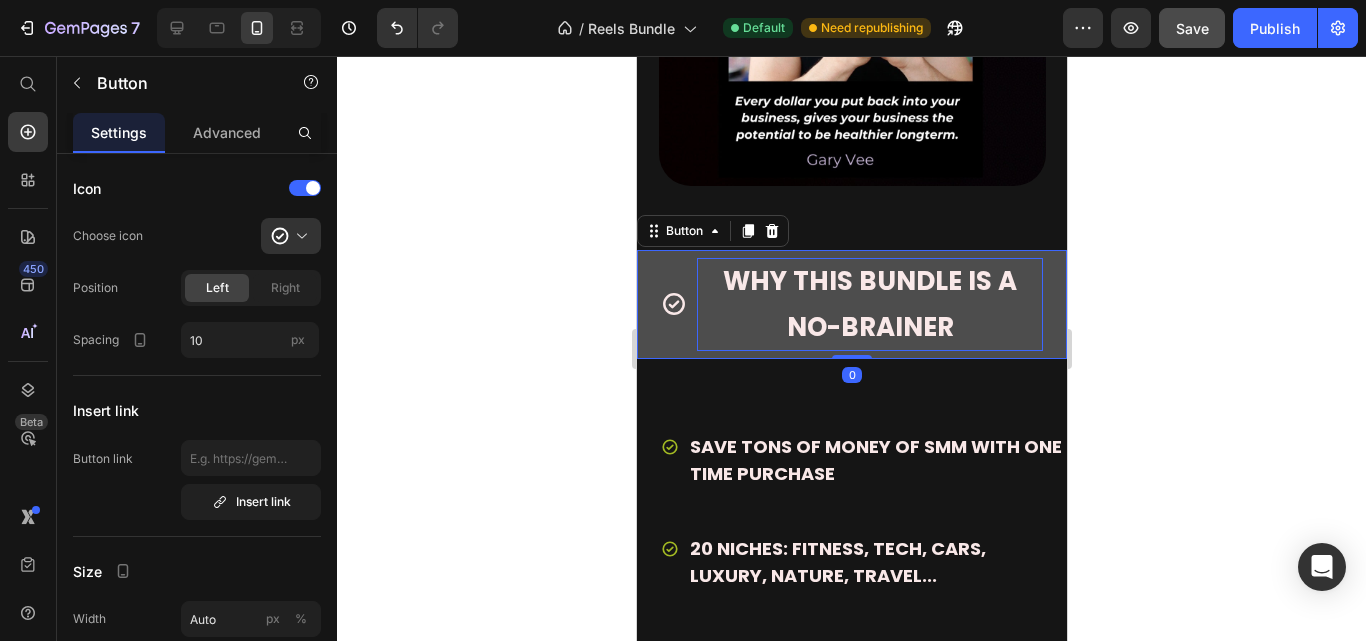 click on "WHY THIS BUNDLE IS A NO-BRAINER" at bounding box center (869, 305) 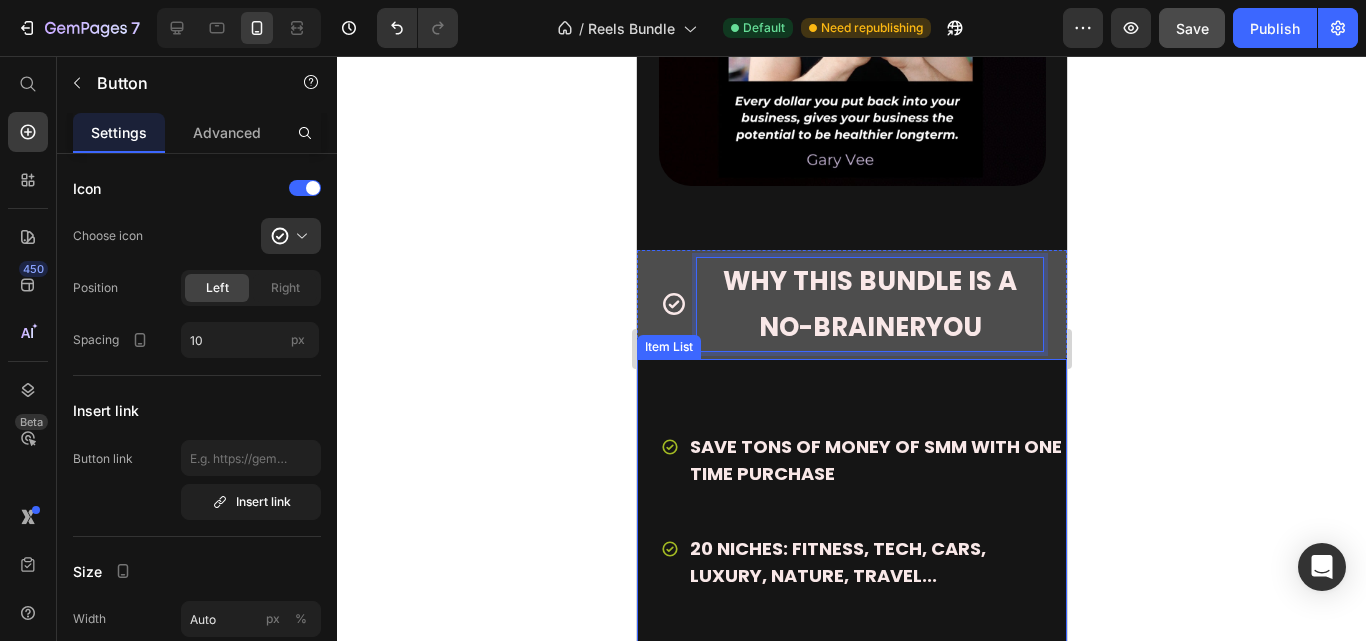 click on "WHY THIS BUNDLE IS A NO-BRAINERYOU" at bounding box center [851, 305] 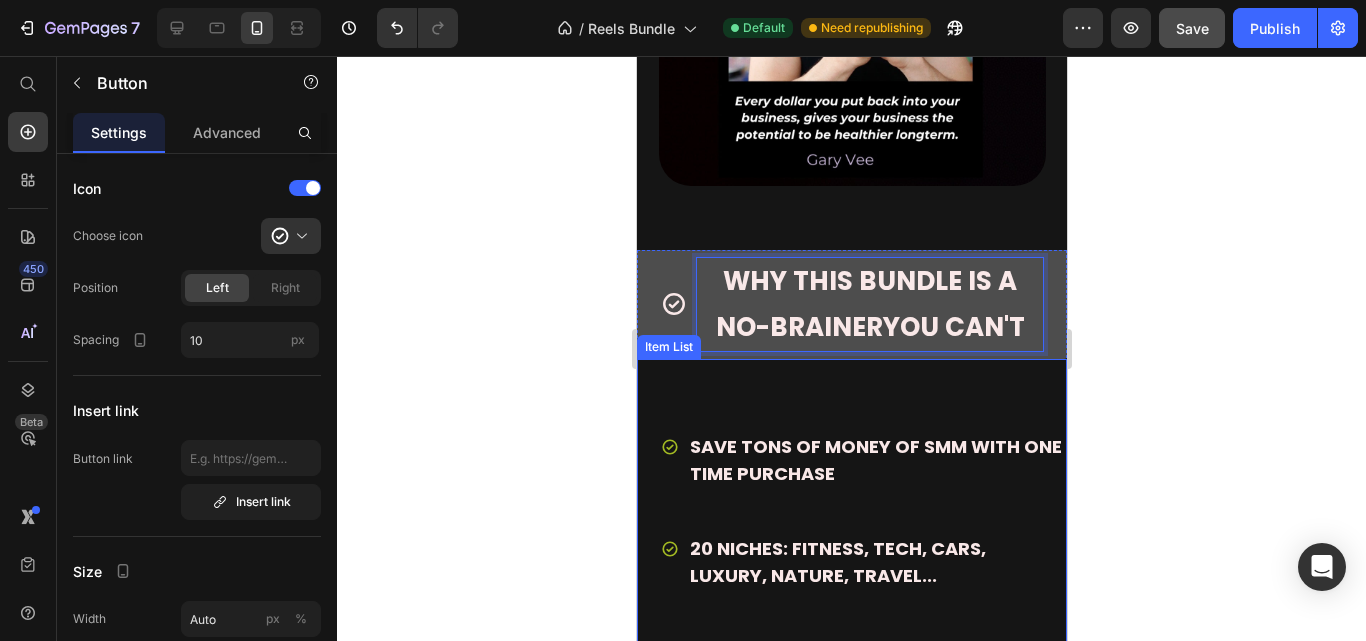 click on "WHY THIS BUNDLE IS A NO-BRAINERYOU CAN'T" at bounding box center (851, 305) 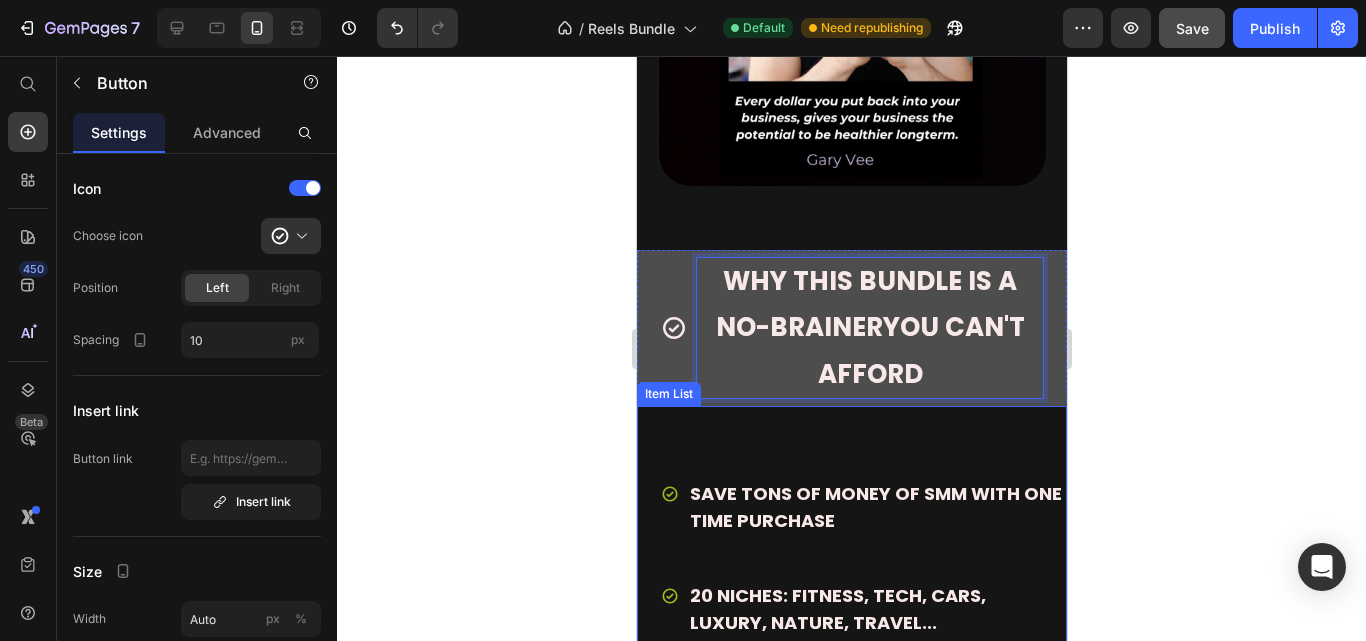 click on "WHY THIS BUNDLE IS A NO-BRAINERYOU CAN'T AFFORD" at bounding box center (851, 328) 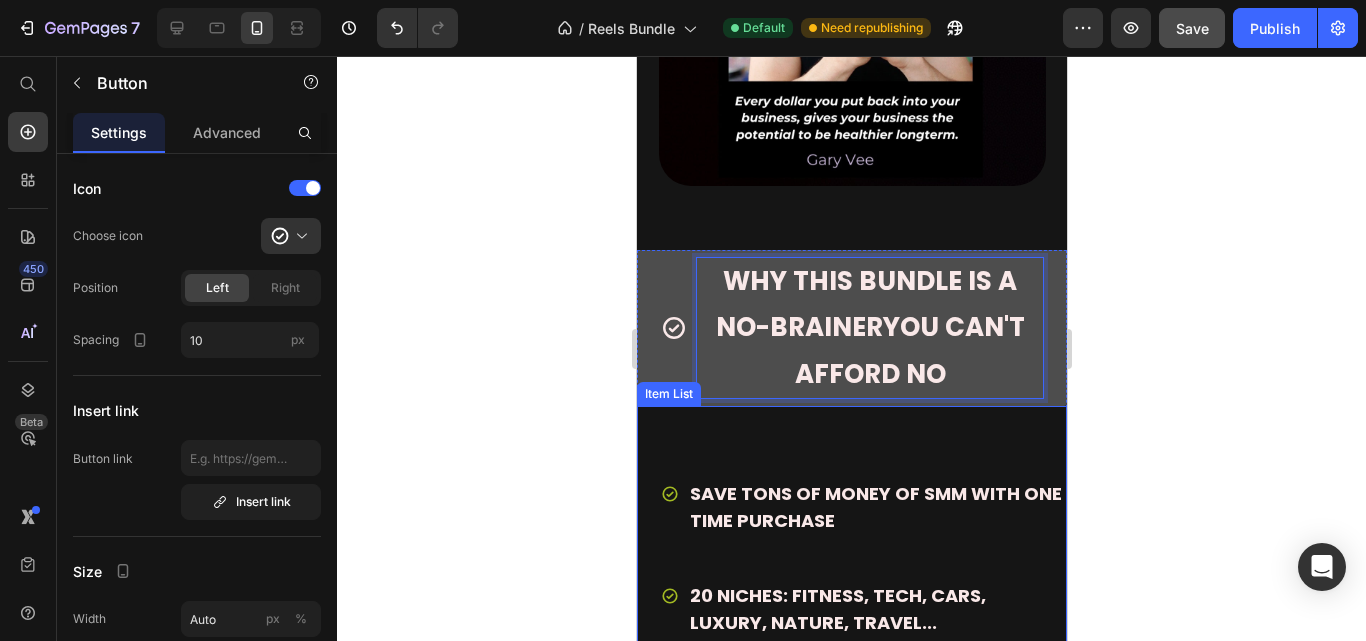 click on "WHY THIS BUNDLE IS A NO-BRAINERYOU CAN'T AFFORD NO" at bounding box center [851, 328] 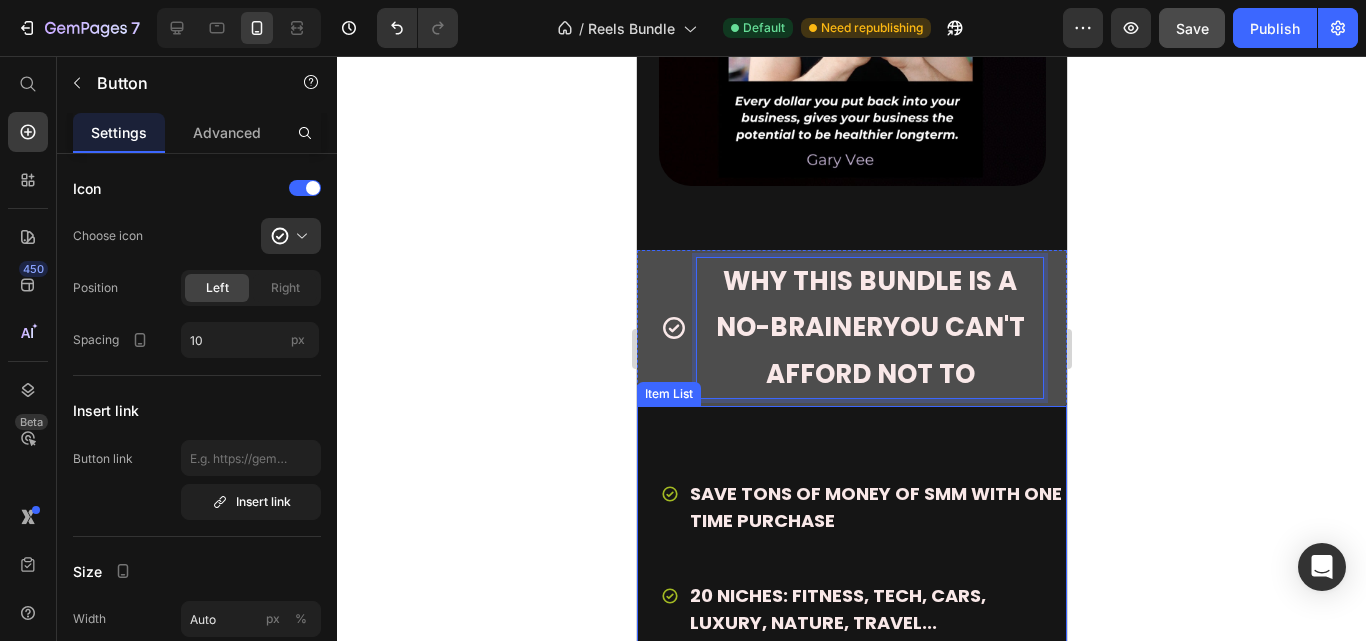 click on "WHY THIS BUNDLE IS A NO-BRAINERYOU CAN'T AFFORD NOT TO" at bounding box center (851, 328) 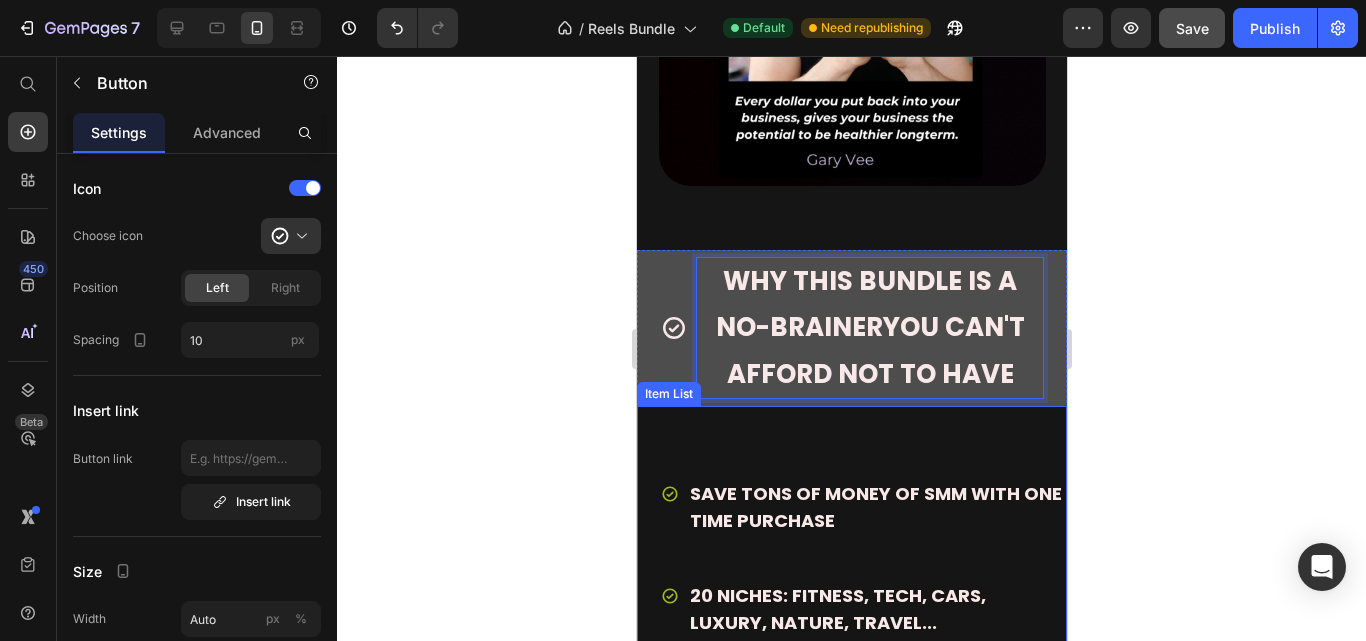 click on "WHY THIS BUNDLE IS A NO-BRAINERYOU CAN'T AFFORD NOT TO HAVE" at bounding box center (851, 328) 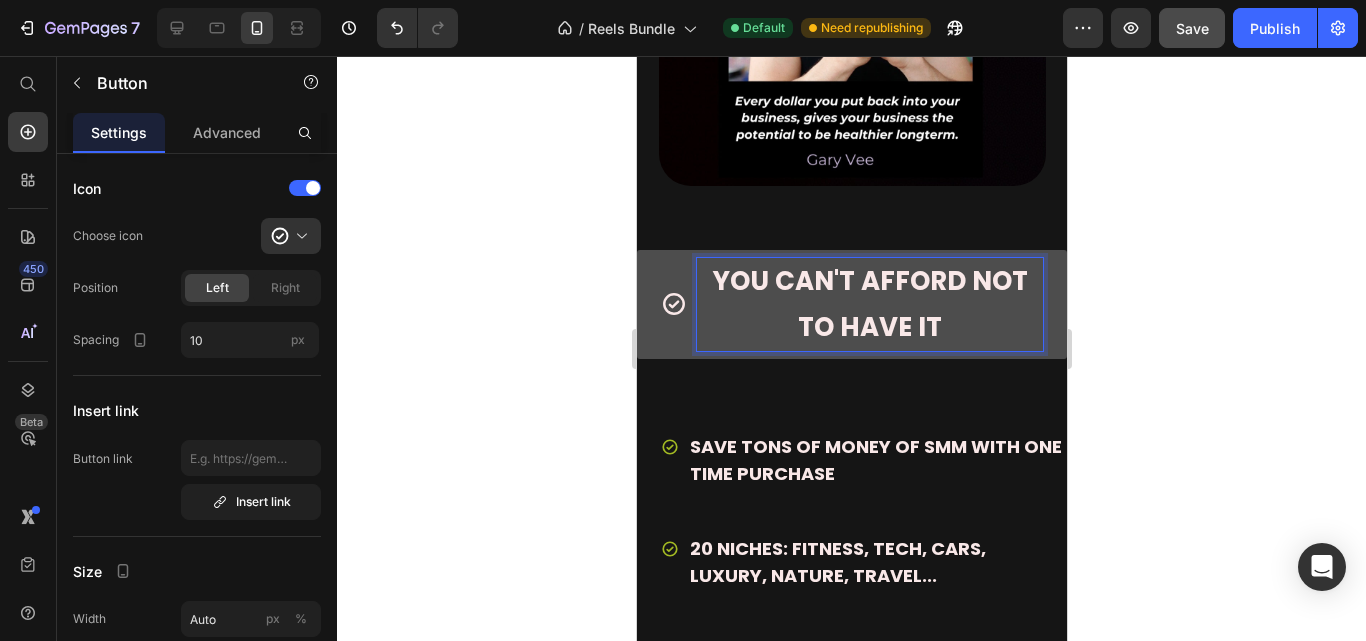 click 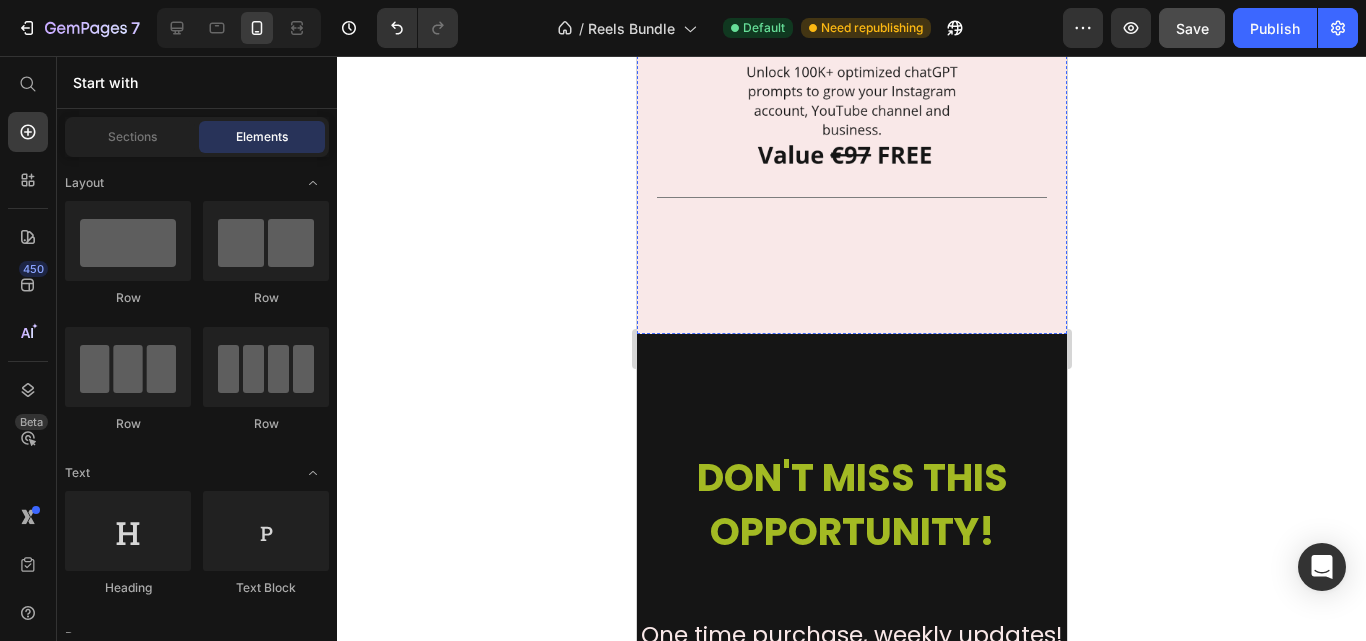 scroll, scrollTop: 14846, scrollLeft: 0, axis: vertical 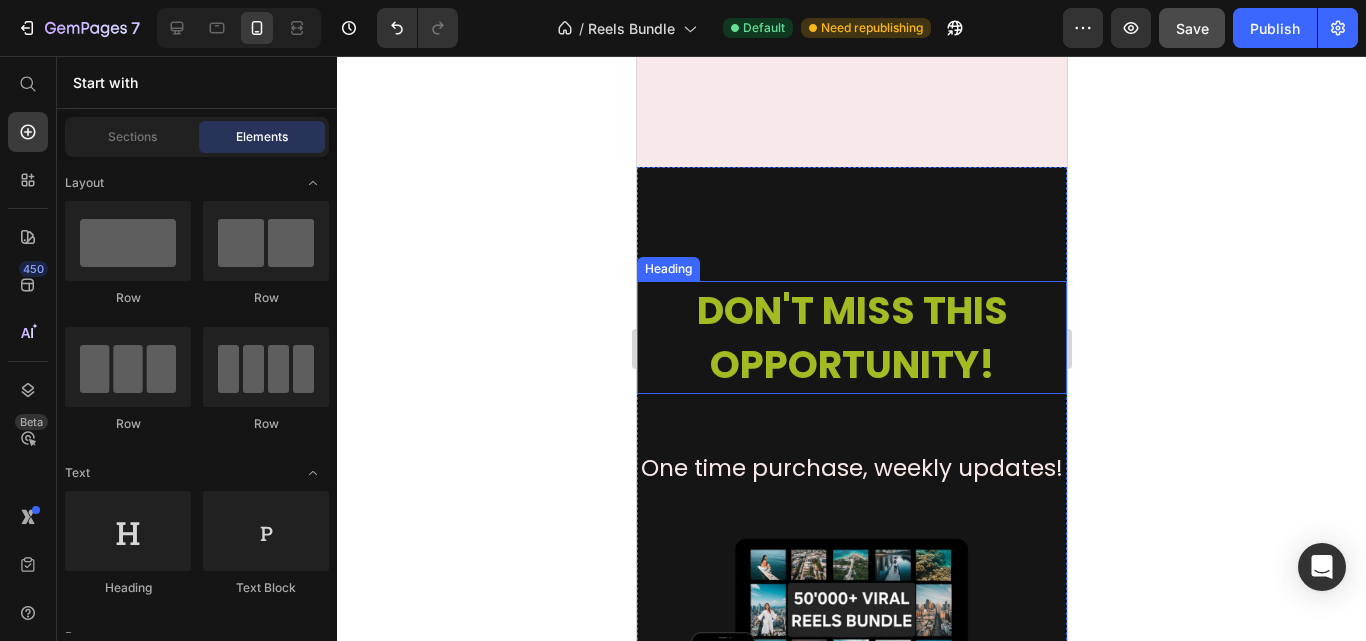 click on "DON'T MISS THIS OPPORTUNITY!" at bounding box center (851, 337) 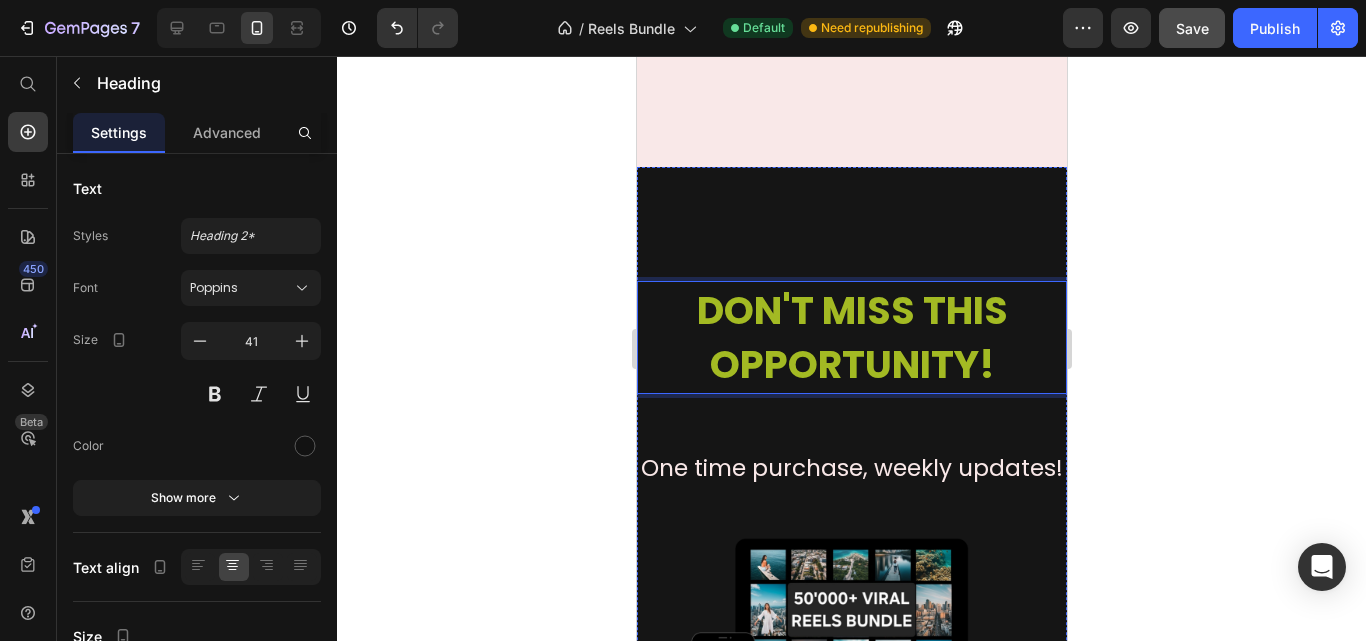 click at bounding box center (851, 224) 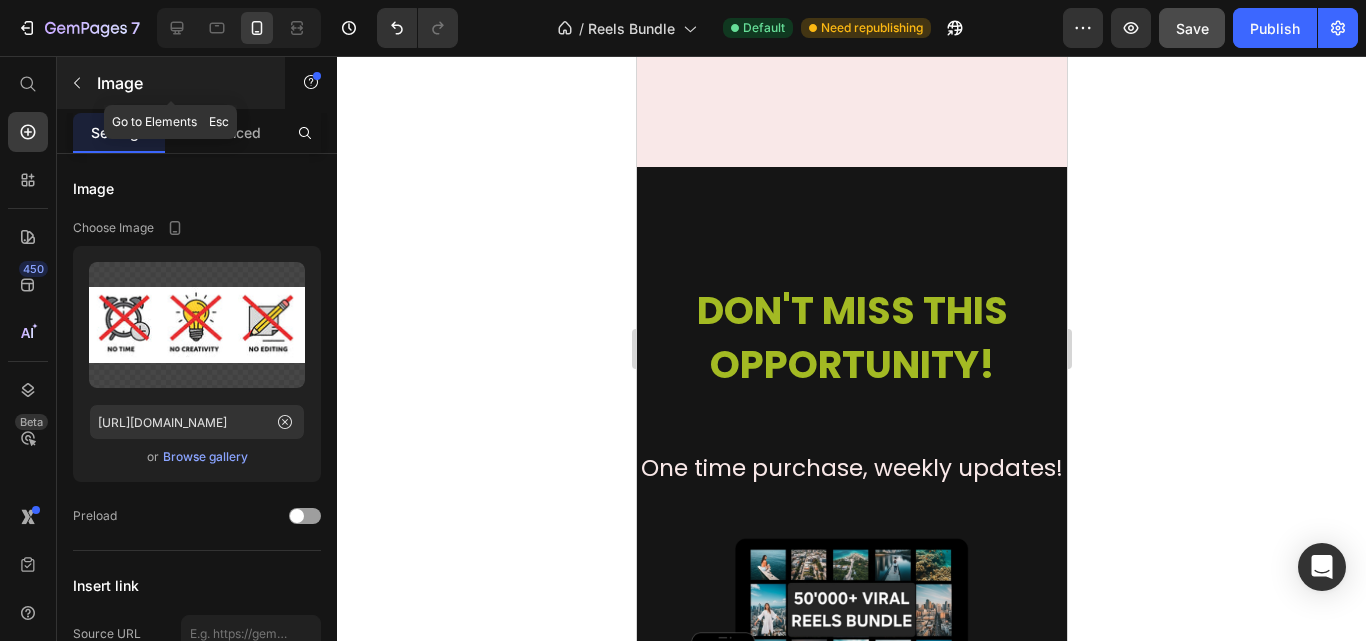 click 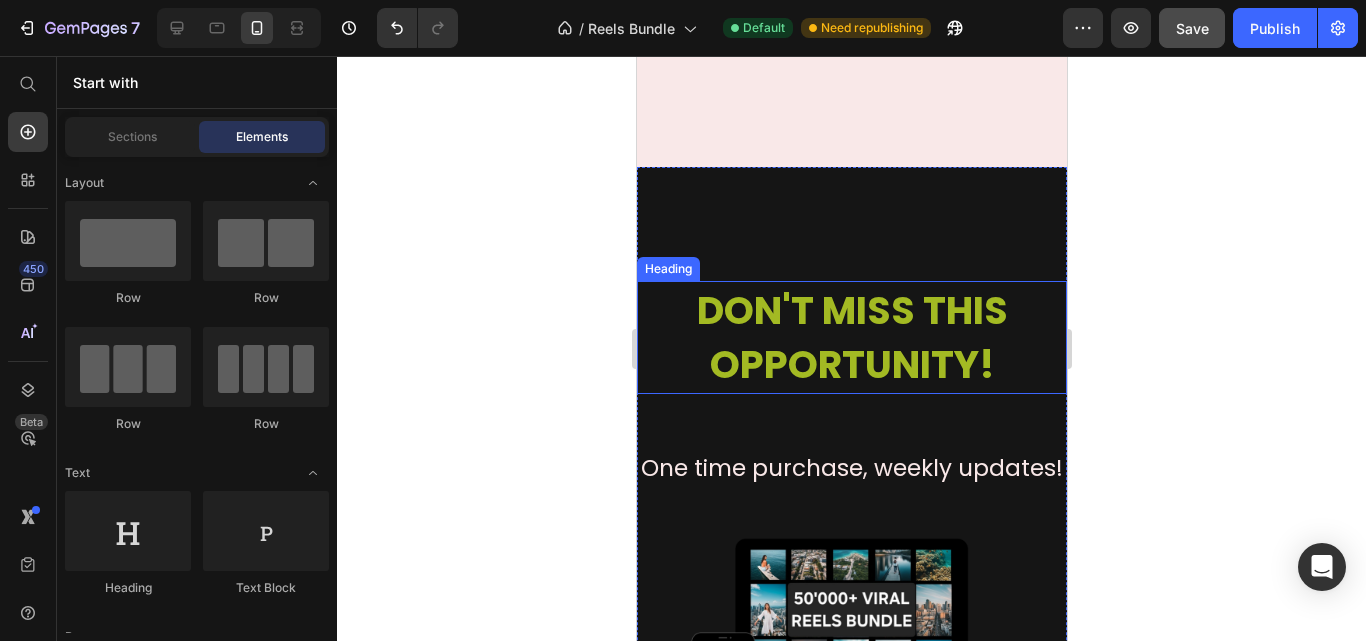 click on "DON'T MISS THIS OPPORTUNITY!" at bounding box center [851, 337] 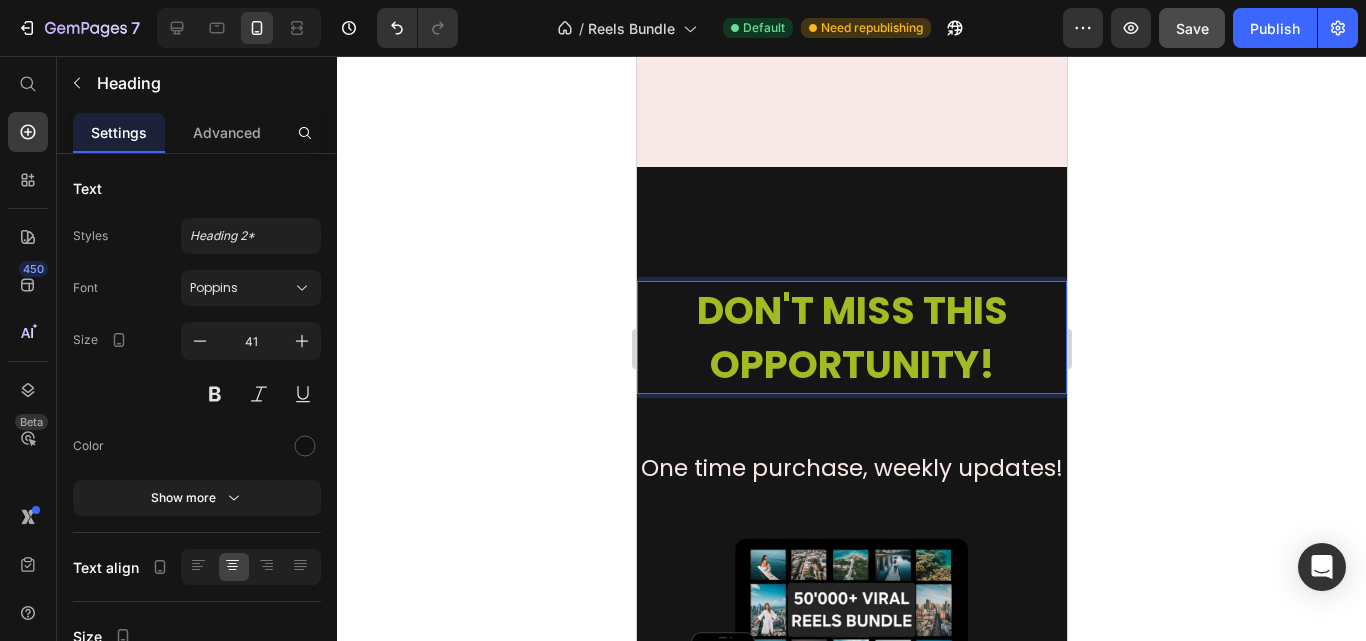click on "DON'T MISS THIS OPPORTUNITY!" at bounding box center (851, 337) 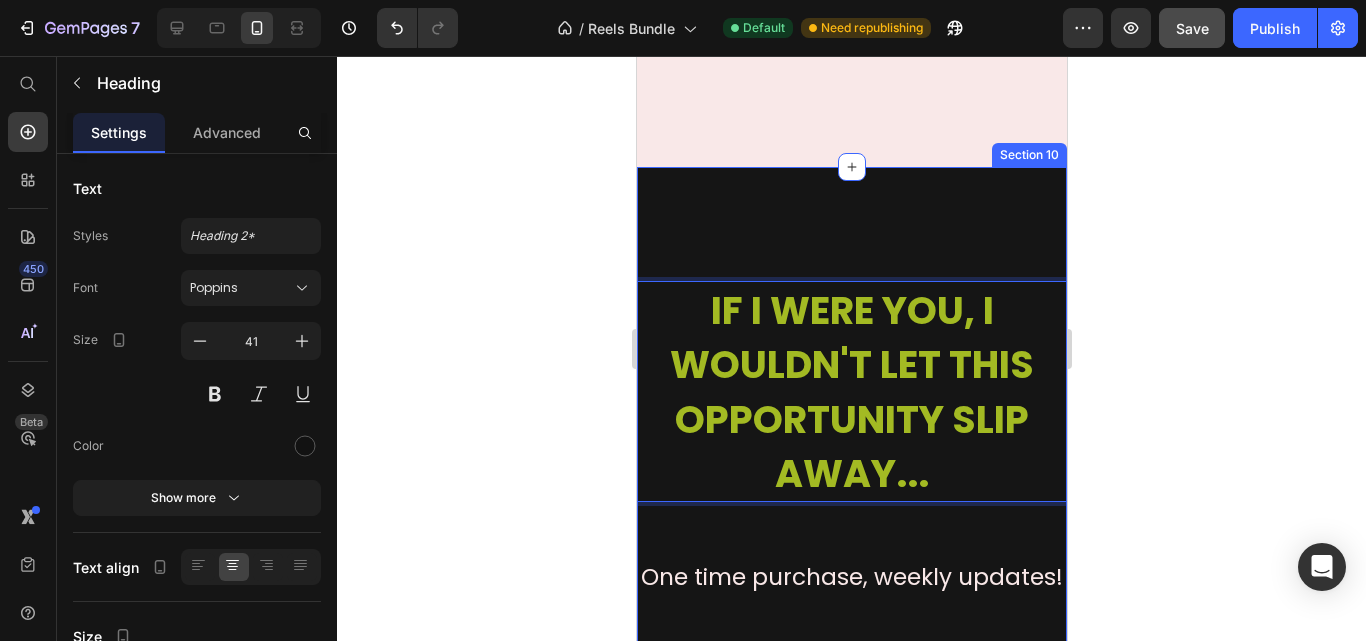 scroll, scrollTop: 14679, scrollLeft: 0, axis: vertical 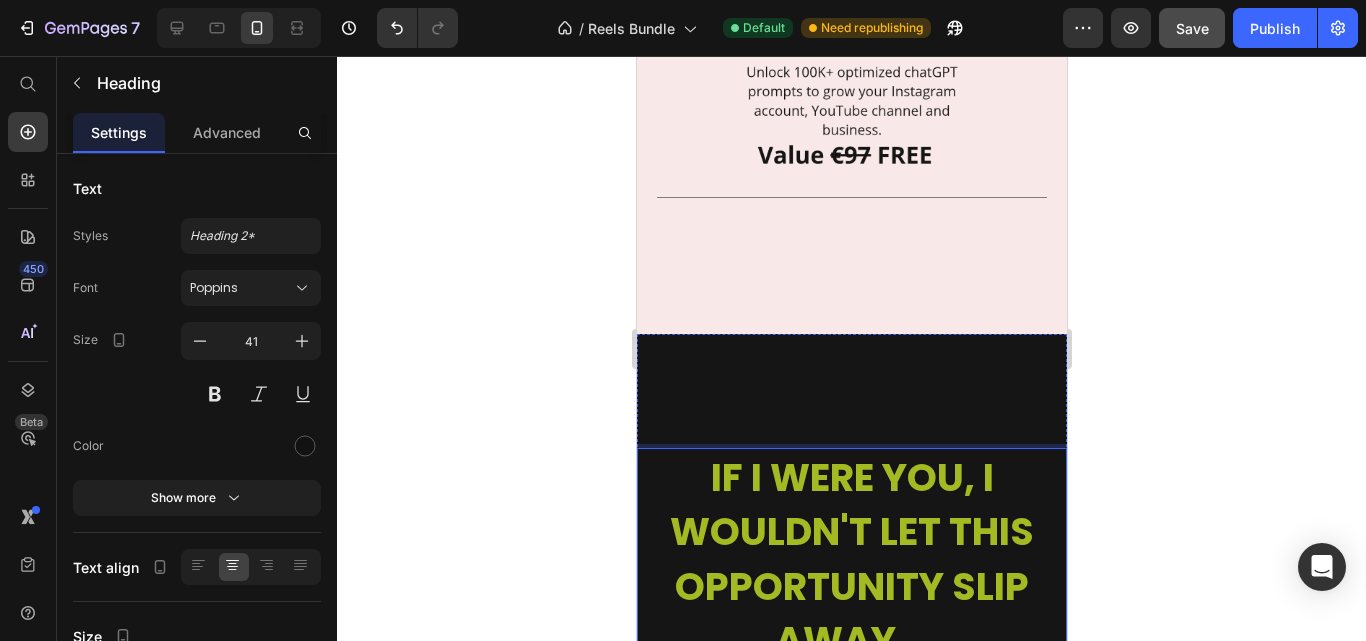 click at bounding box center [851, 391] 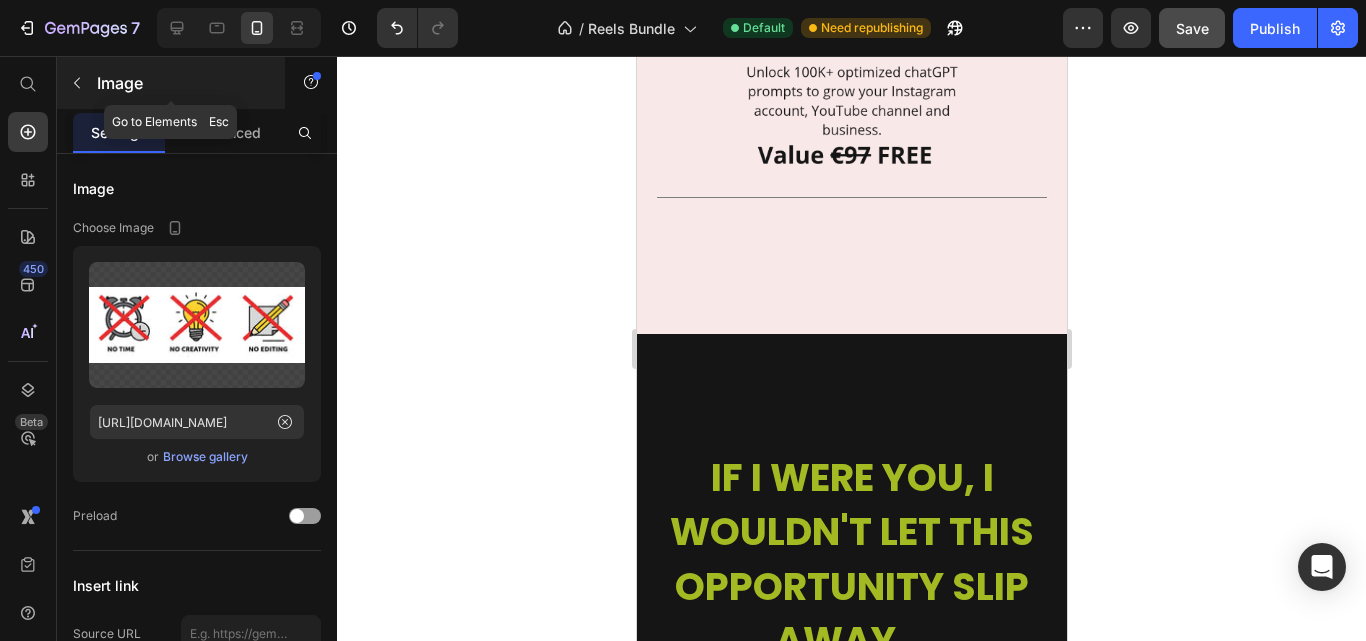 click 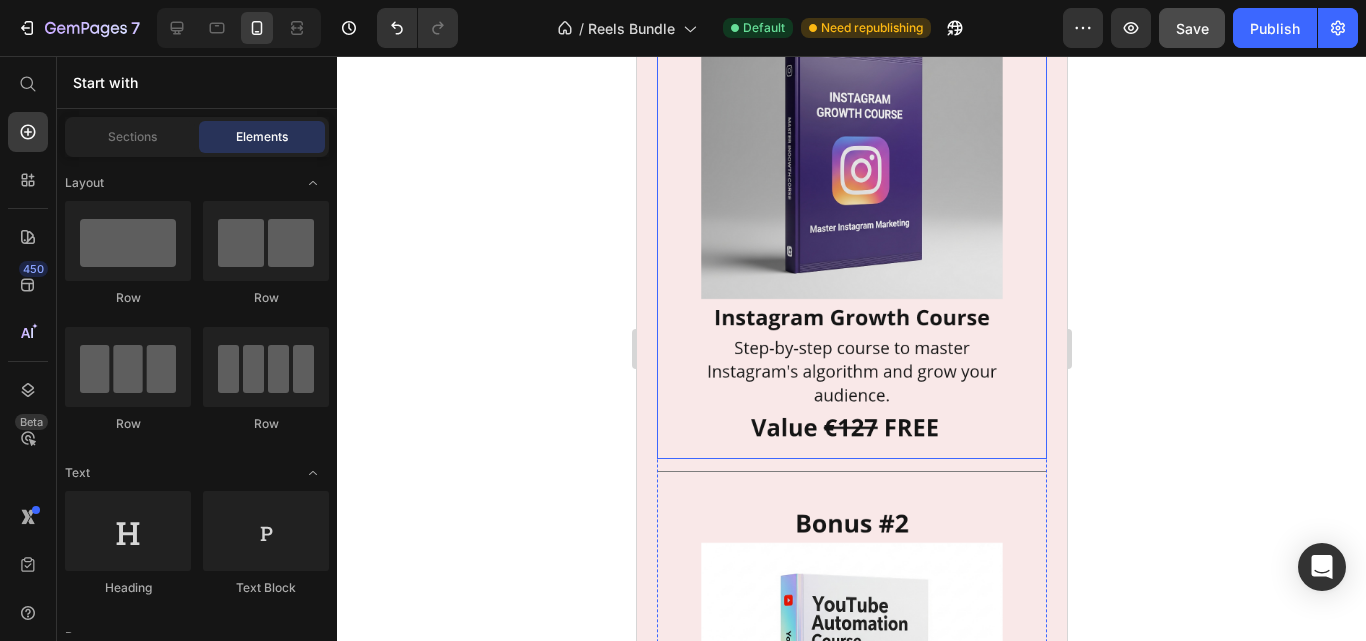 scroll, scrollTop: 11955, scrollLeft: 0, axis: vertical 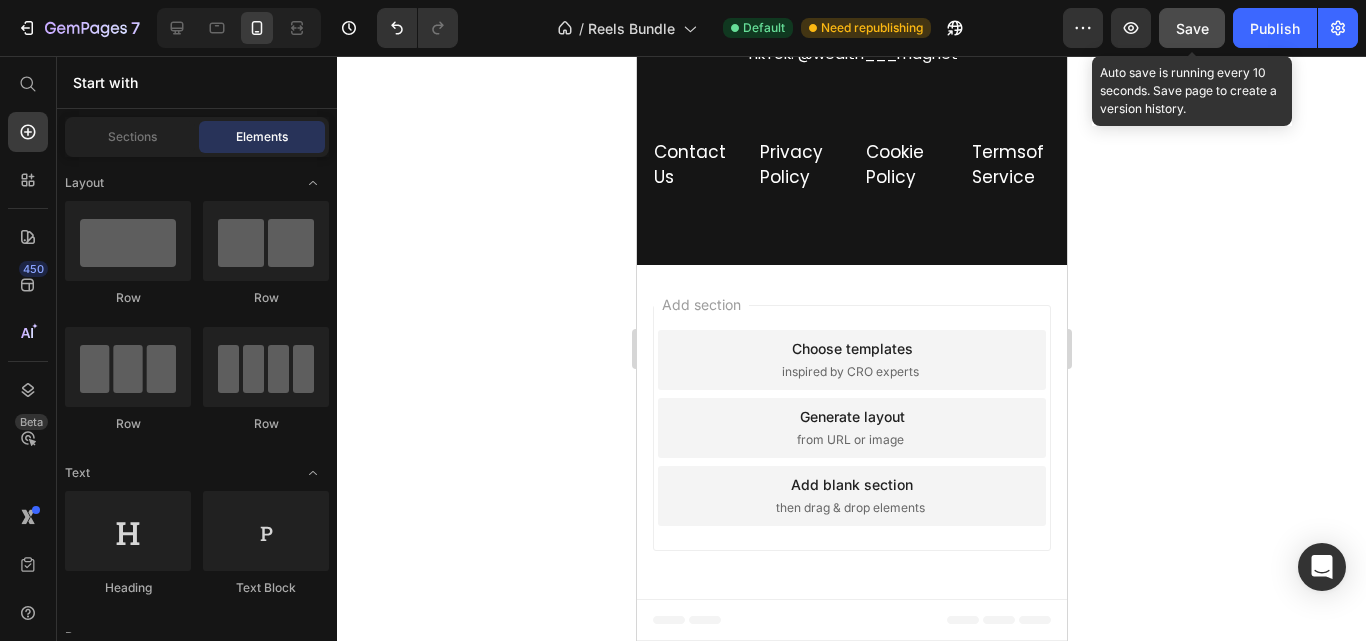 click on "Save" at bounding box center [1192, 28] 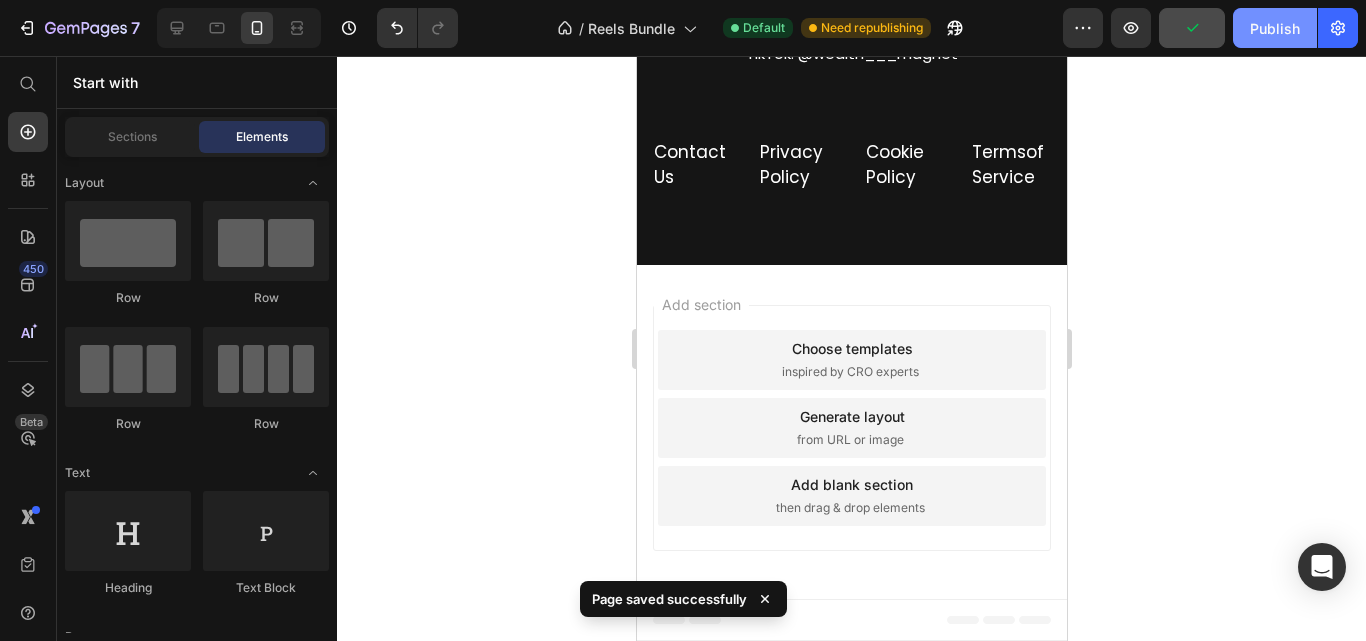 click on "Publish" at bounding box center [1275, 28] 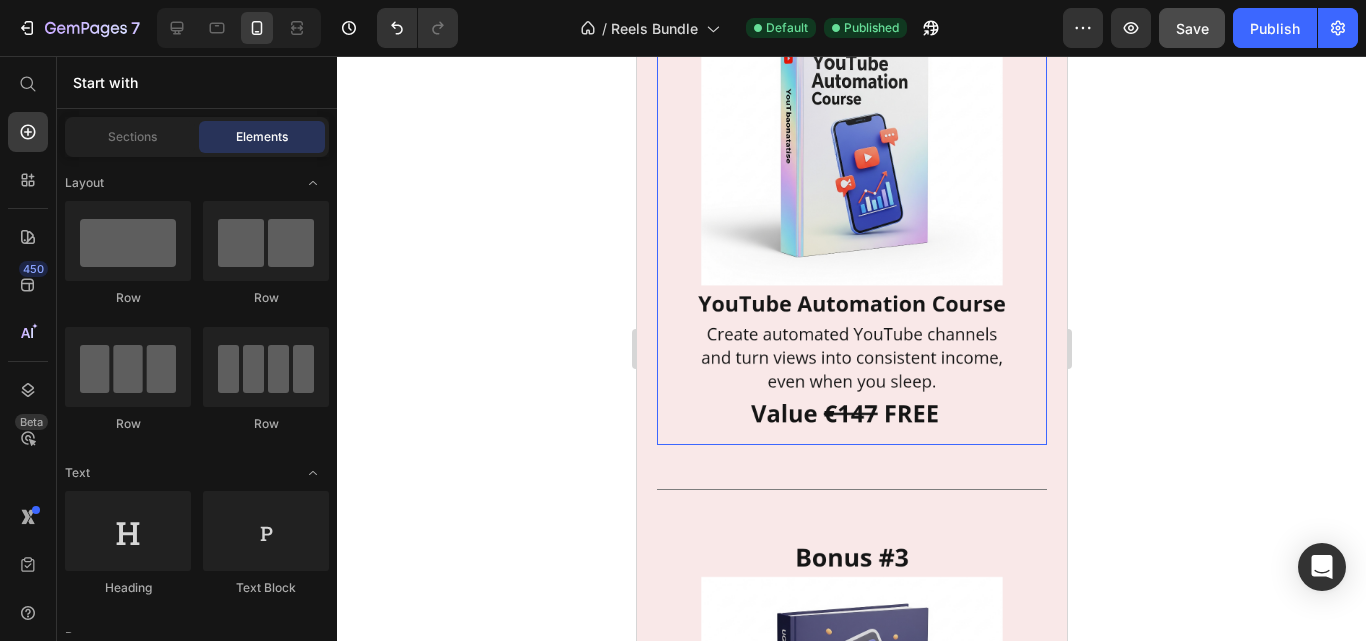 scroll, scrollTop: 13288, scrollLeft: 0, axis: vertical 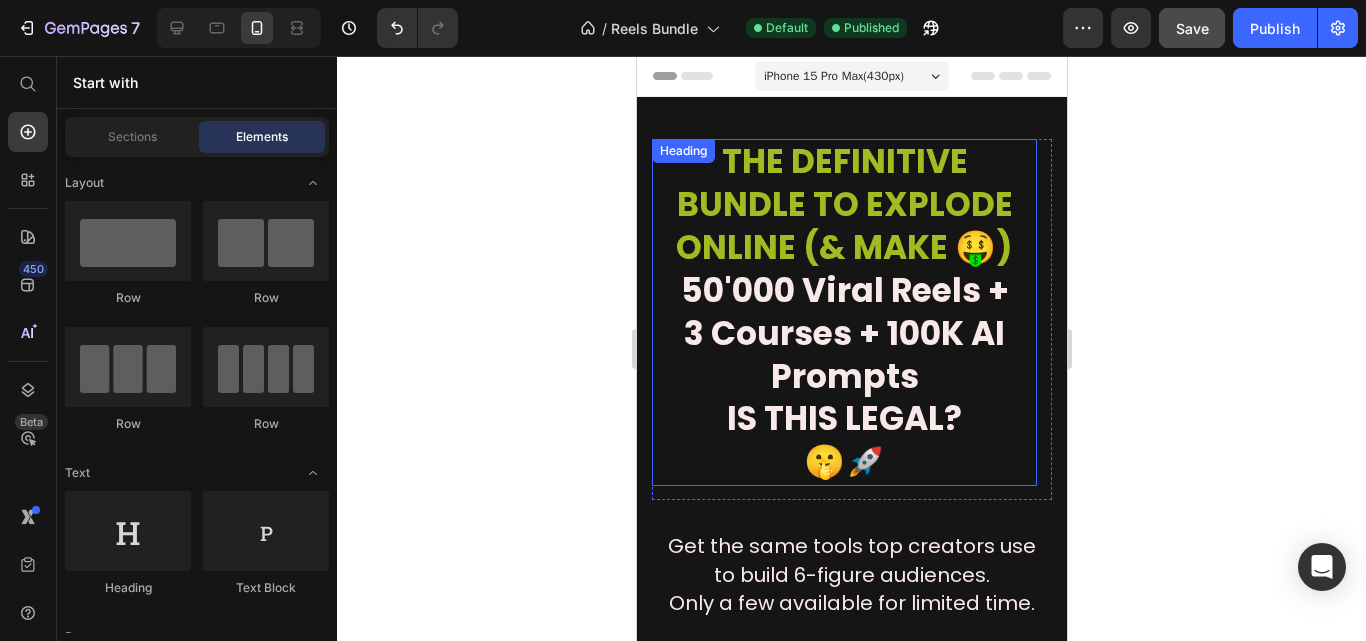 click on "IS THIS LEGAL?" at bounding box center [843, 418] 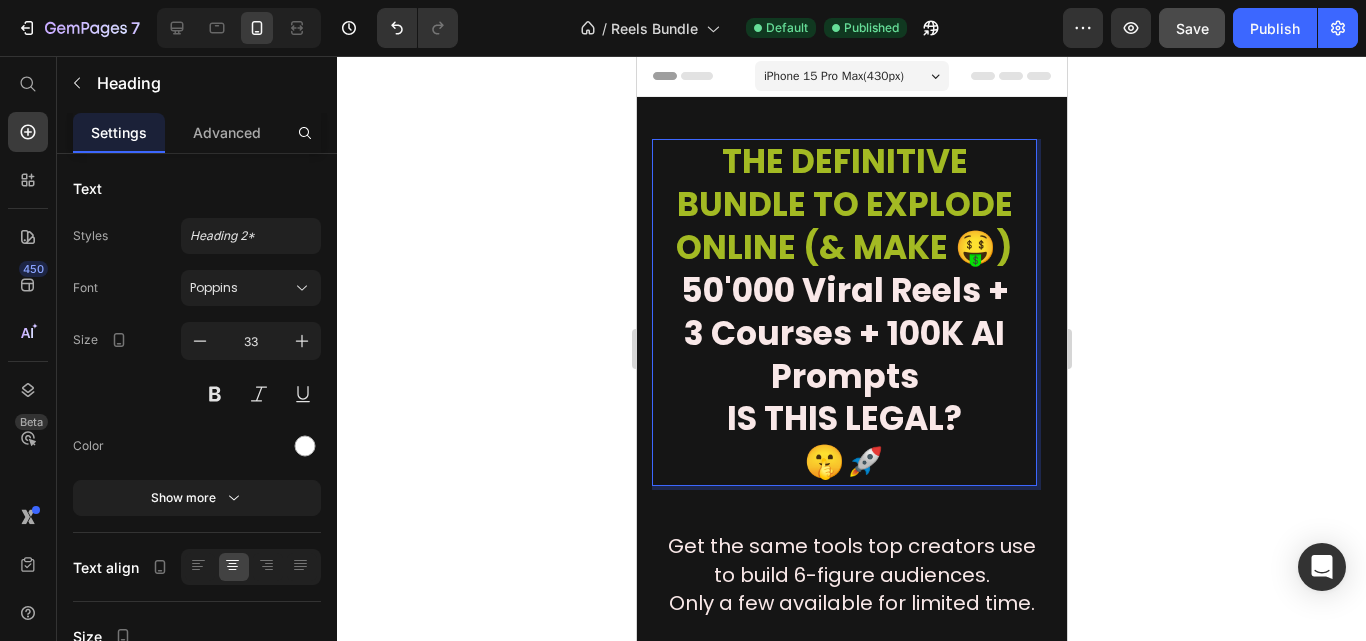 click on "IS THIS LEGAL?" at bounding box center (843, 418) 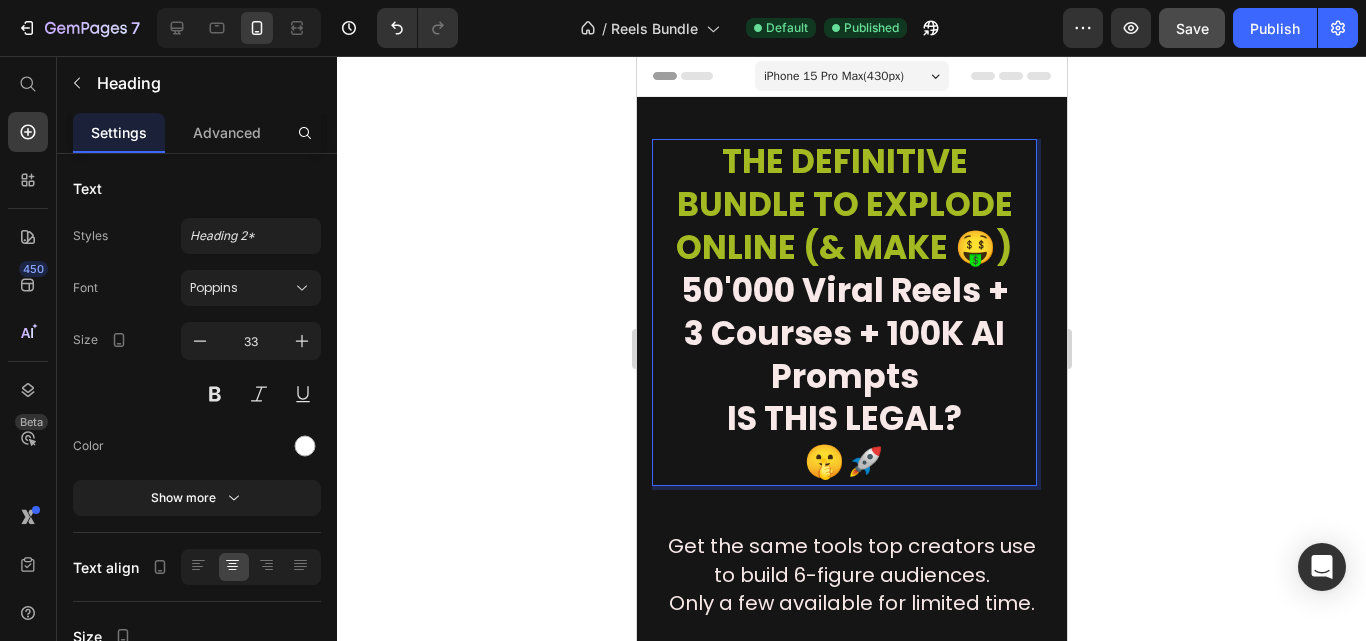 click on "THE DEFINITIVE BUNDLE TO EXPLODE ONLINE (& MAKE 🤑) 50'000 Viral Reels + 3 Courses + 100K AI Prompts IS THIS LEGAL? 🤫​🚀" at bounding box center (844, 312) 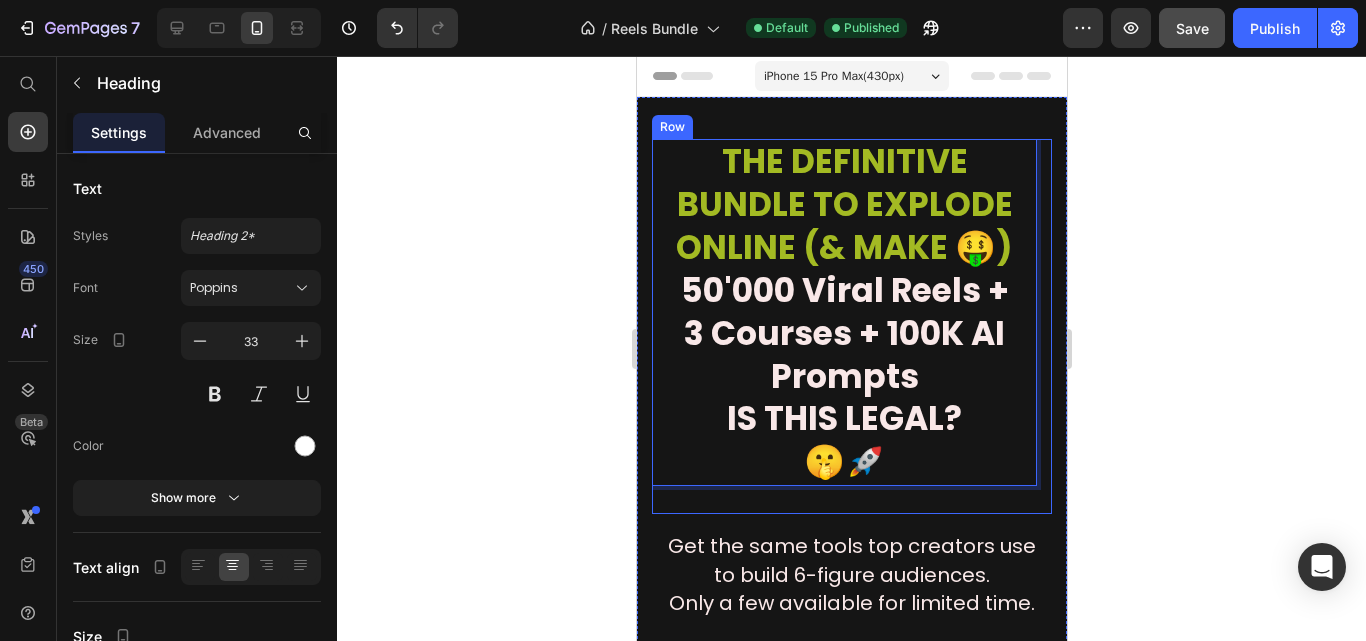 click on "Get the same tools top creators use to build 6-figure audiences. Only a few available for limited time." at bounding box center (851, 574) 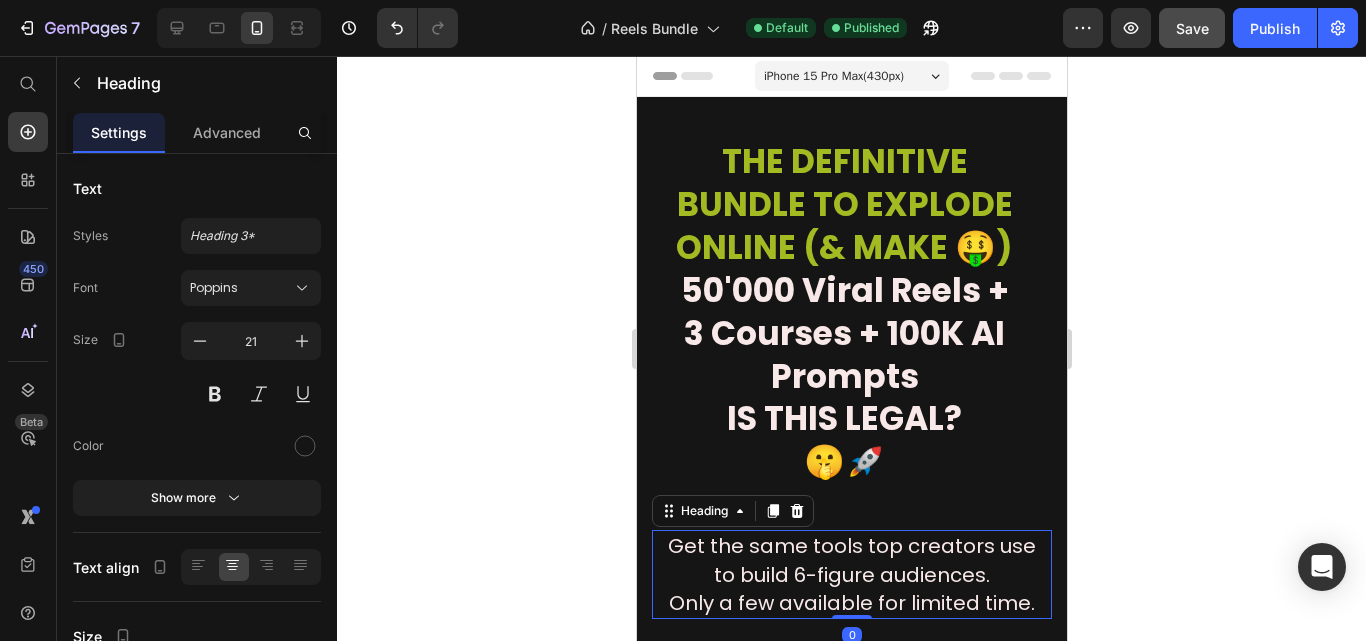 click 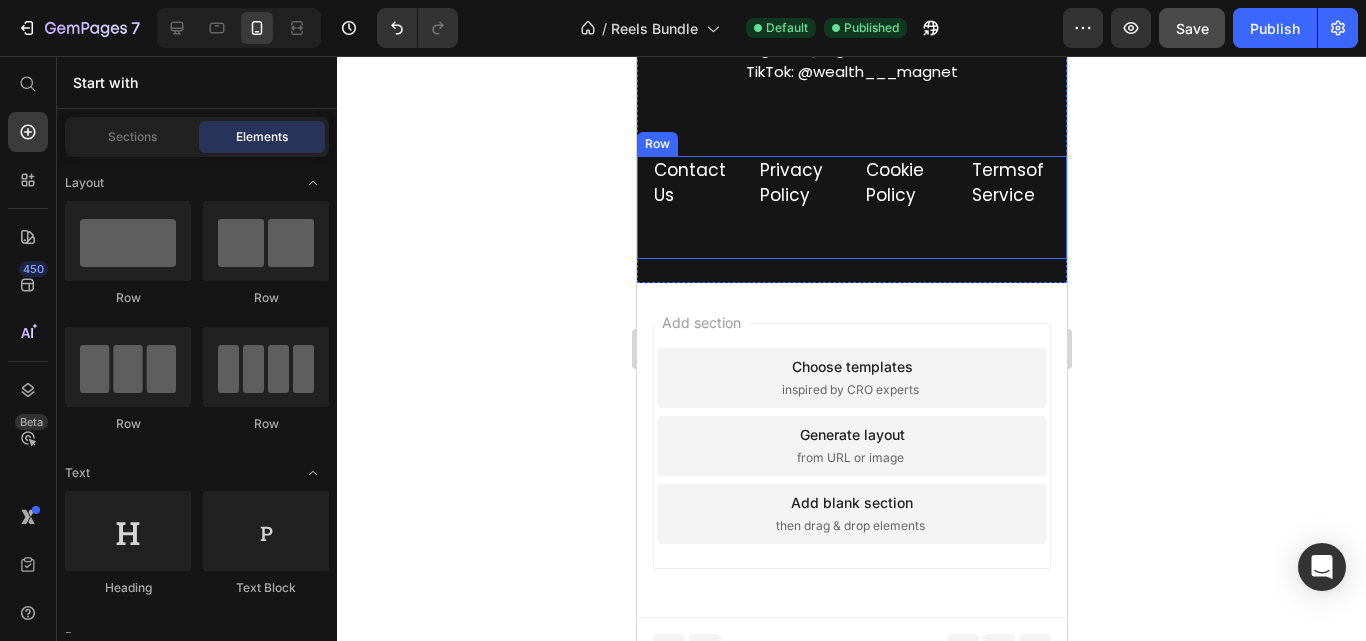 scroll, scrollTop: 17288, scrollLeft: 0, axis: vertical 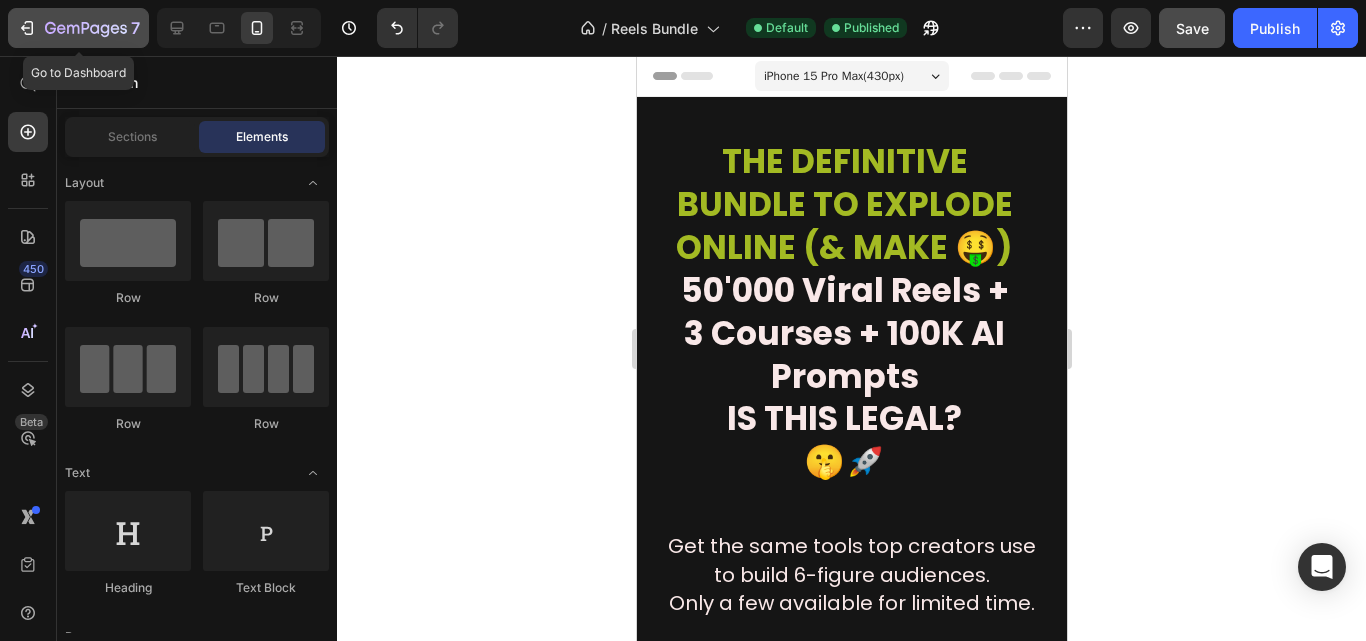 click 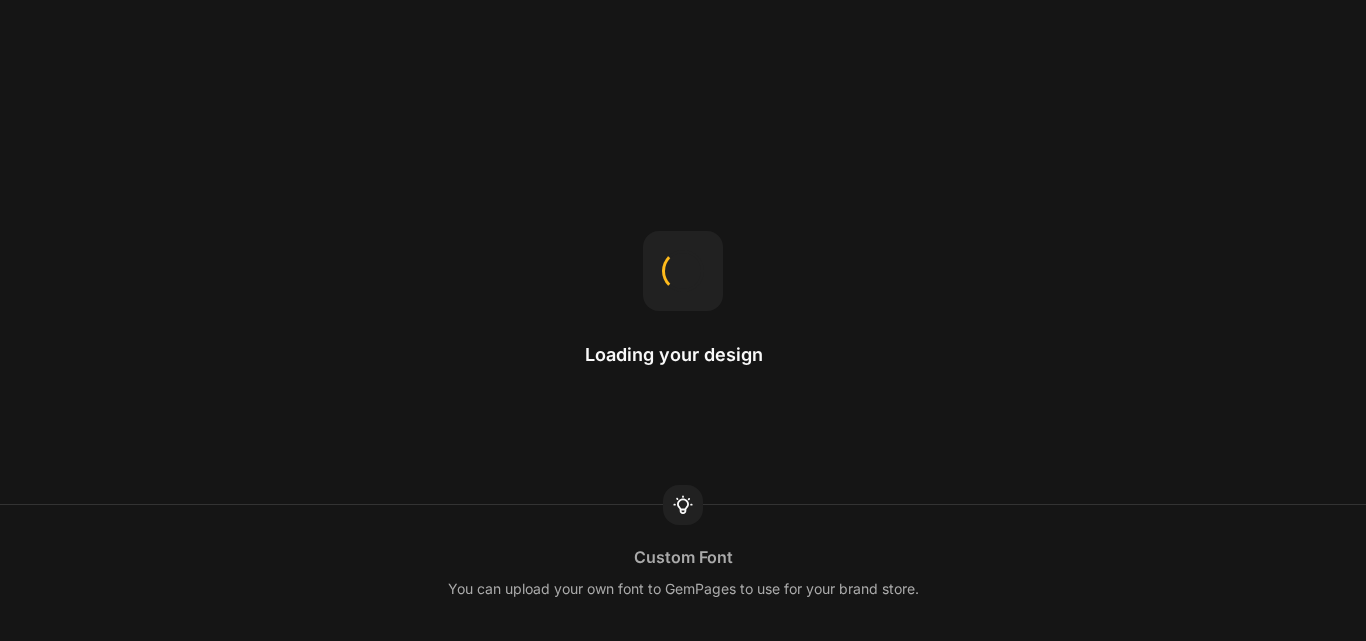 scroll, scrollTop: 0, scrollLeft: 0, axis: both 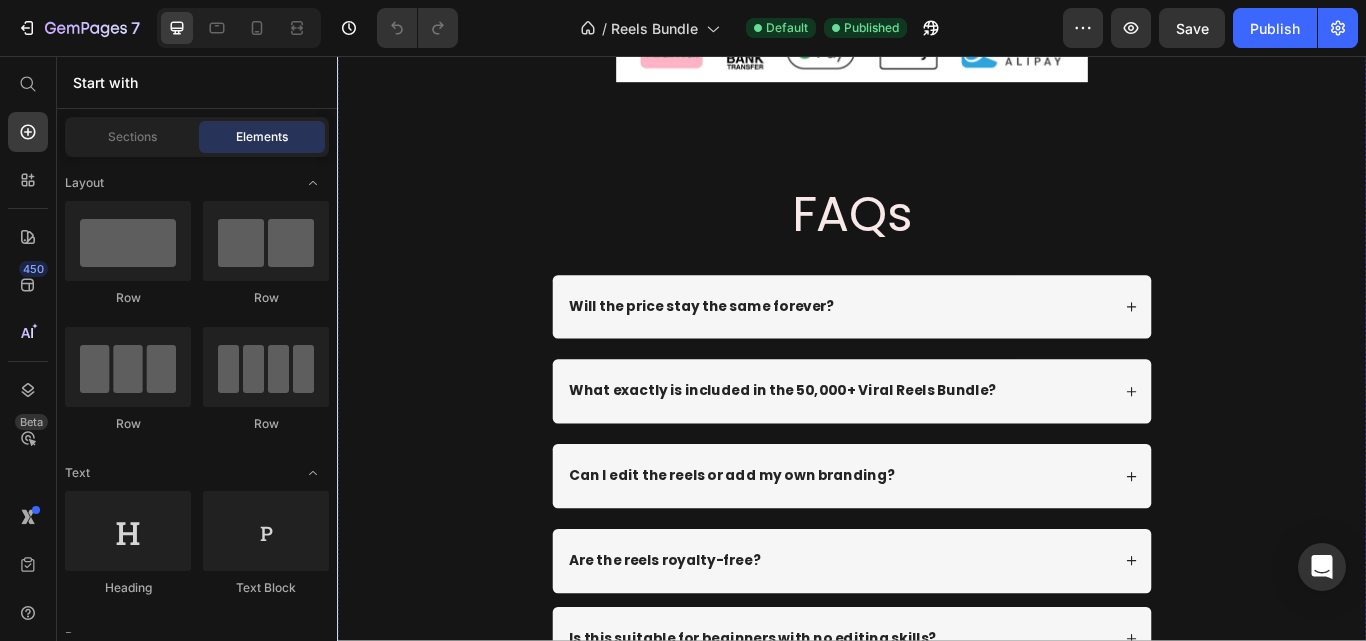 click on "€97" at bounding box center (1047, -634) 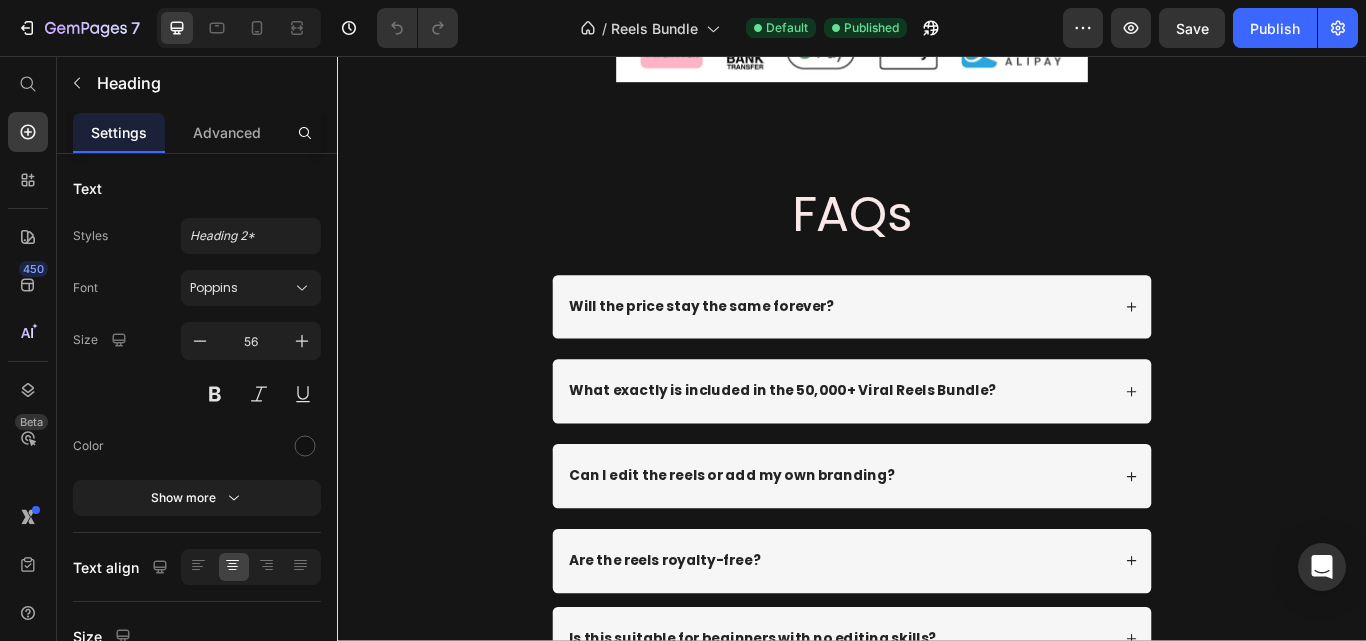 scroll, scrollTop: 11165, scrollLeft: 0, axis: vertical 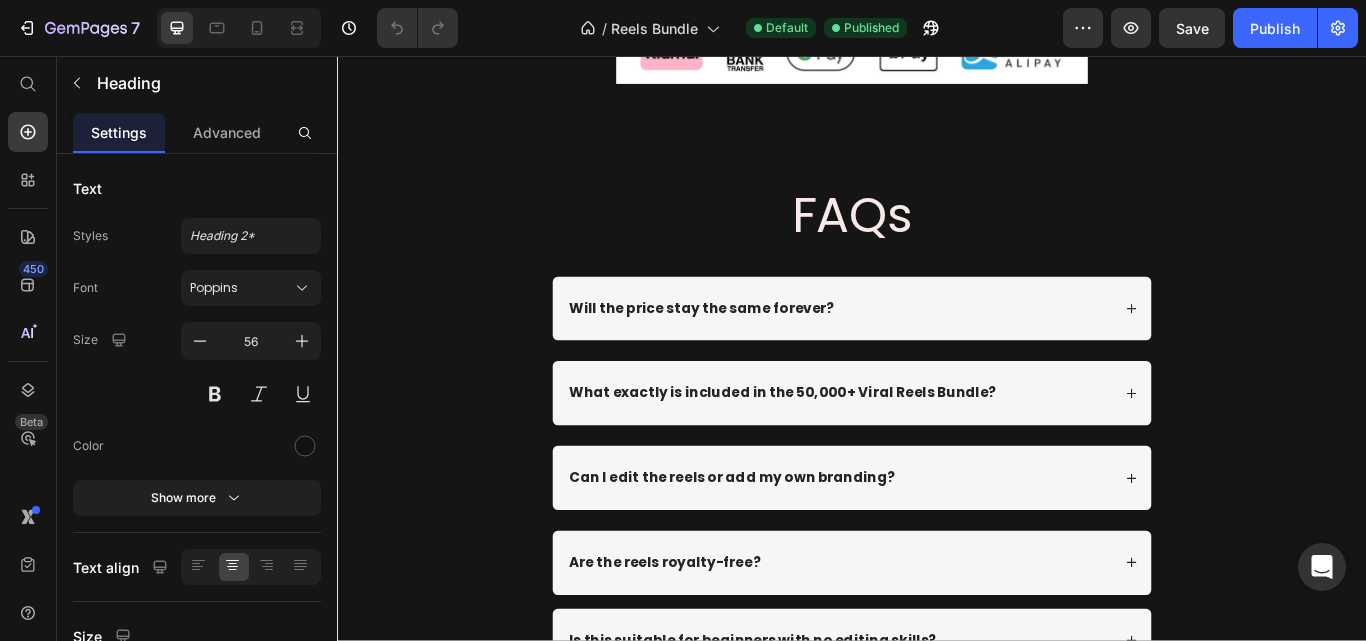 click on "€97" at bounding box center [1047, -632] 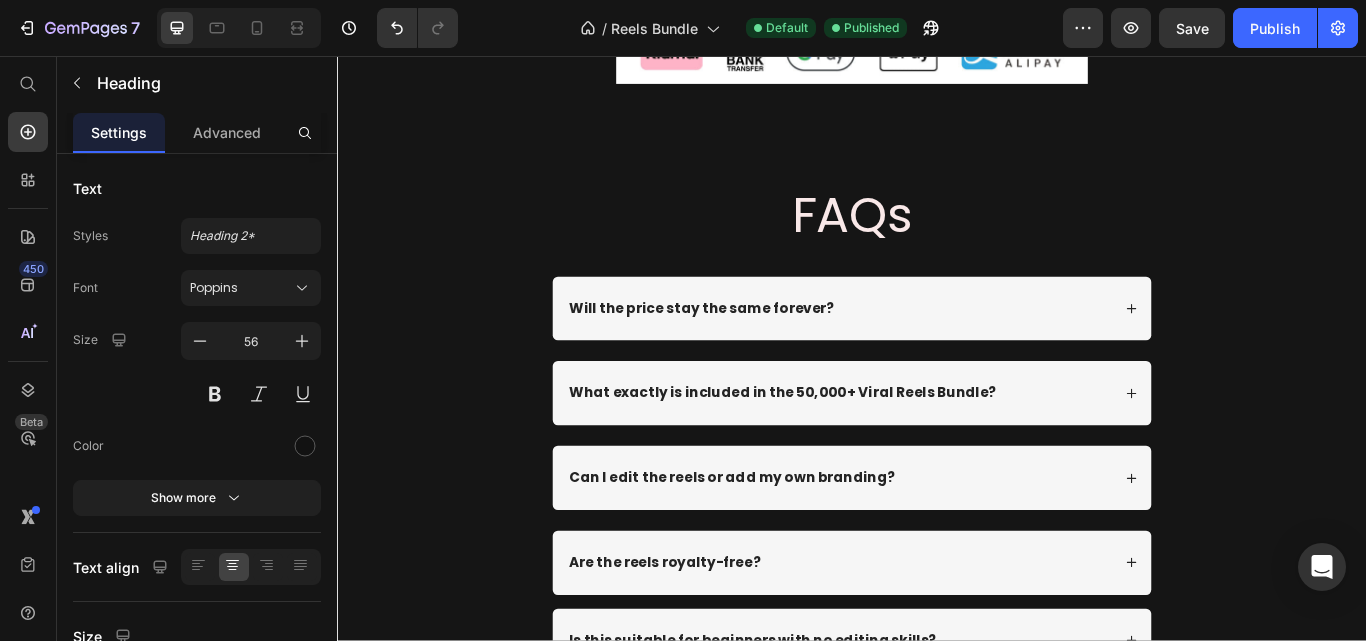 click on "Only for [DATE] €27" at bounding box center (937, -552) 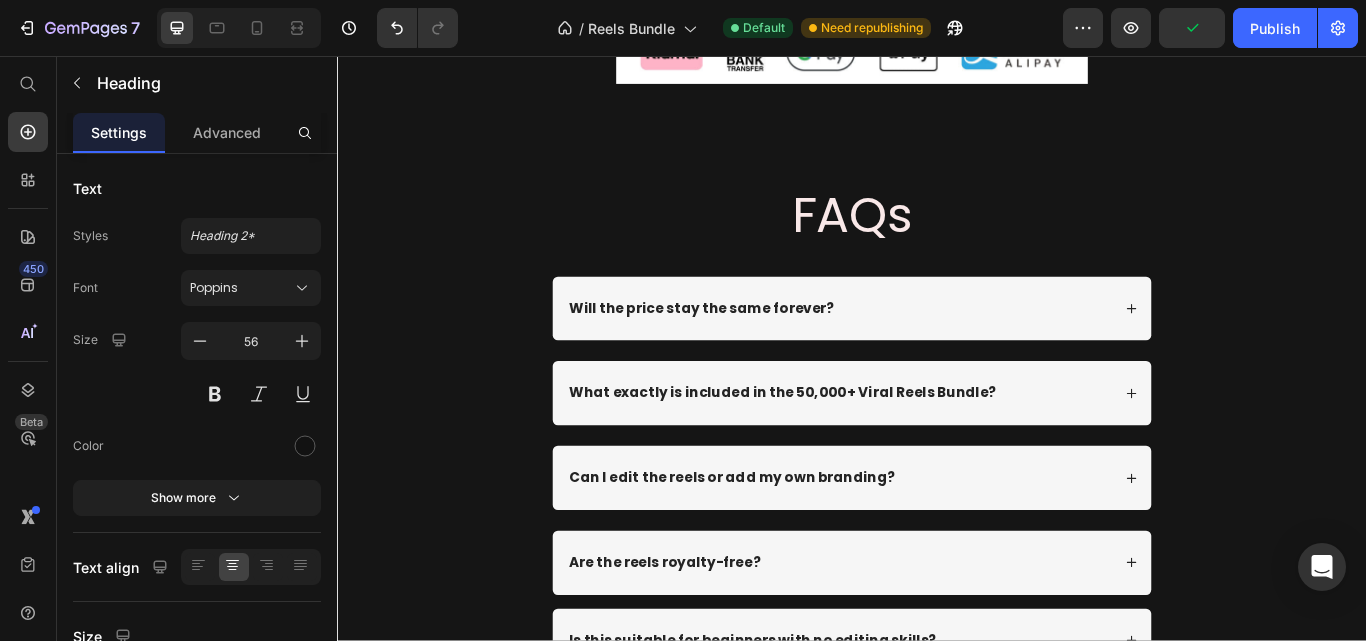 click on "€27,00" at bounding box center [1050, -362] 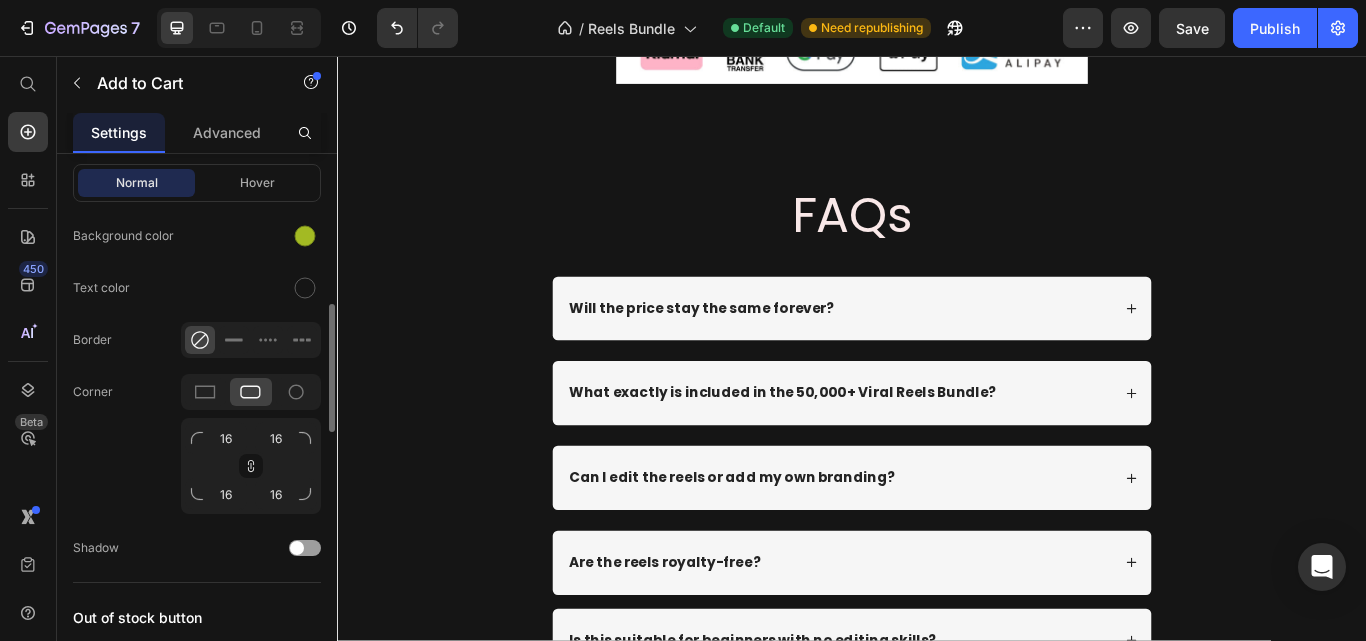scroll, scrollTop: 1670, scrollLeft: 0, axis: vertical 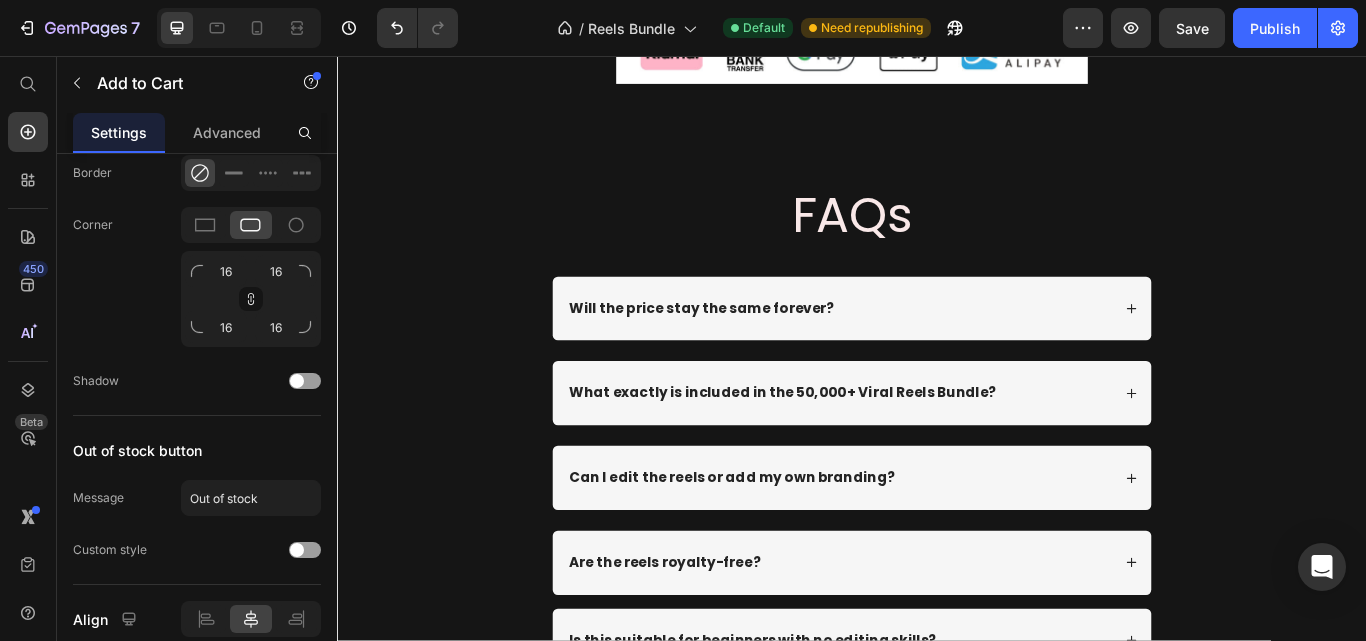 click on "€27,00" at bounding box center (1050, -362) 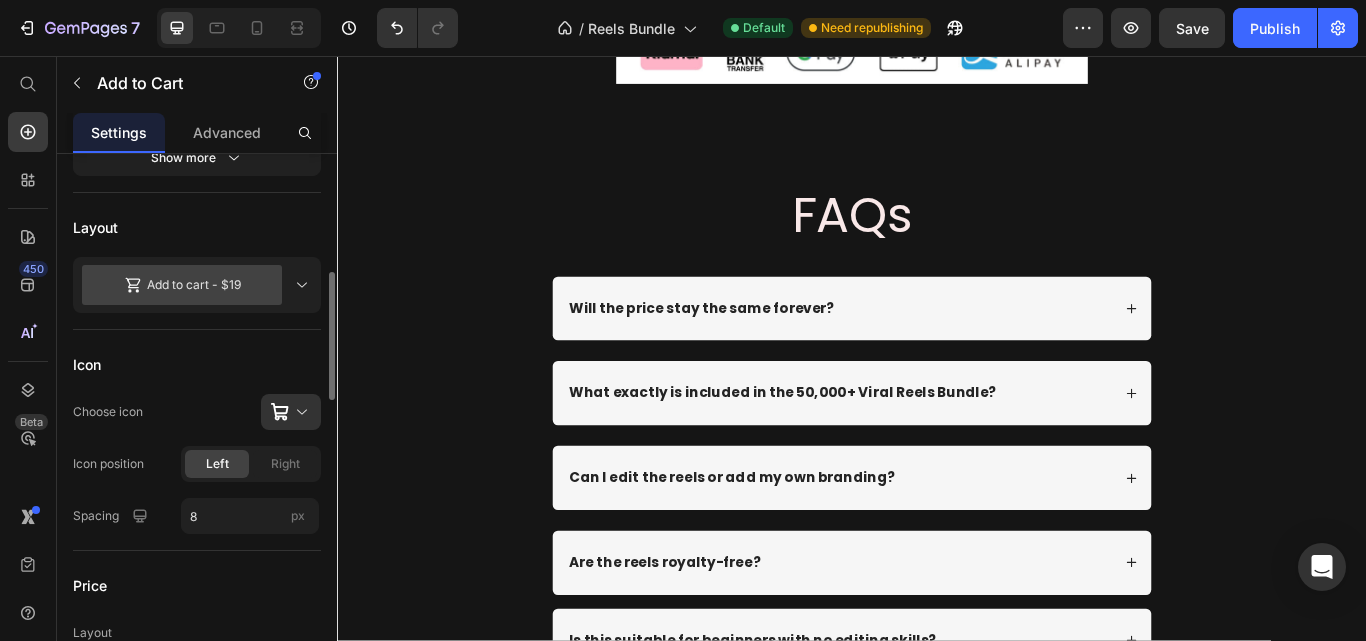 scroll, scrollTop: 0, scrollLeft: 0, axis: both 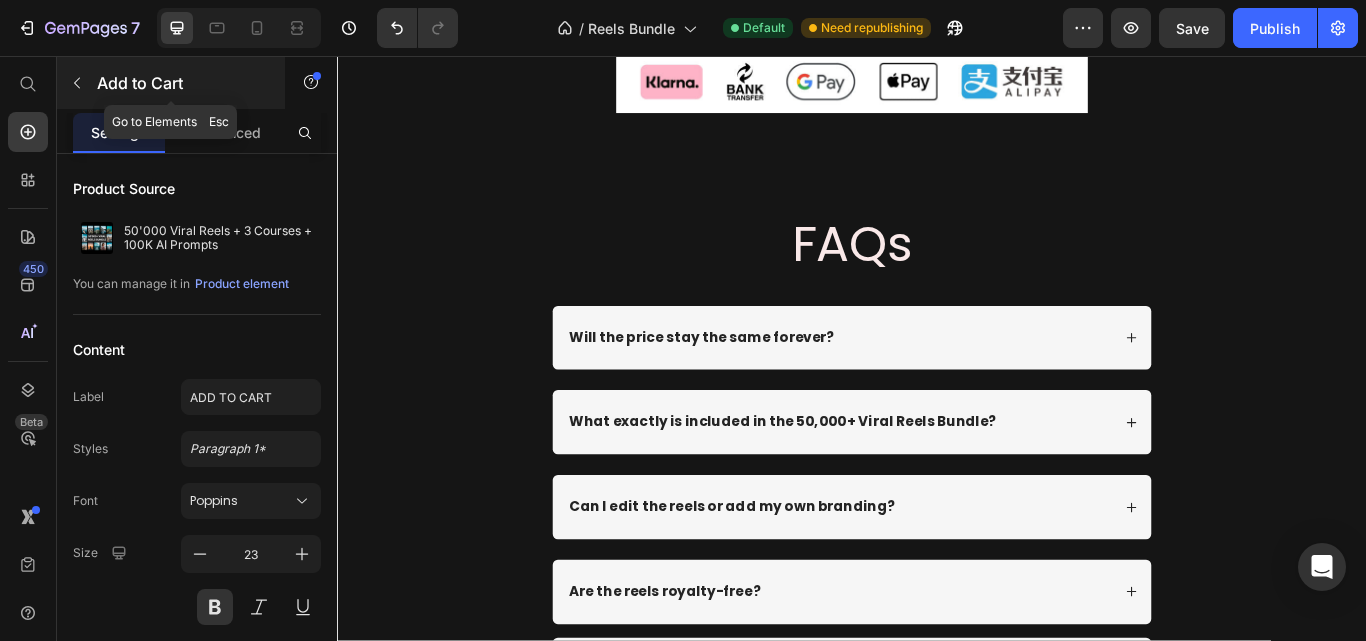 click 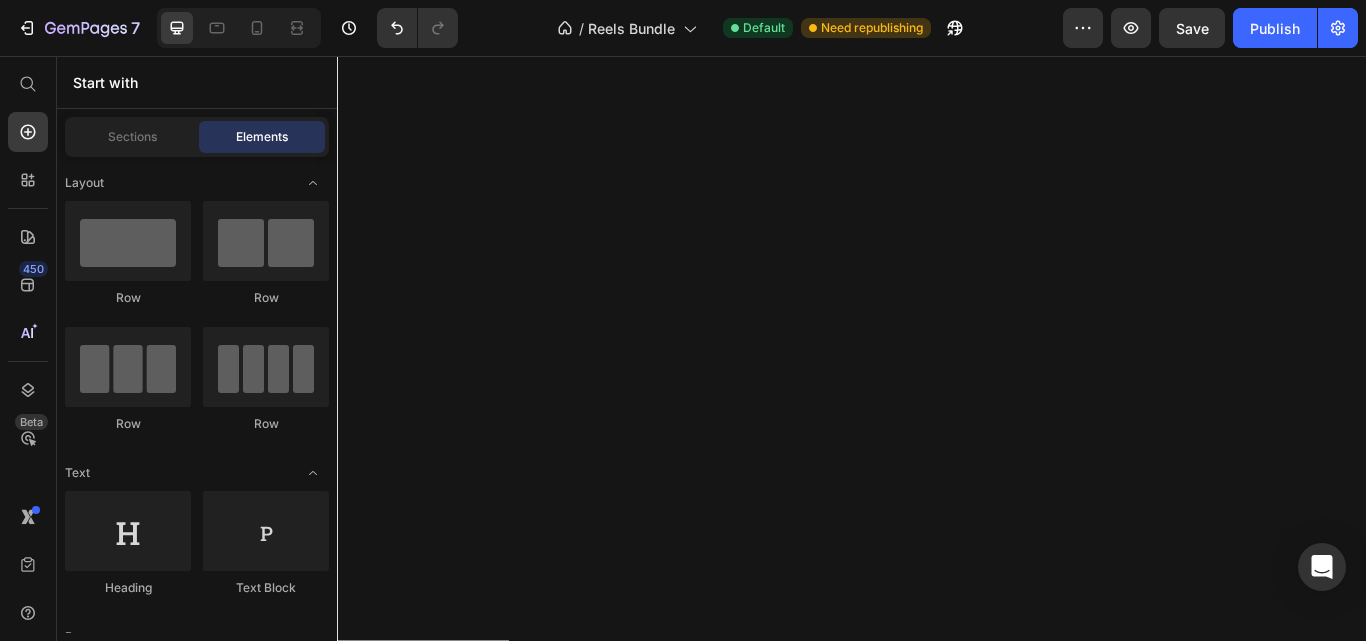 scroll, scrollTop: 8131, scrollLeft: 0, axis: vertical 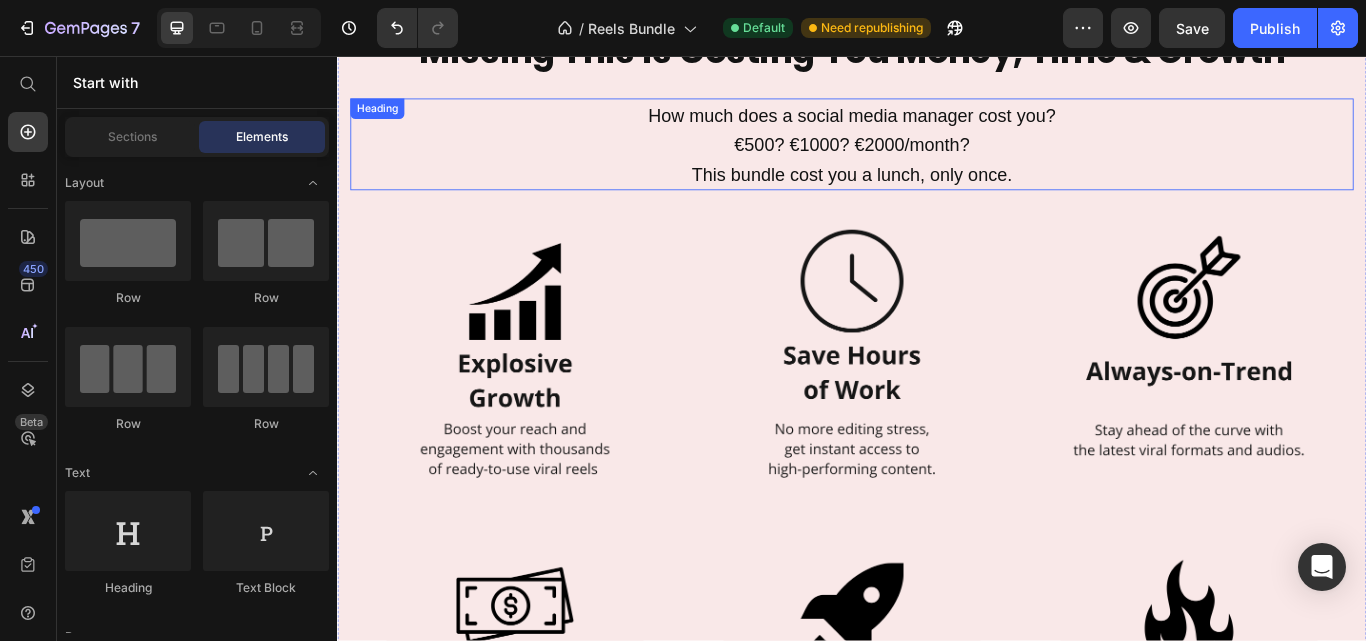 click on "This bundle cost you a lunch, only once." at bounding box center [937, 194] 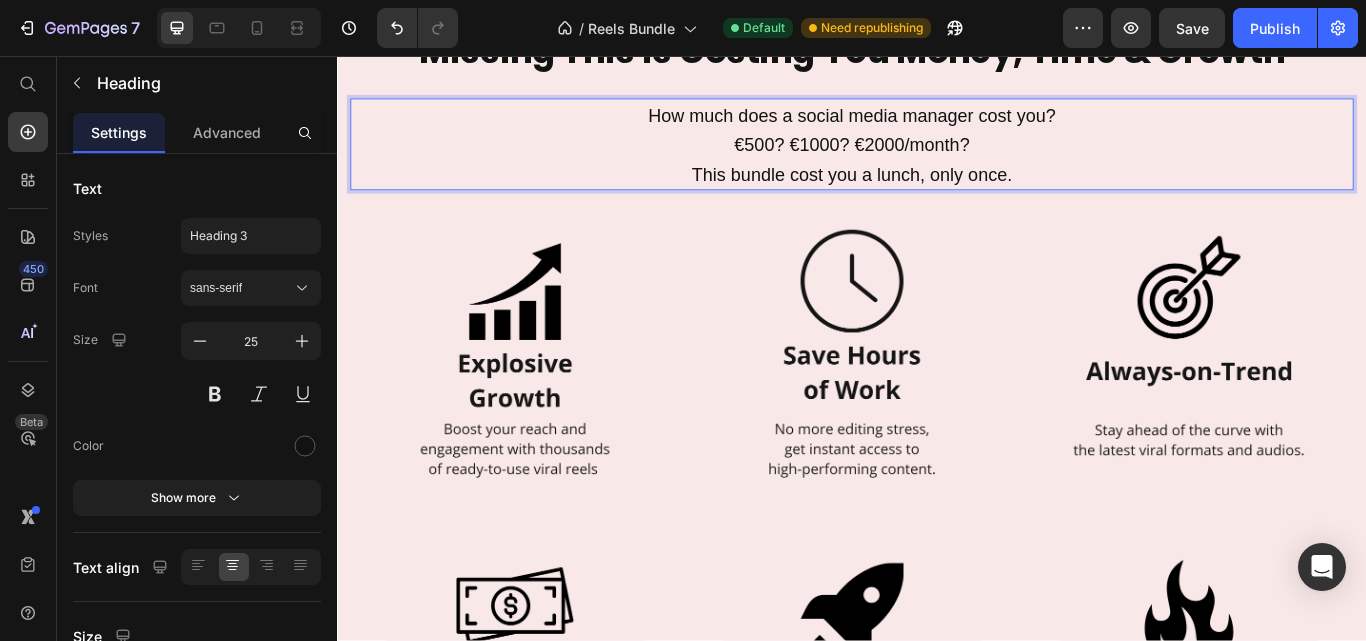 click on "This bundle cost you a lunch, only once." at bounding box center (937, 194) 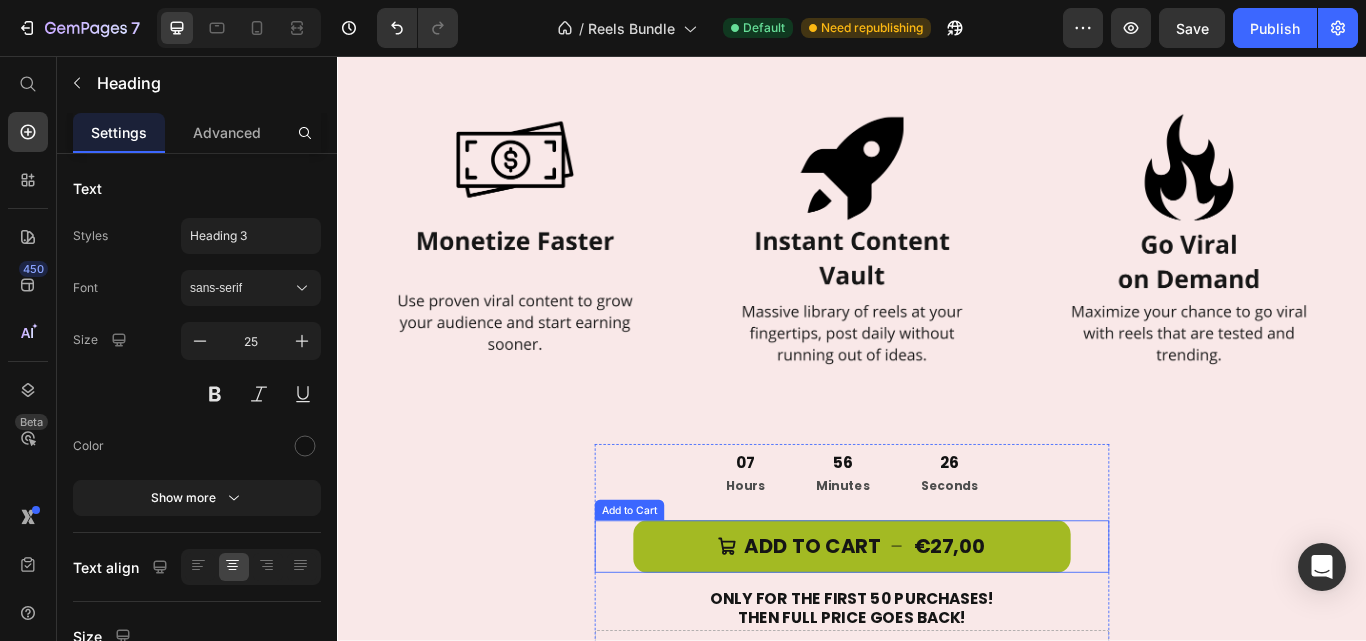 scroll, scrollTop: 4167, scrollLeft: 0, axis: vertical 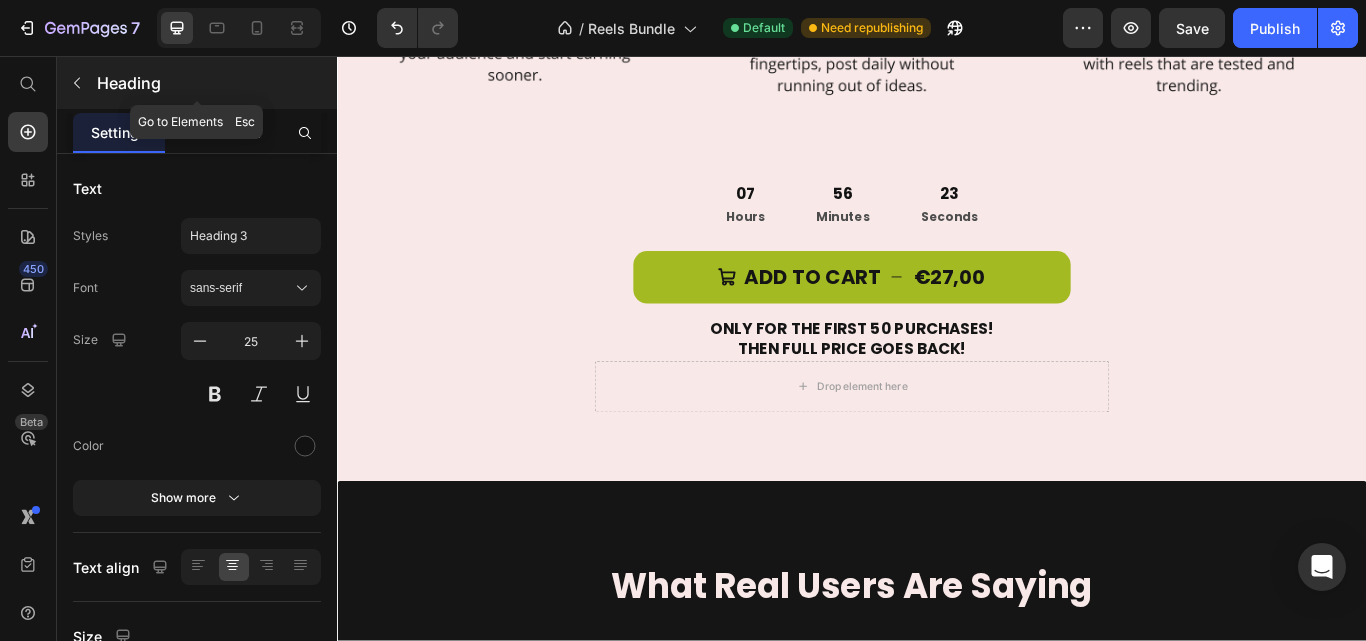 click 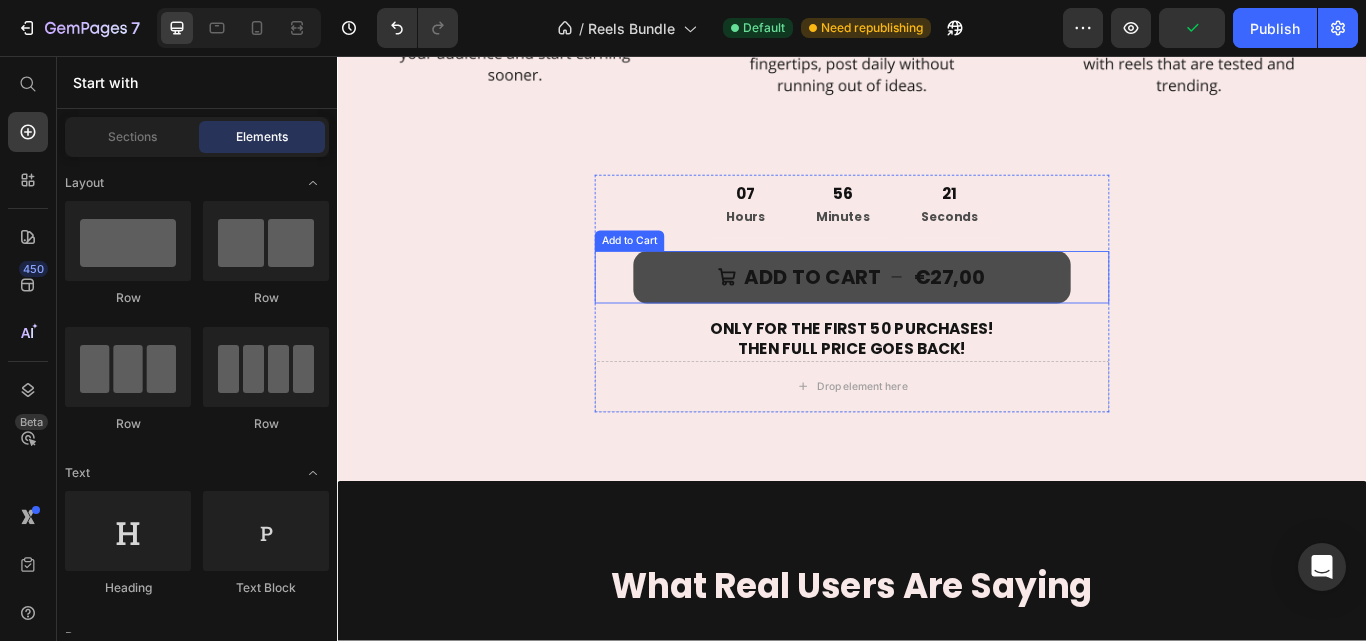 click on "€27,00" at bounding box center [1050, 314] 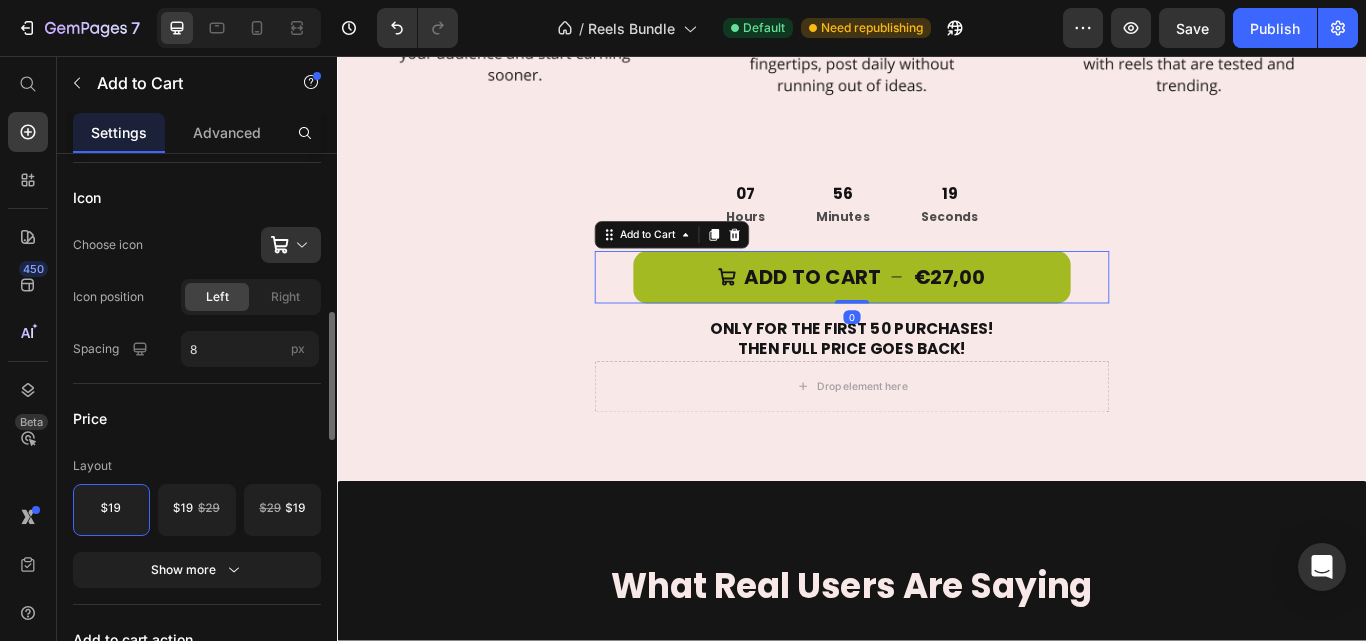 scroll, scrollTop: 501, scrollLeft: 0, axis: vertical 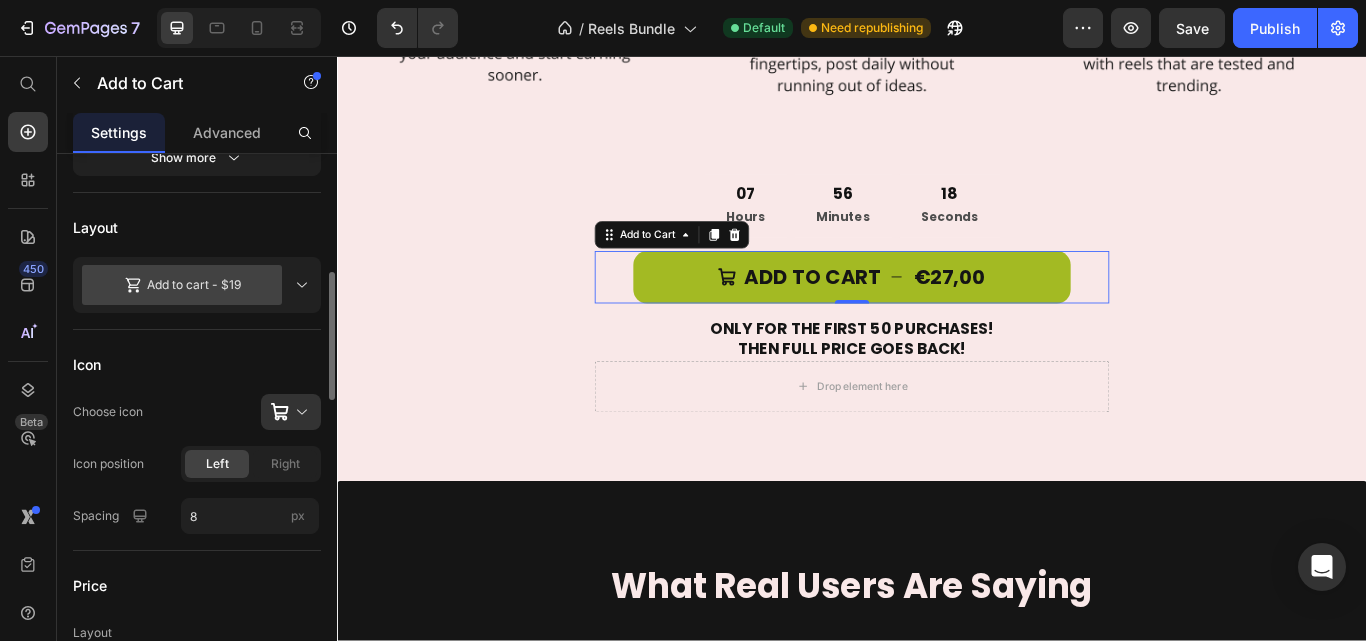 click 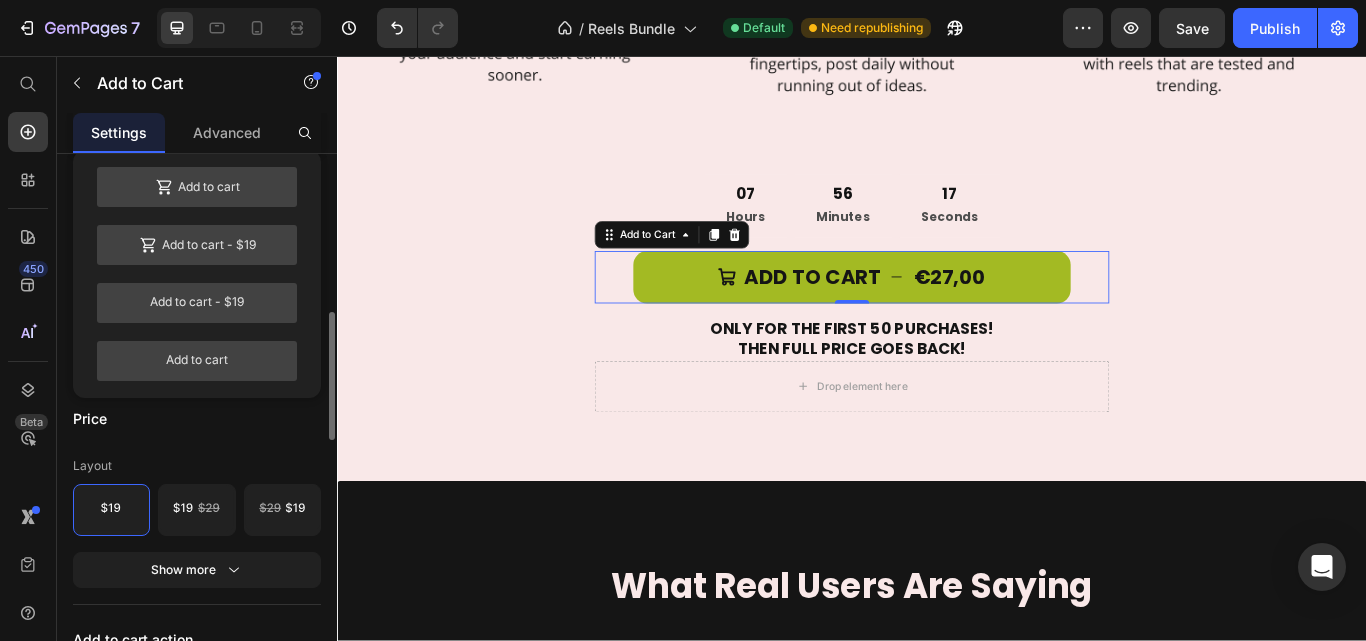 scroll, scrollTop: 835, scrollLeft: 0, axis: vertical 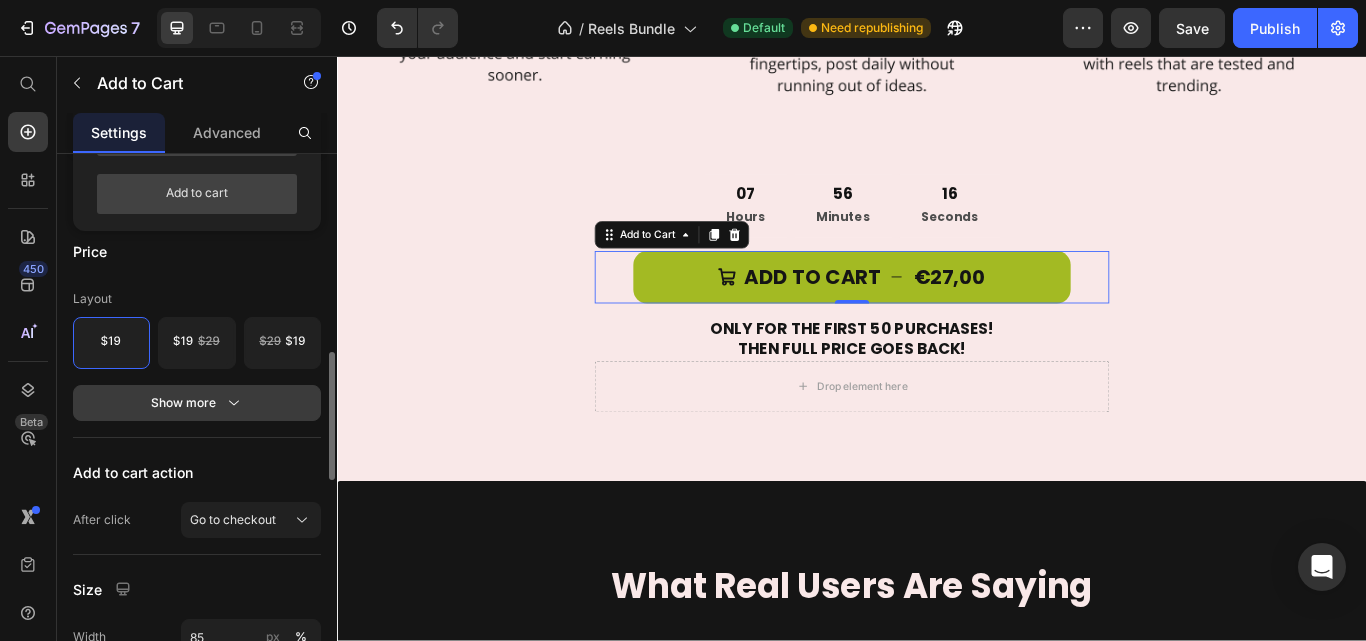 click on "Show more" at bounding box center [197, 403] 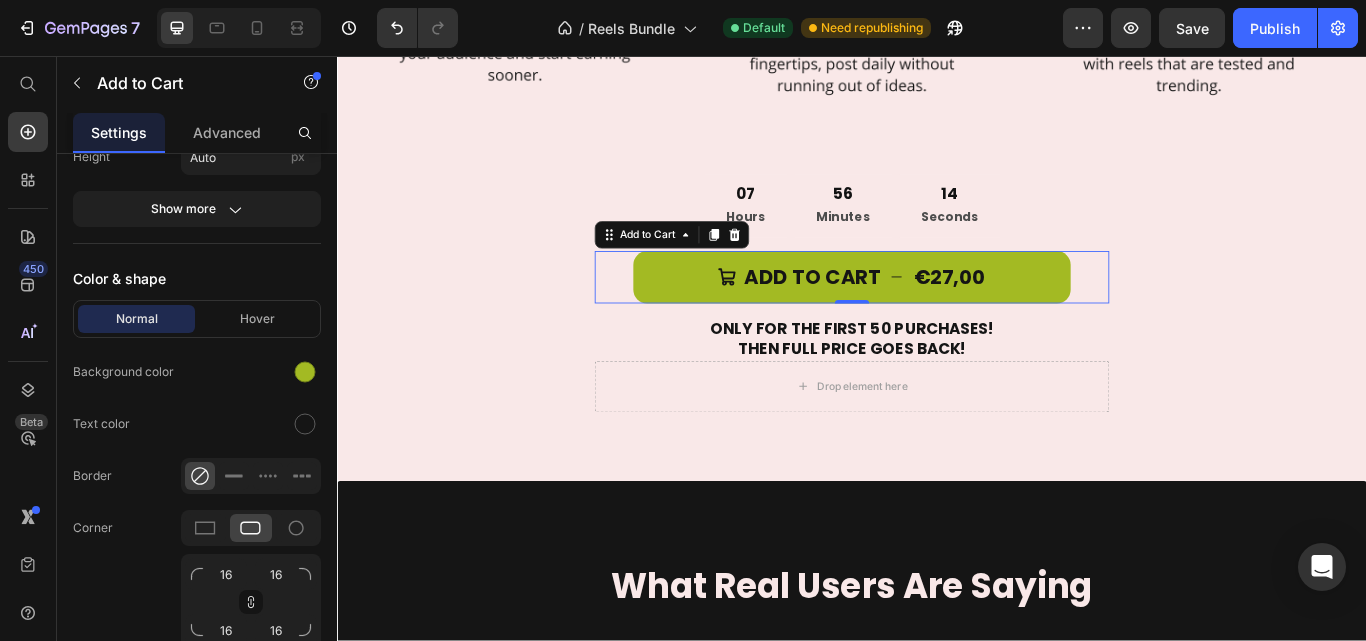 scroll, scrollTop: 2223, scrollLeft: 0, axis: vertical 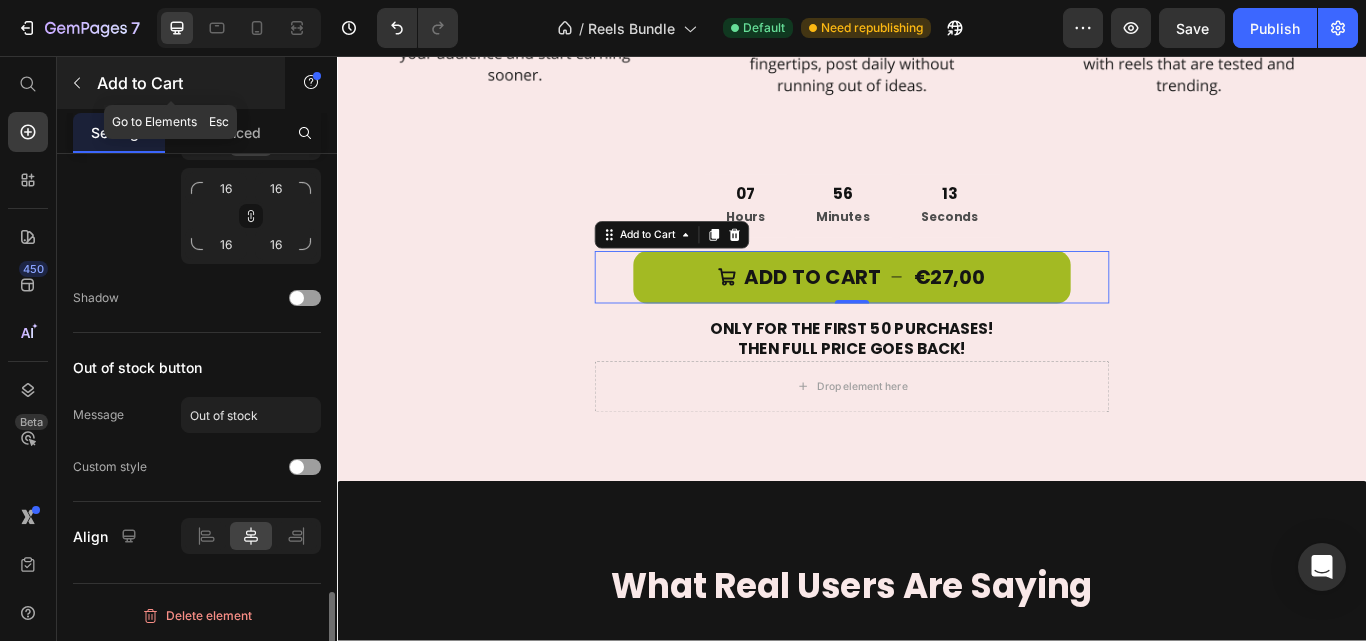 click 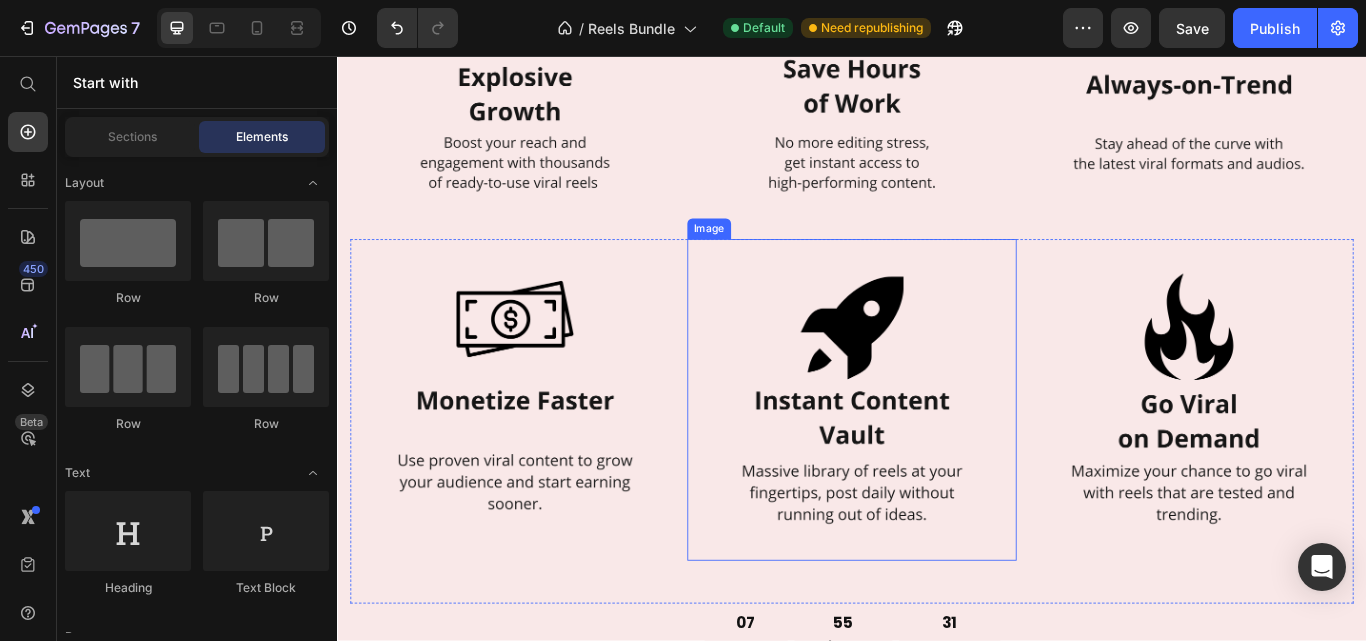 scroll, scrollTop: 4333, scrollLeft: 0, axis: vertical 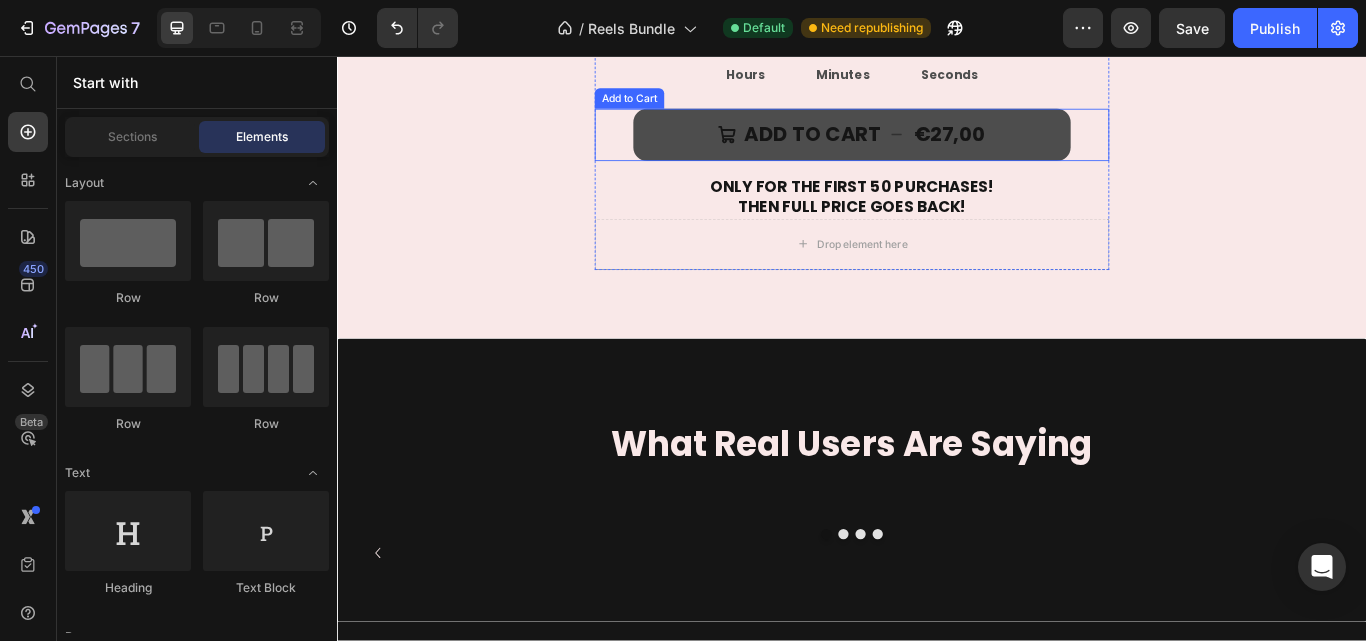 click on "€27,00" at bounding box center [1050, 148] 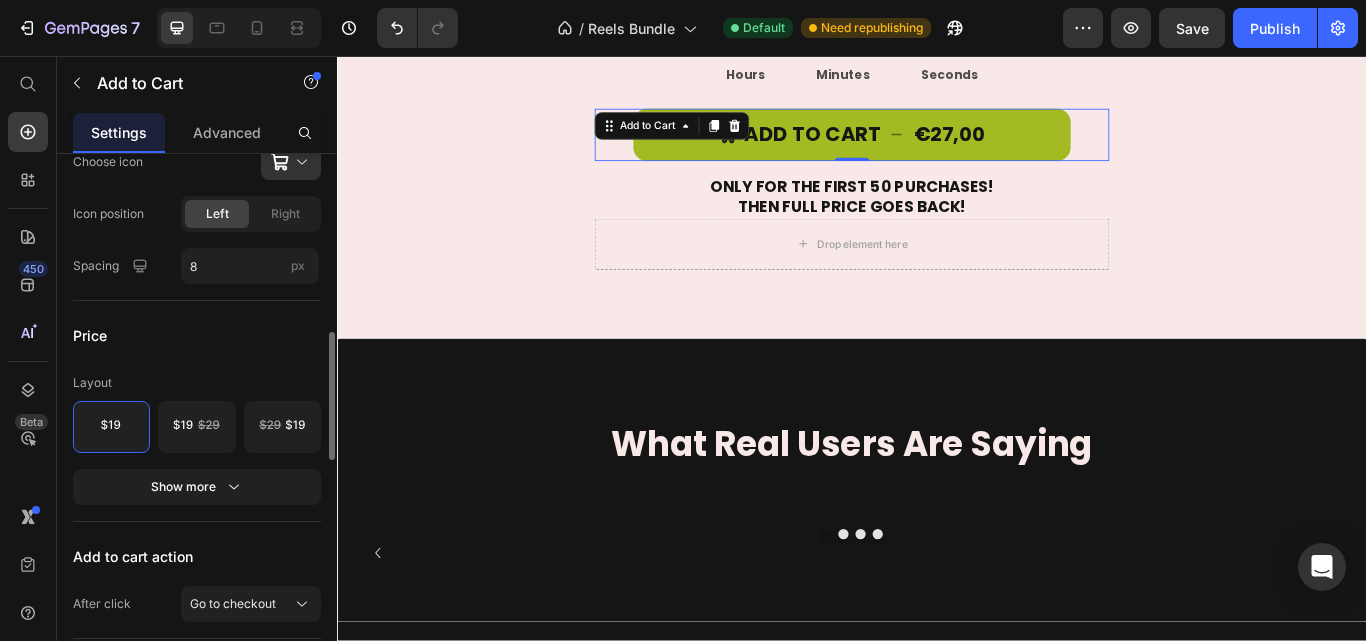 scroll, scrollTop: 0, scrollLeft: 0, axis: both 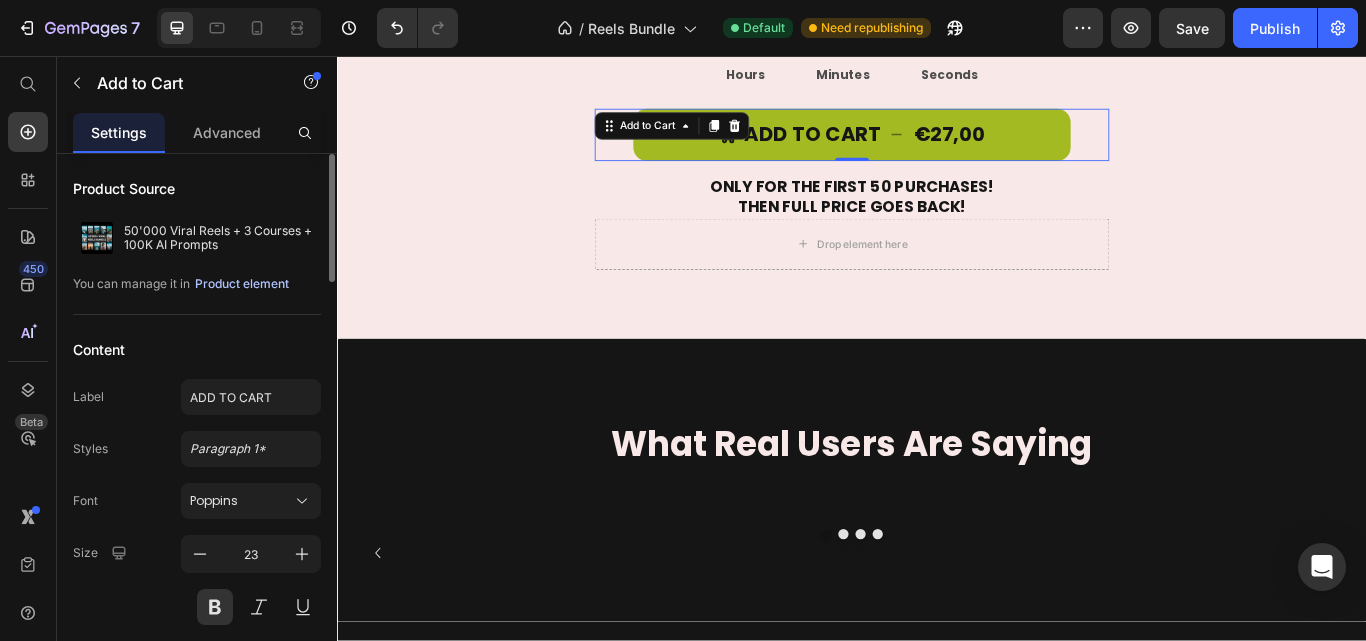 click on "Product element" at bounding box center [242, 284] 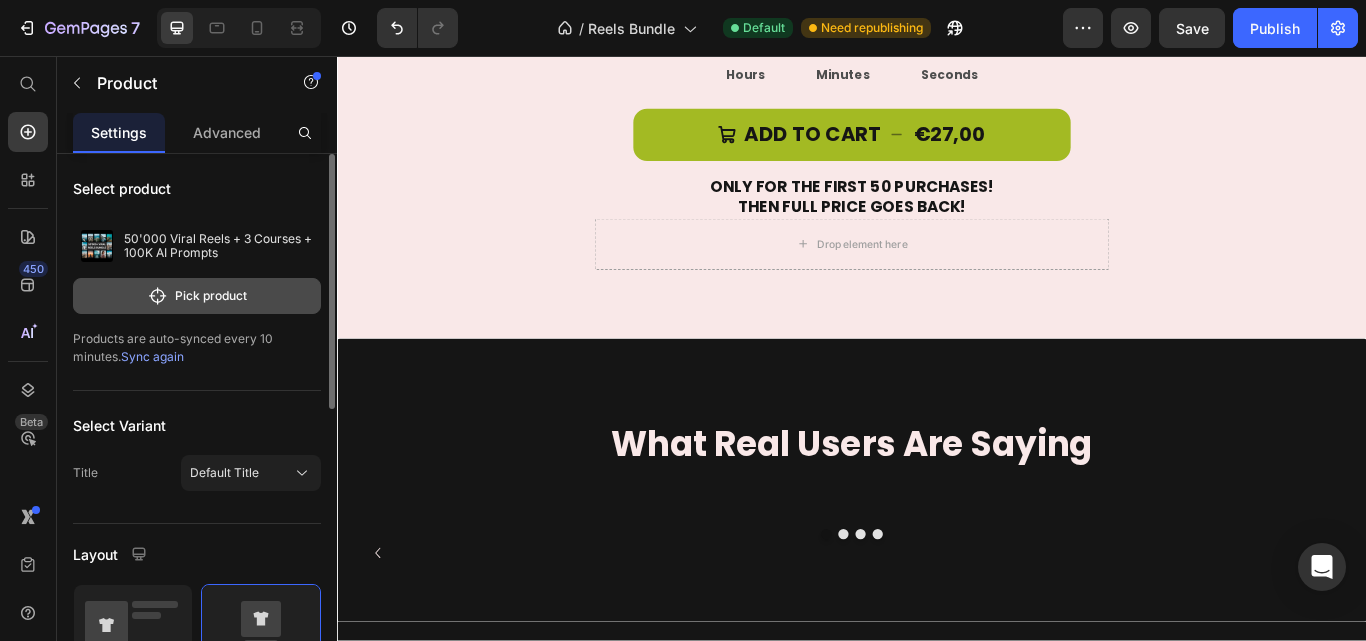 click on "Pick product" at bounding box center (197, 296) 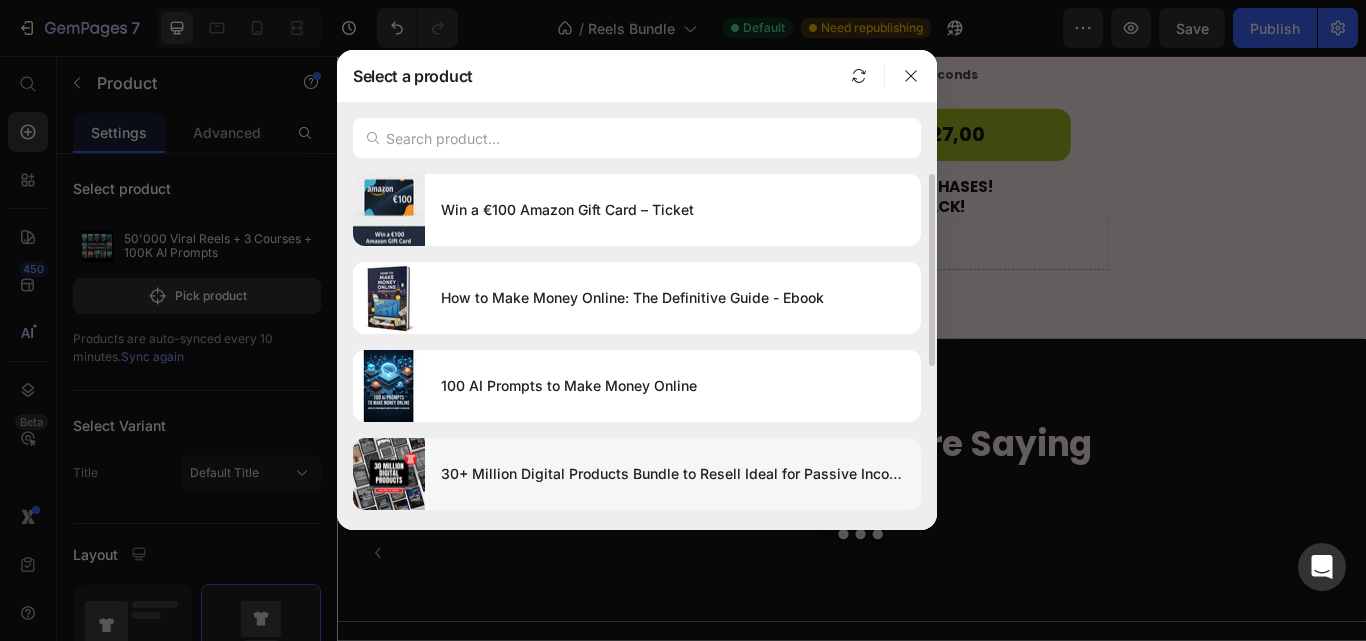 scroll, scrollTop: 262, scrollLeft: 0, axis: vertical 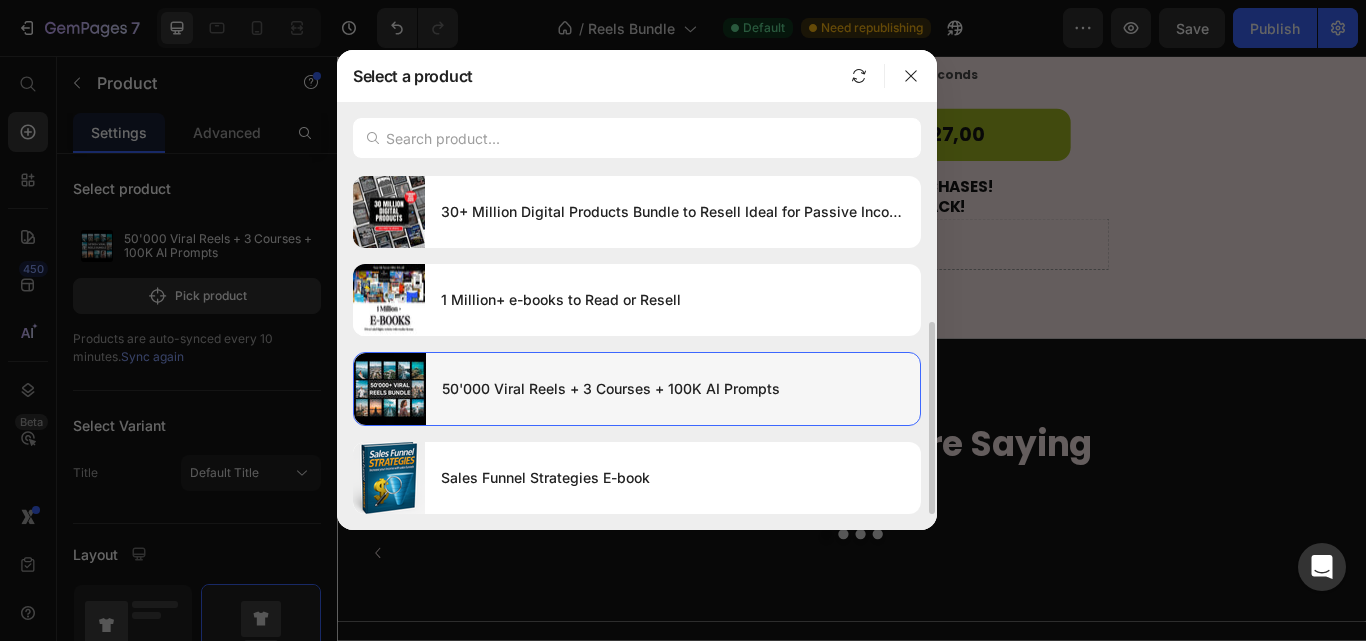 click on "50'000 Viral Reels + 3 Courses + 100K AI Prompts" at bounding box center [673, 389] 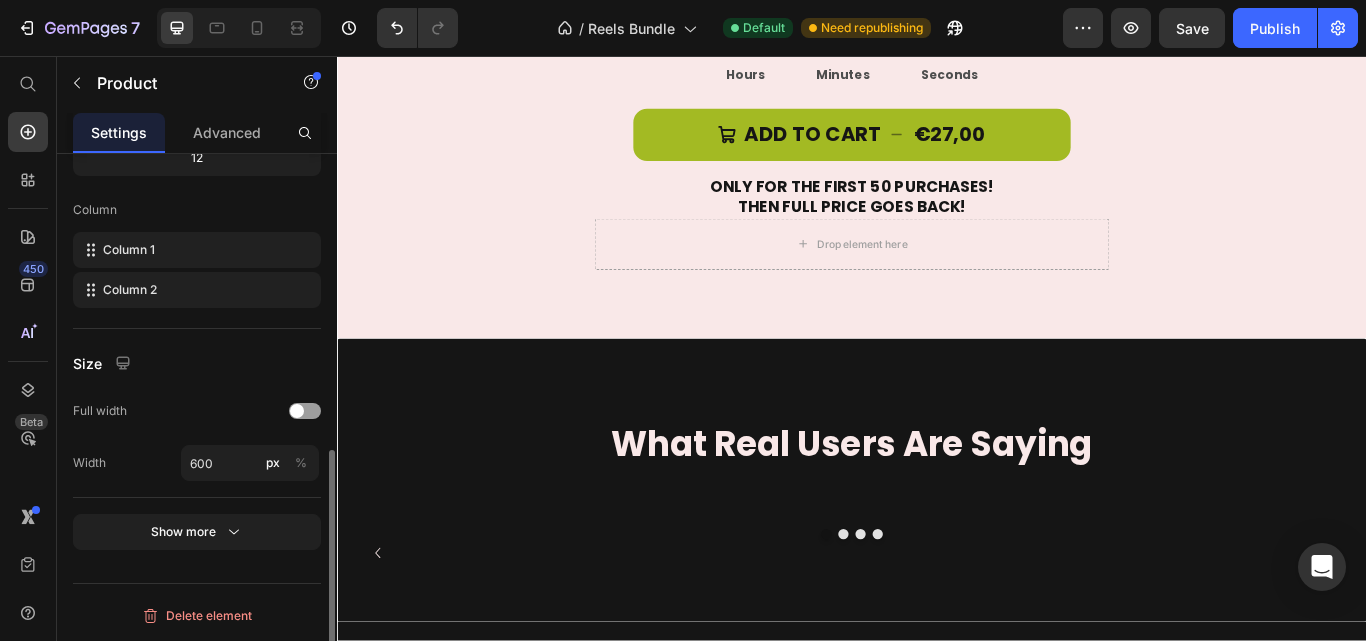 scroll, scrollTop: 0, scrollLeft: 0, axis: both 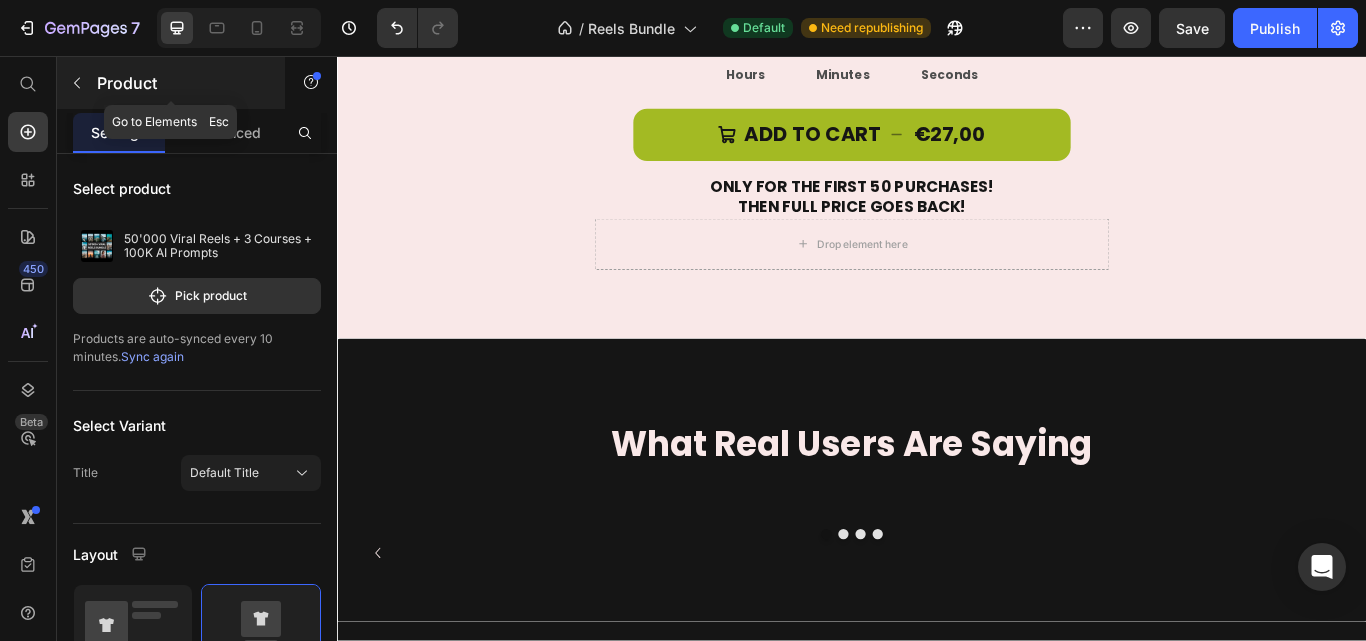click 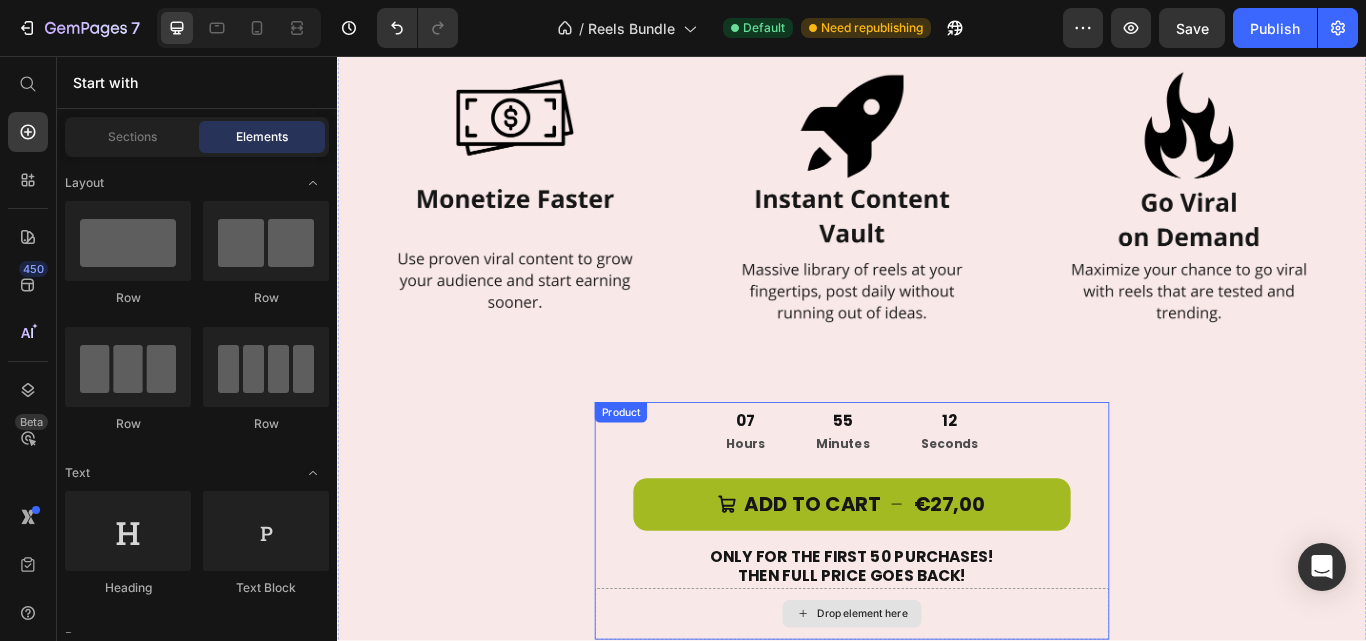 scroll, scrollTop: 4000, scrollLeft: 0, axis: vertical 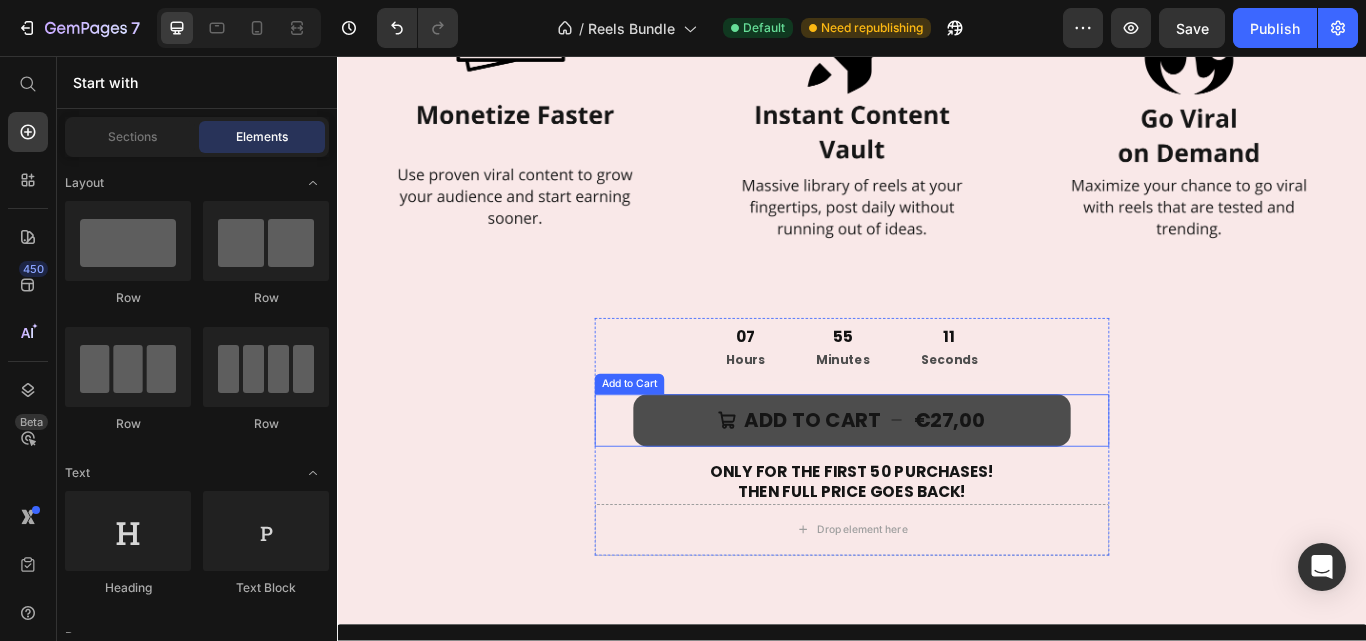 click on "€27,00" at bounding box center (1050, 481) 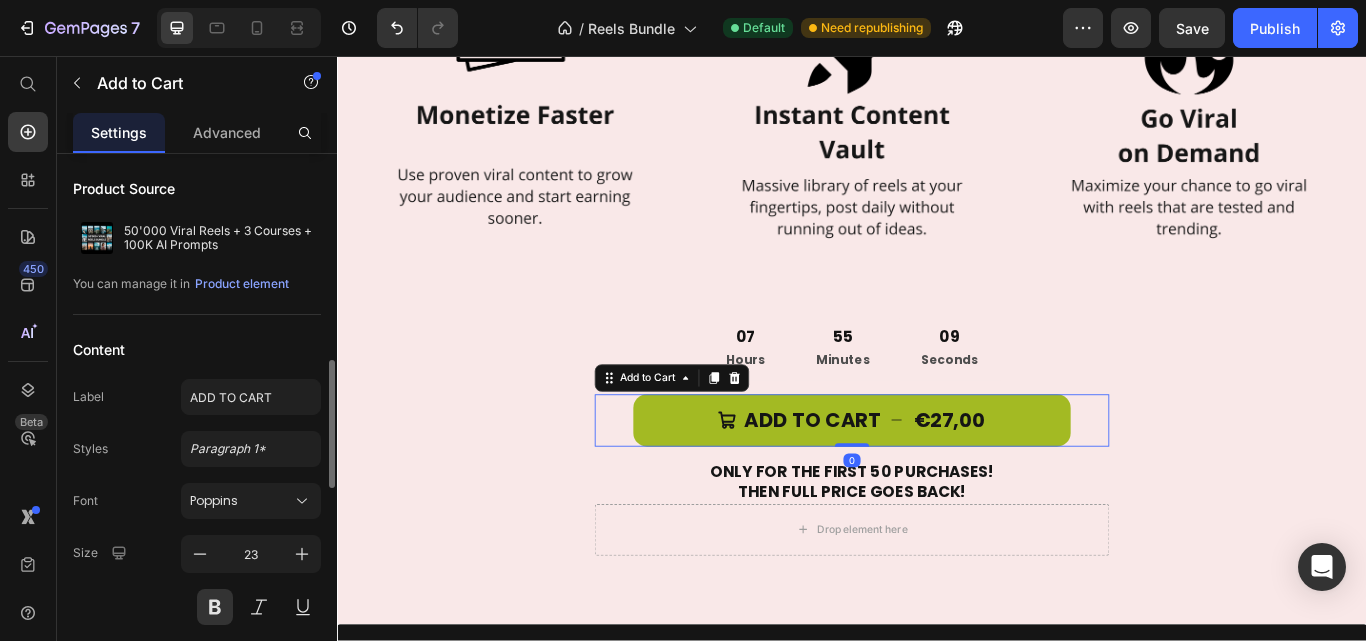 scroll, scrollTop: 334, scrollLeft: 0, axis: vertical 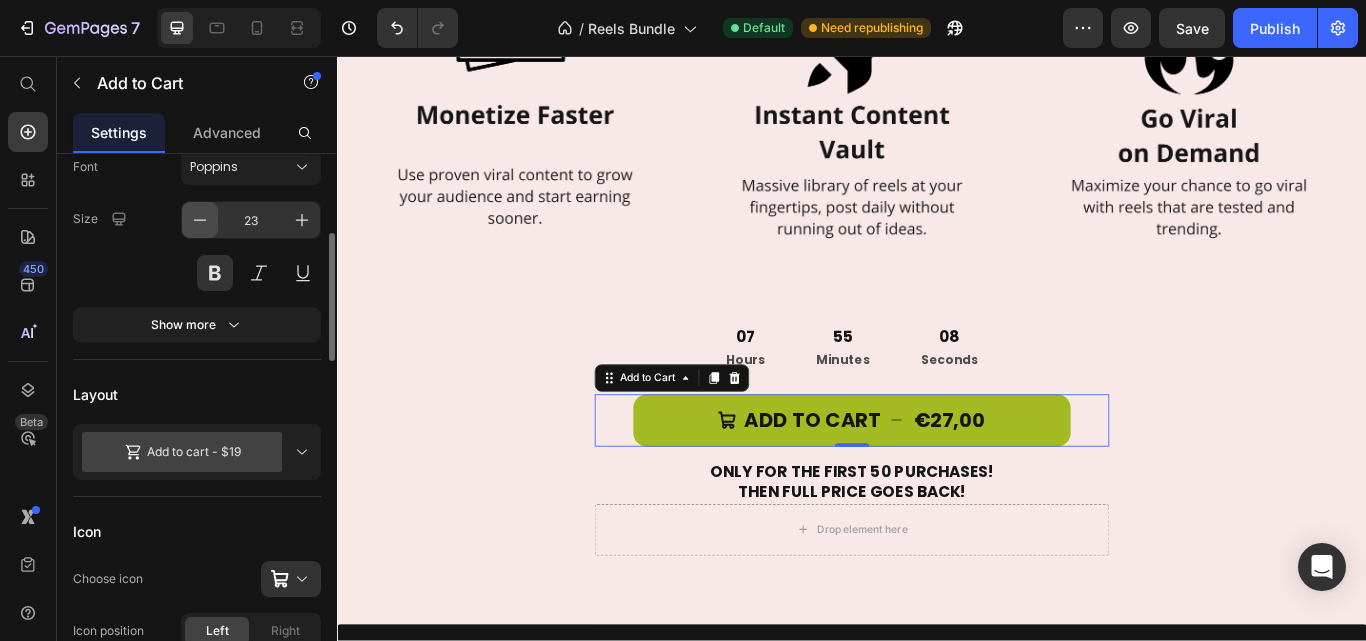 click 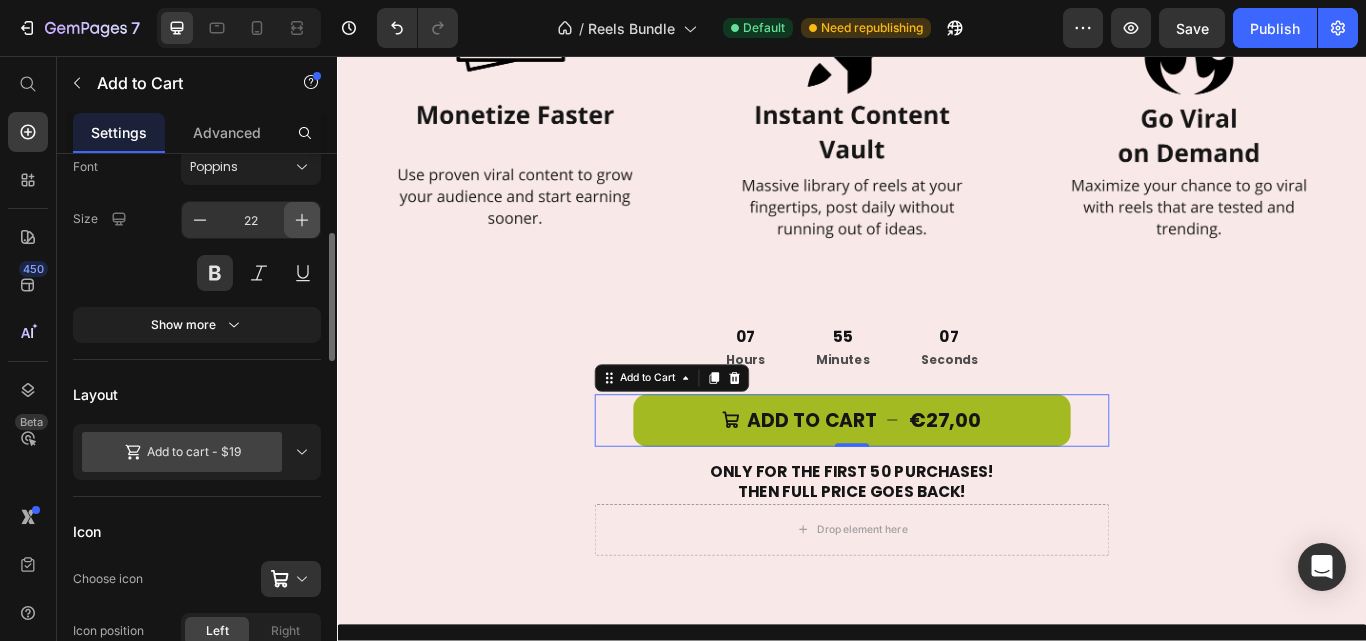 click 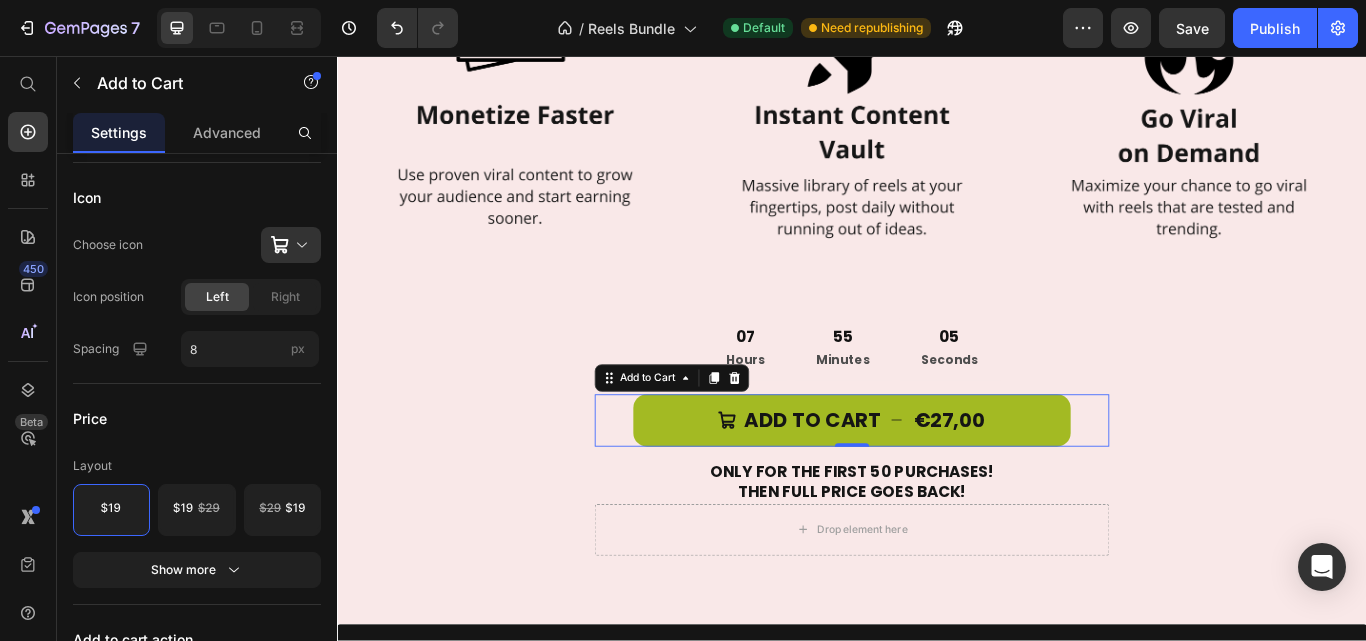 scroll, scrollTop: 1002, scrollLeft: 0, axis: vertical 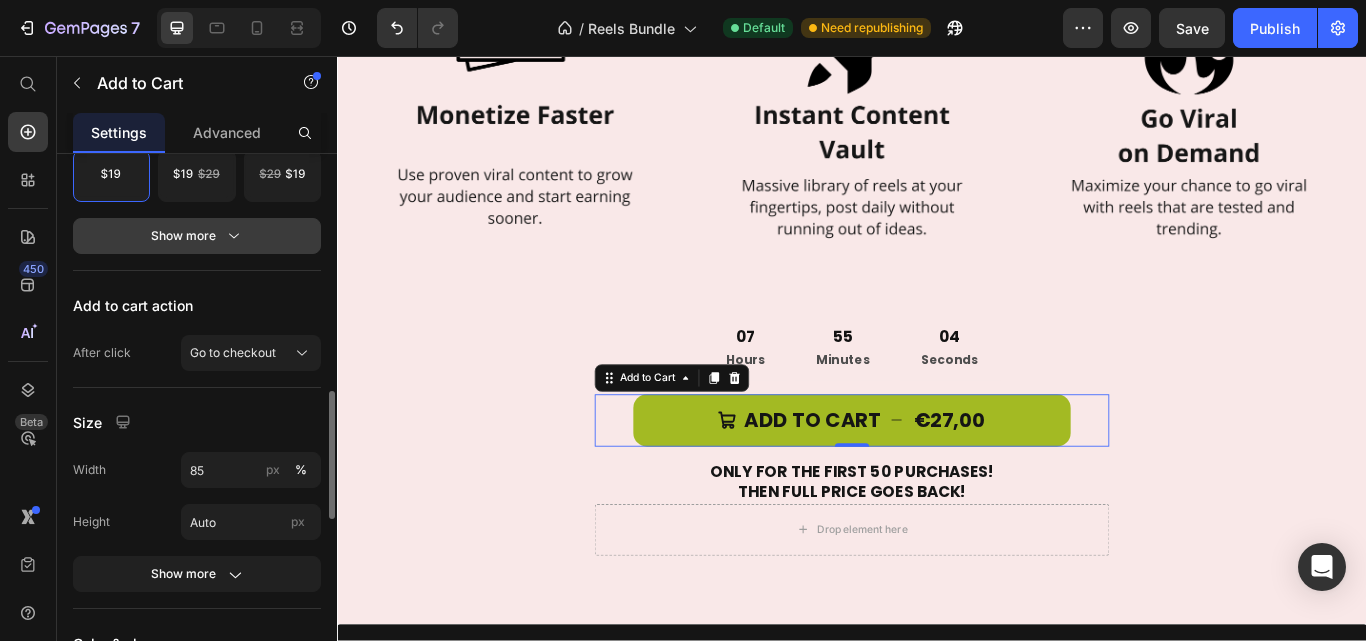 click 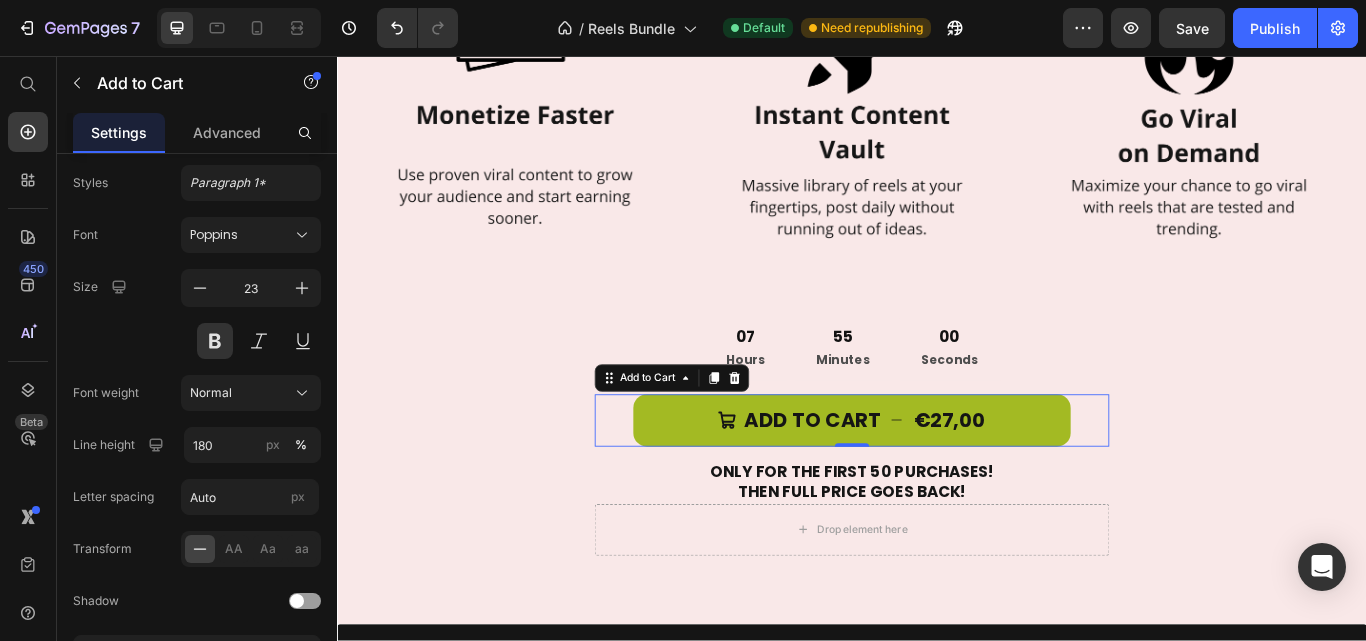 scroll, scrollTop: 0, scrollLeft: 0, axis: both 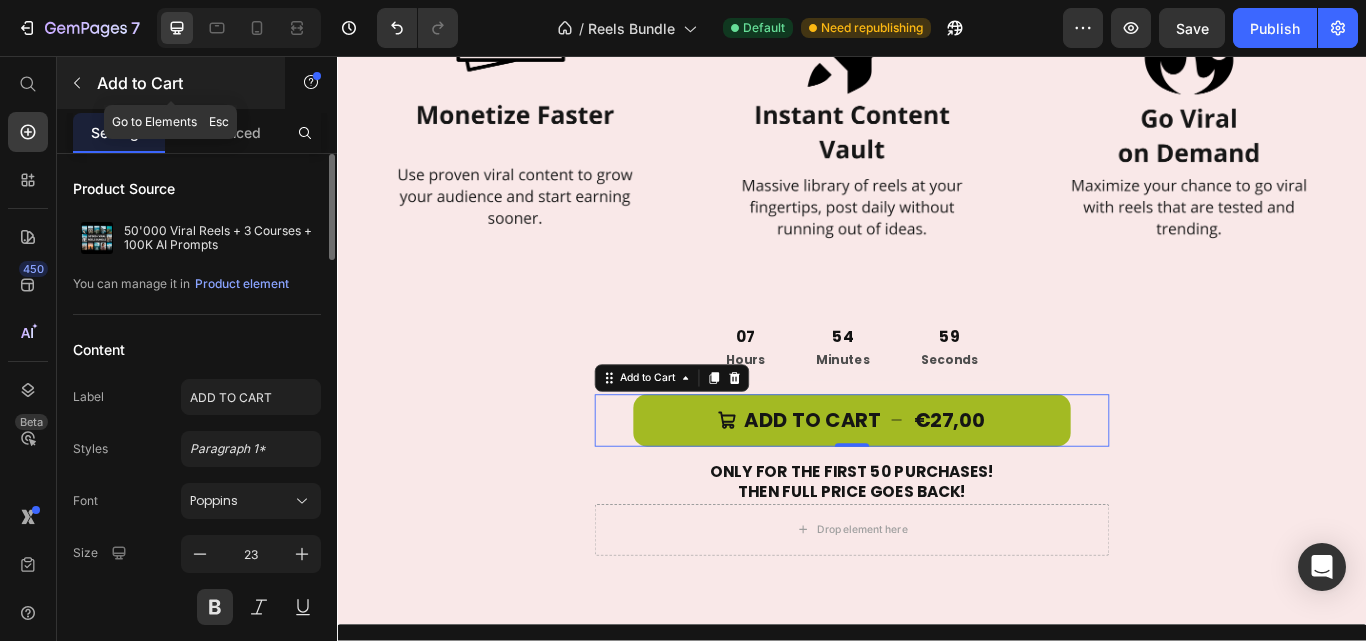 click at bounding box center [77, 83] 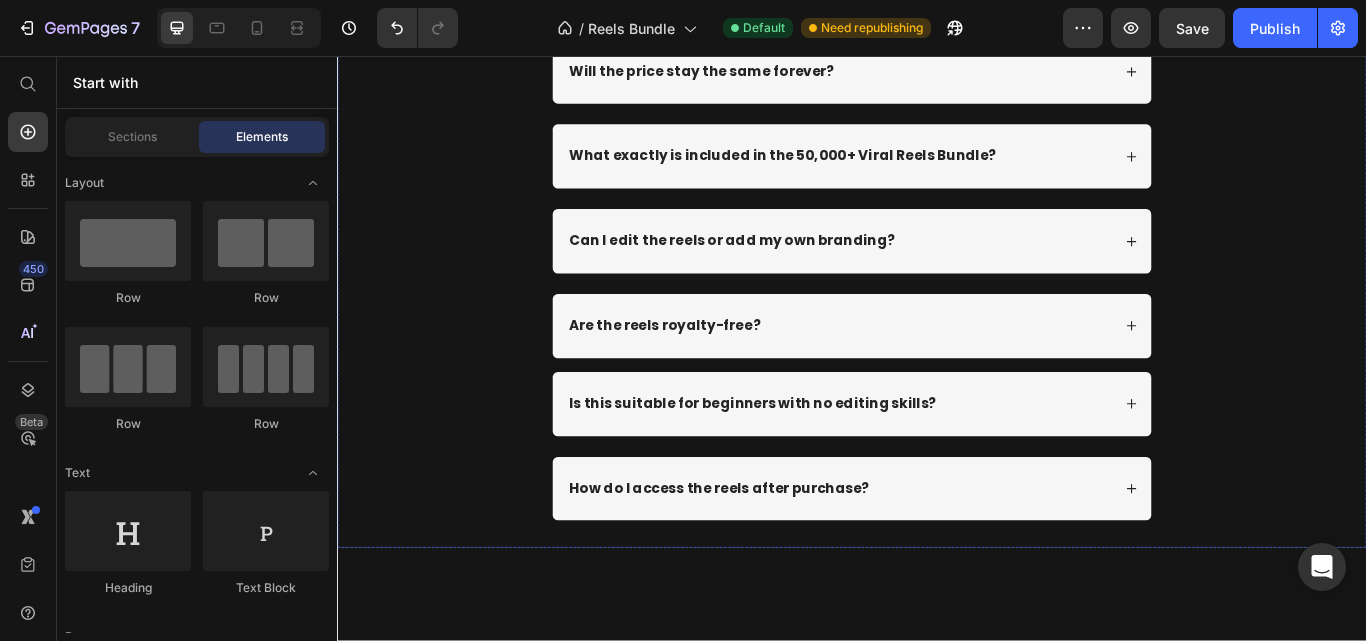 scroll, scrollTop: 11298, scrollLeft: 0, axis: vertical 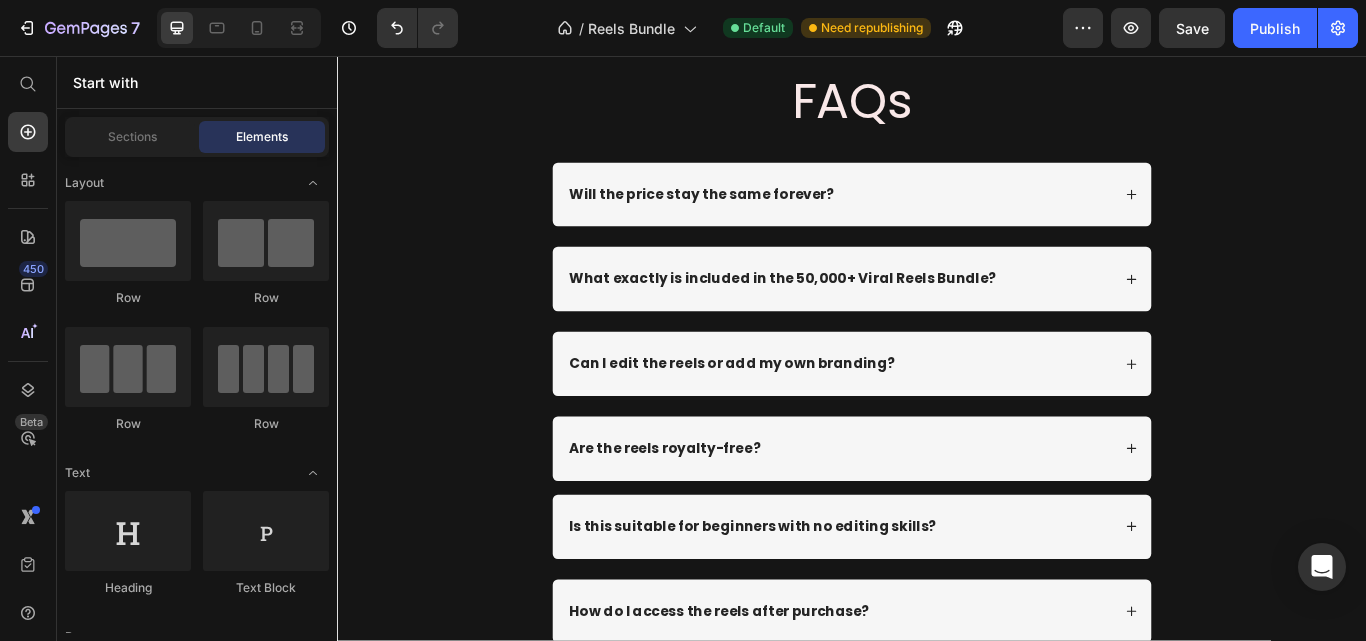 click on "€27,00" at bounding box center (1050, -495) 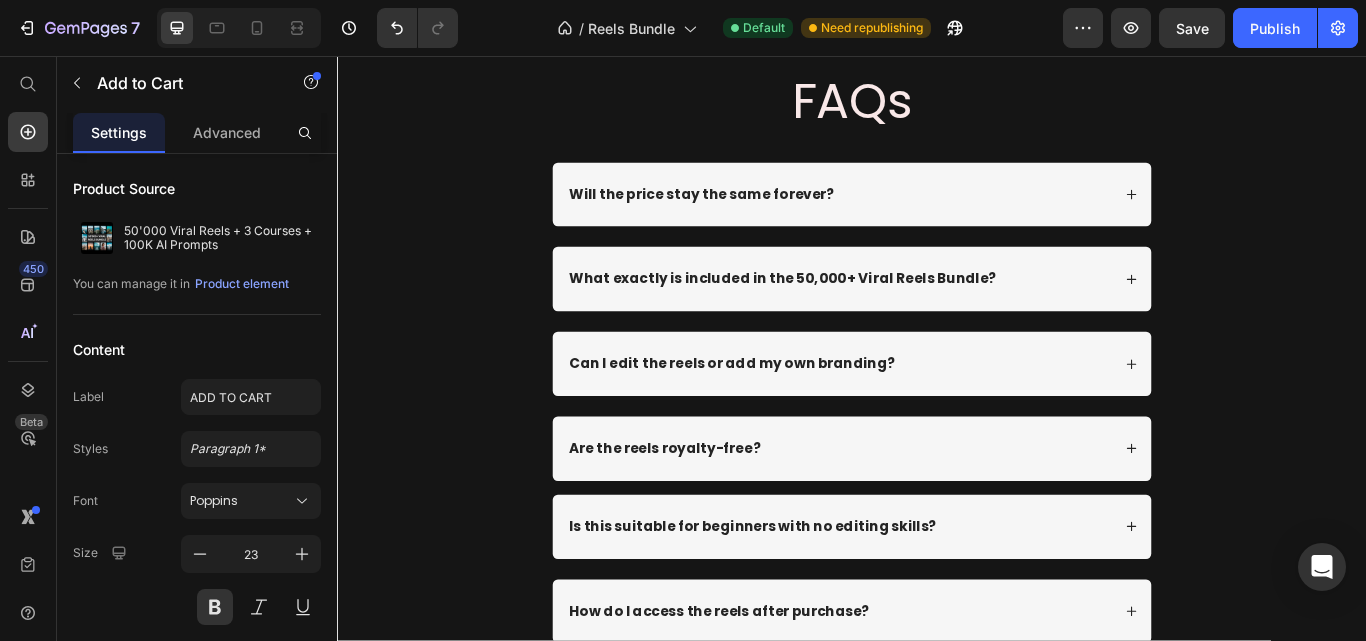 click on "€27,00" at bounding box center (1050, -495) 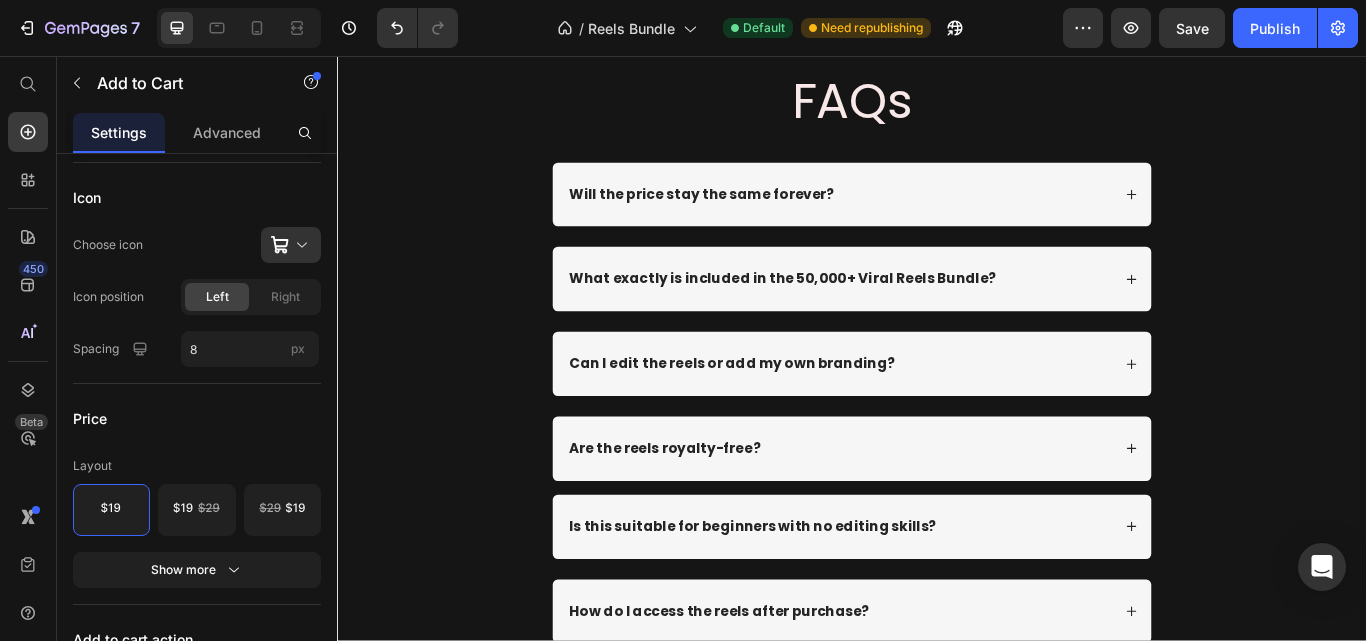 scroll, scrollTop: 334, scrollLeft: 0, axis: vertical 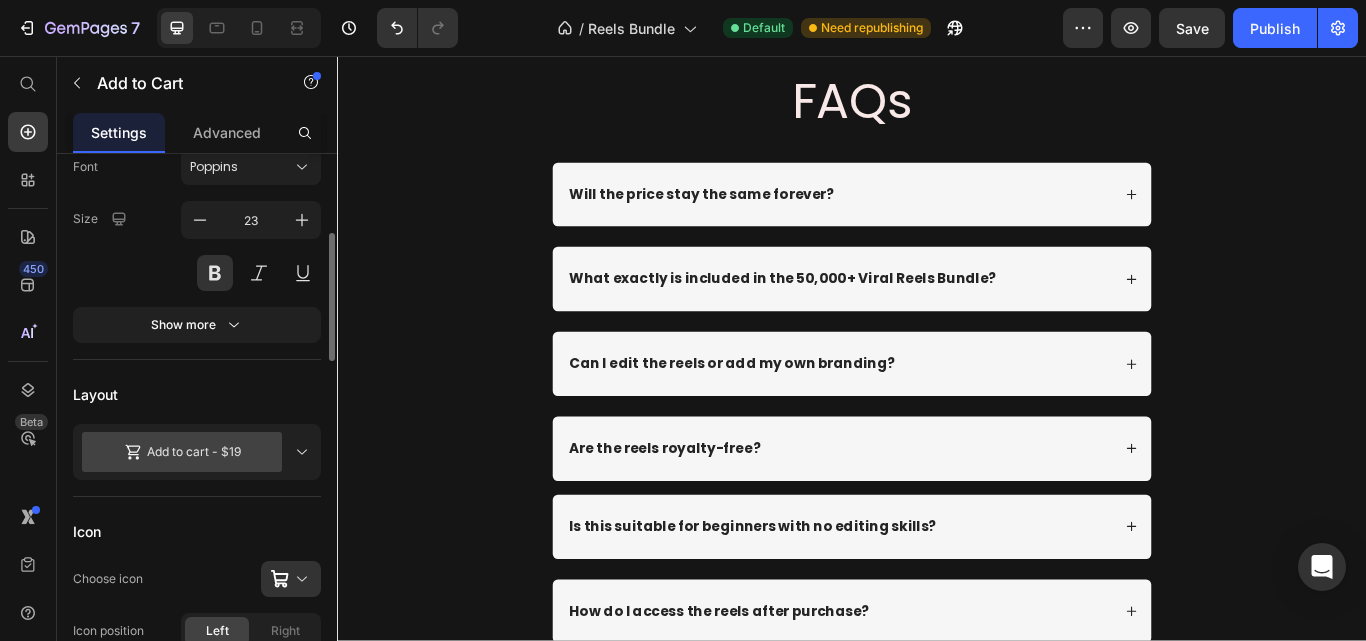 click on "Font Poppins Size 23 Show more" at bounding box center (197, 246) 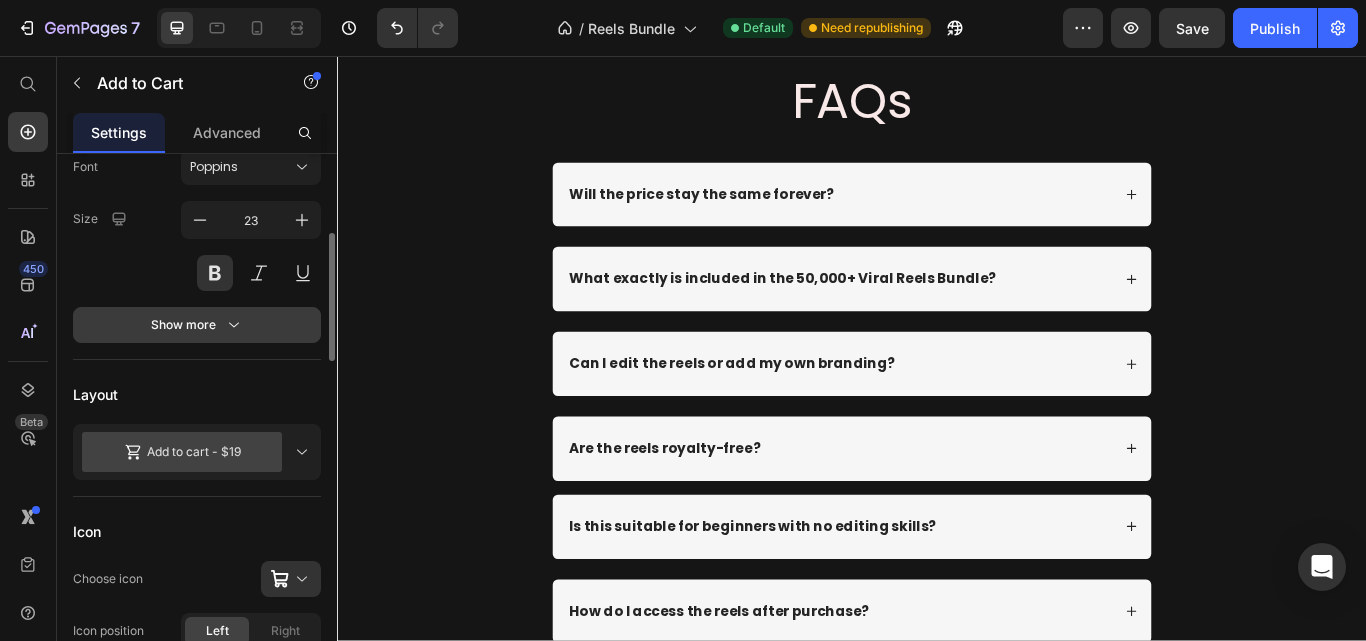 click on "Show more" at bounding box center [197, 325] 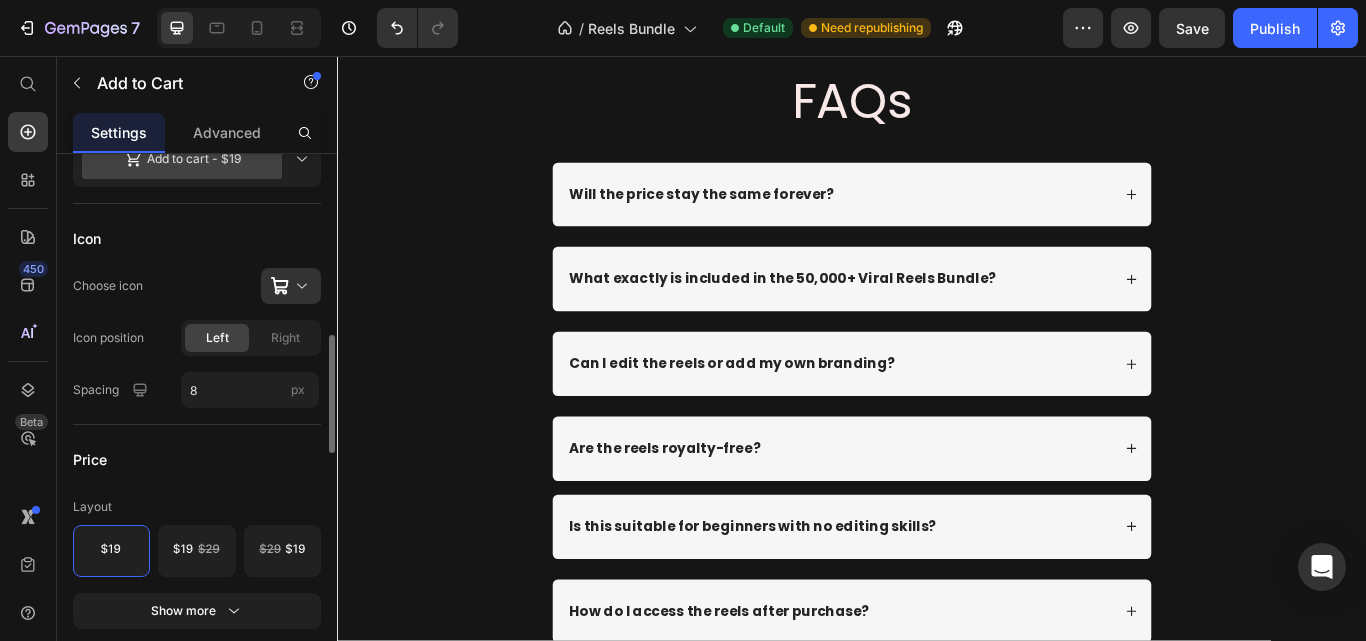 scroll, scrollTop: 1503, scrollLeft: 0, axis: vertical 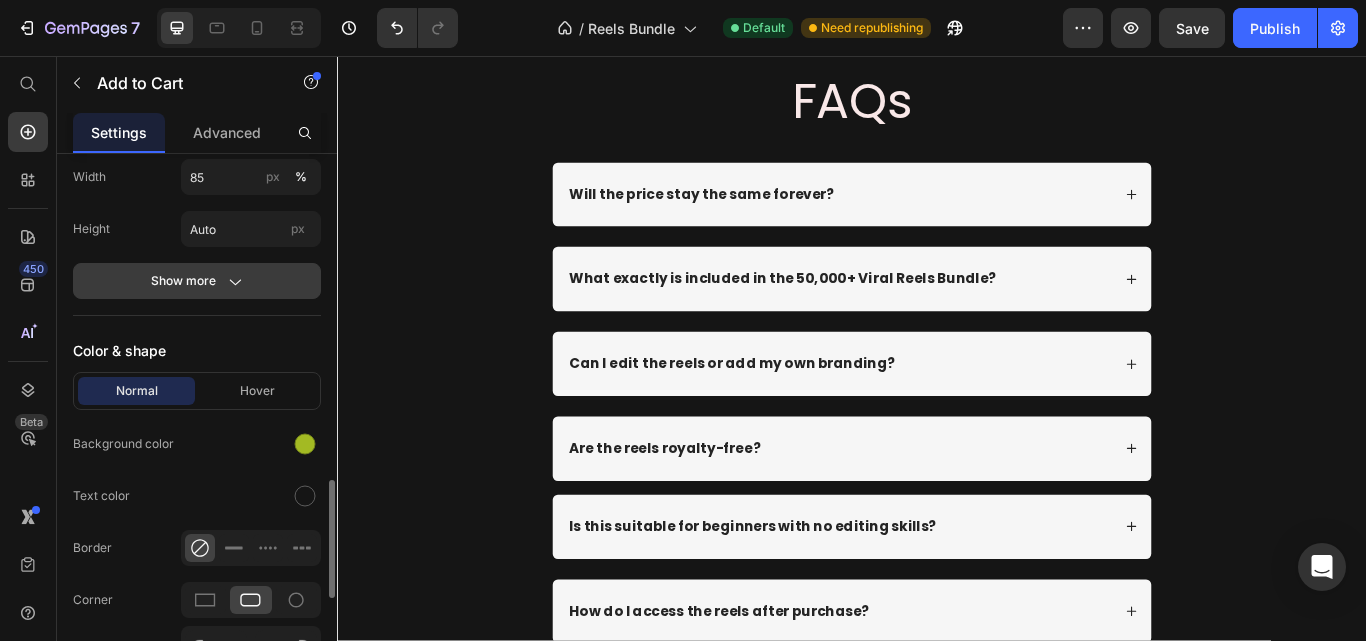 click 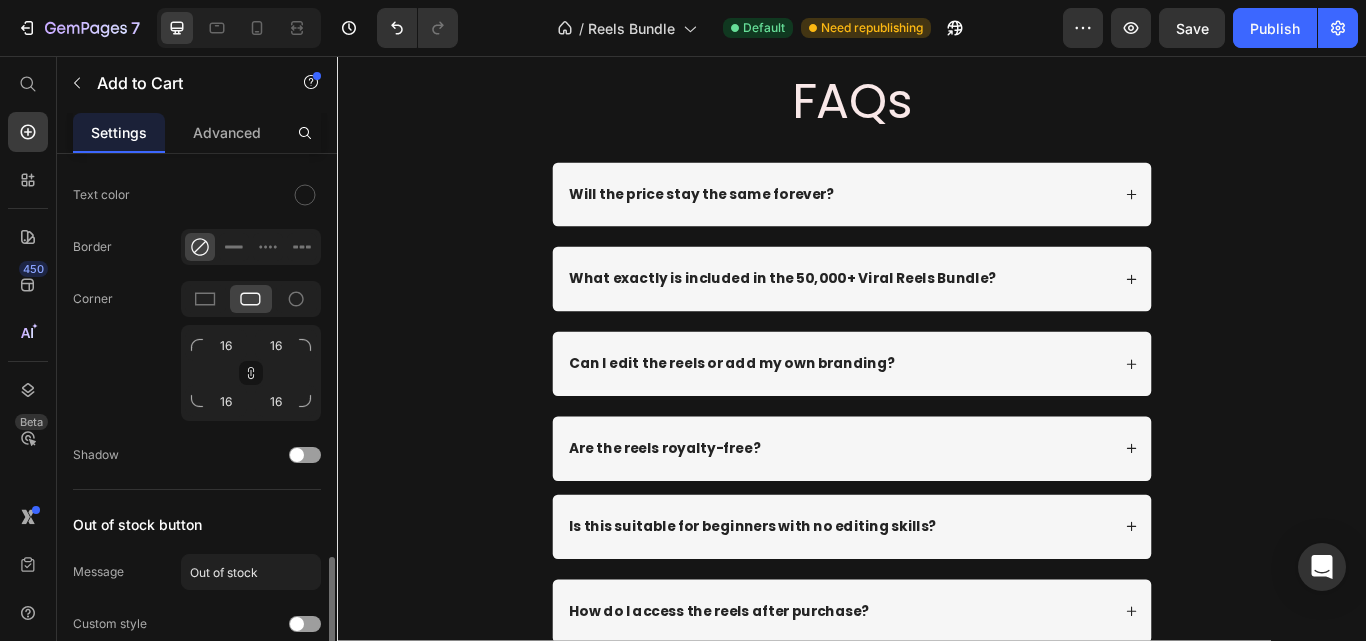 scroll, scrollTop: 2161, scrollLeft: 0, axis: vertical 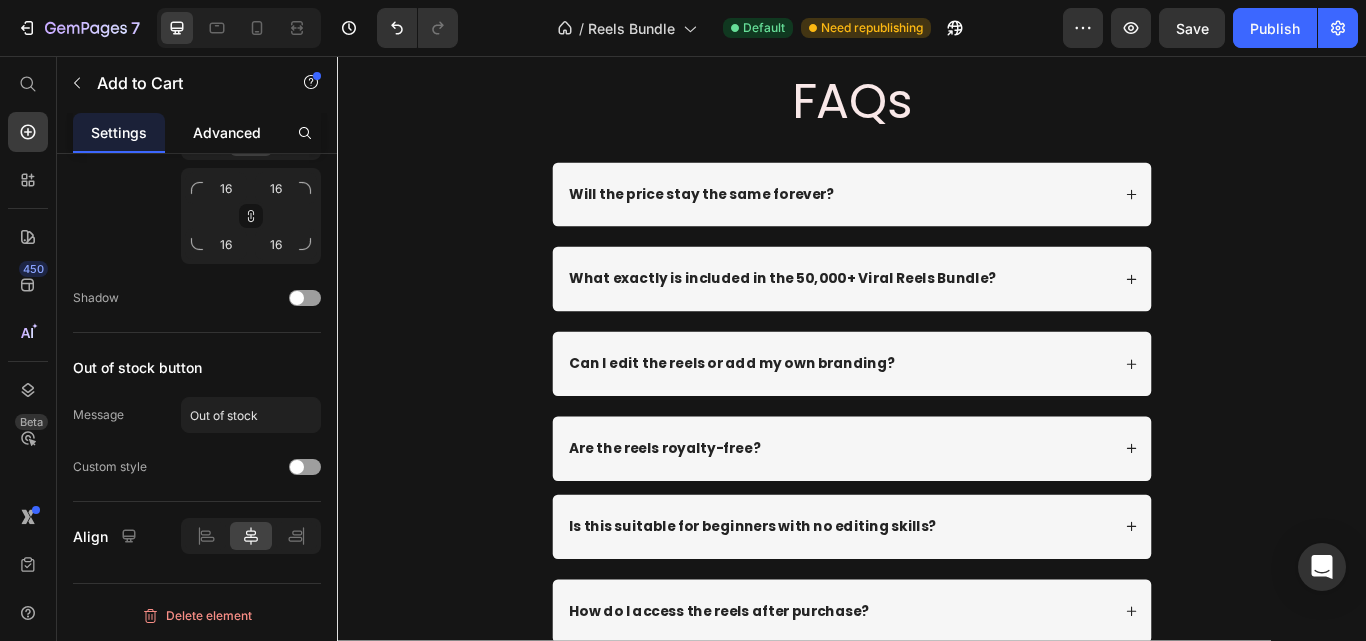 click on "Advanced" at bounding box center [227, 132] 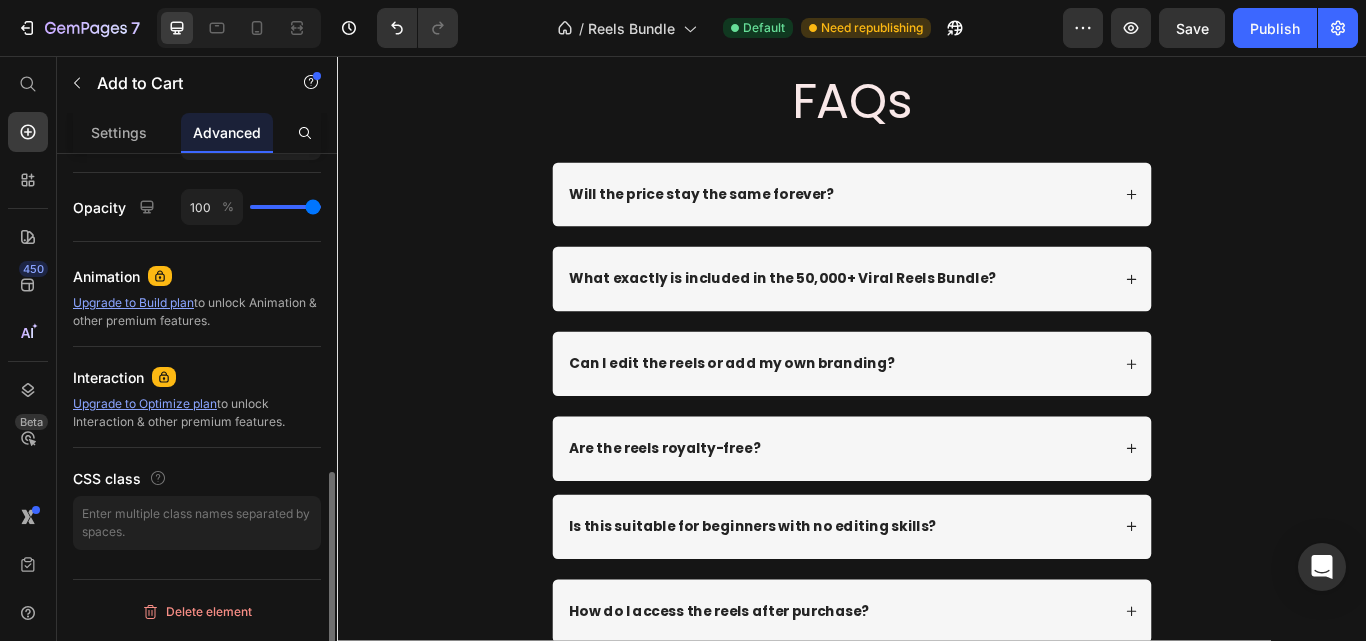 scroll, scrollTop: 0, scrollLeft: 0, axis: both 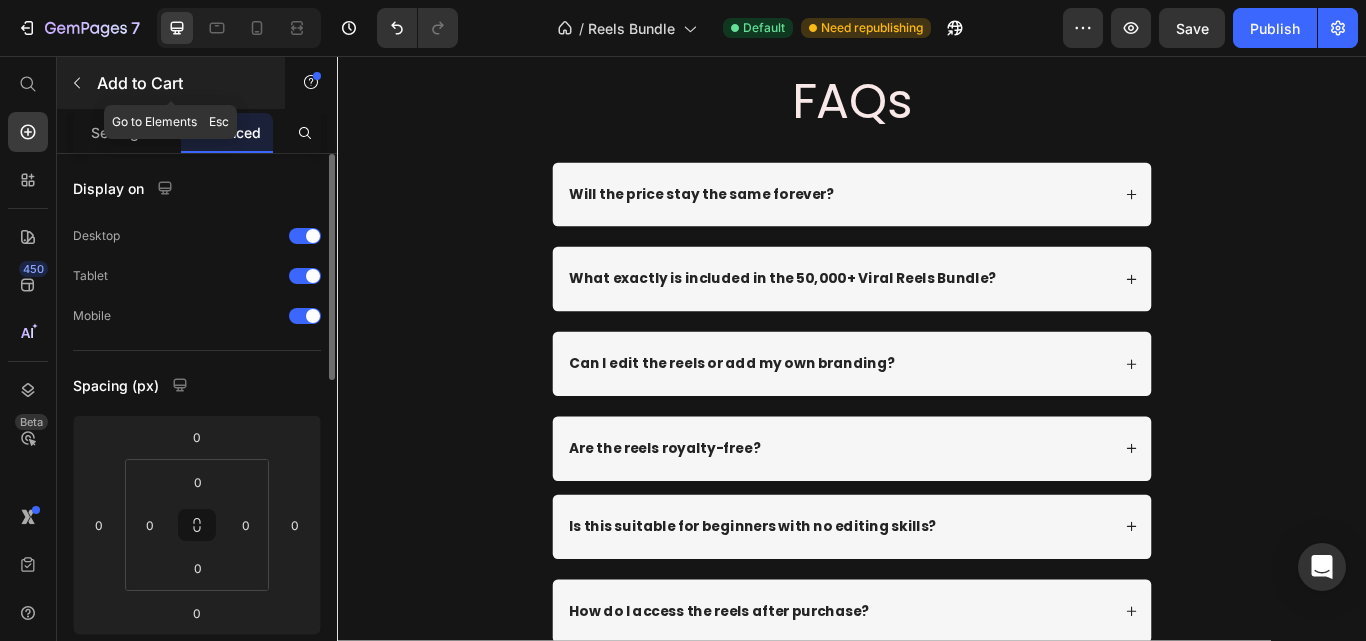 click at bounding box center (77, 83) 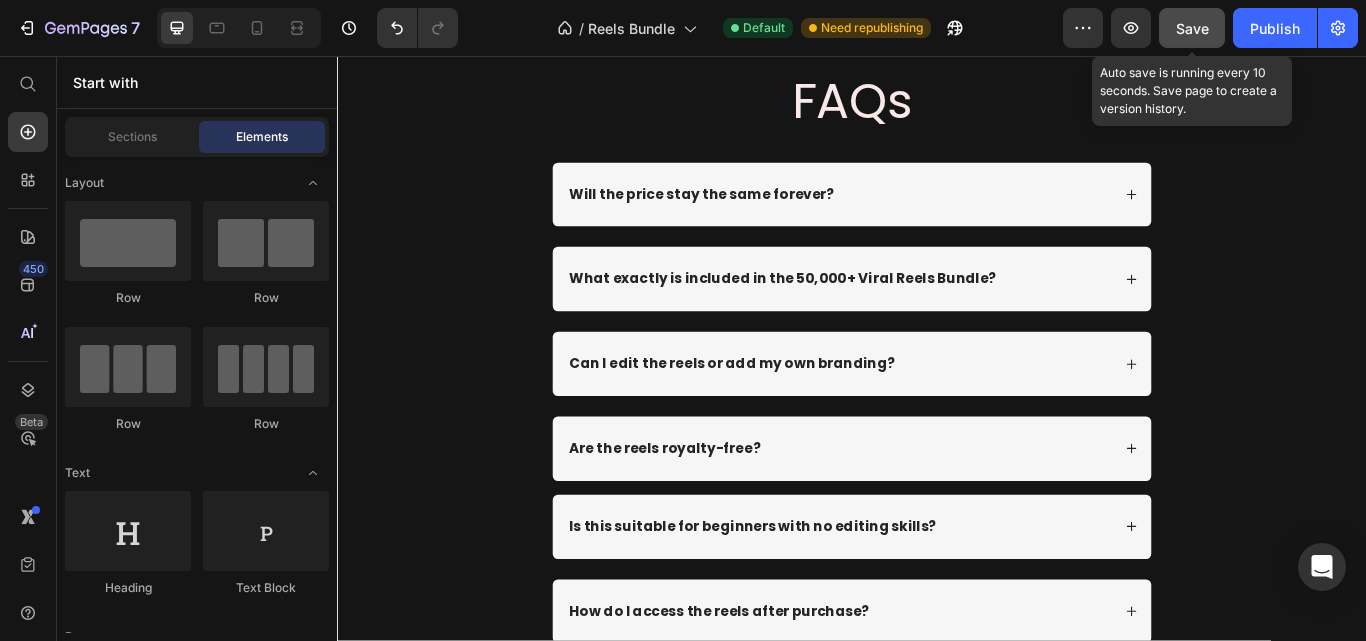 click on "Save" at bounding box center [1192, 28] 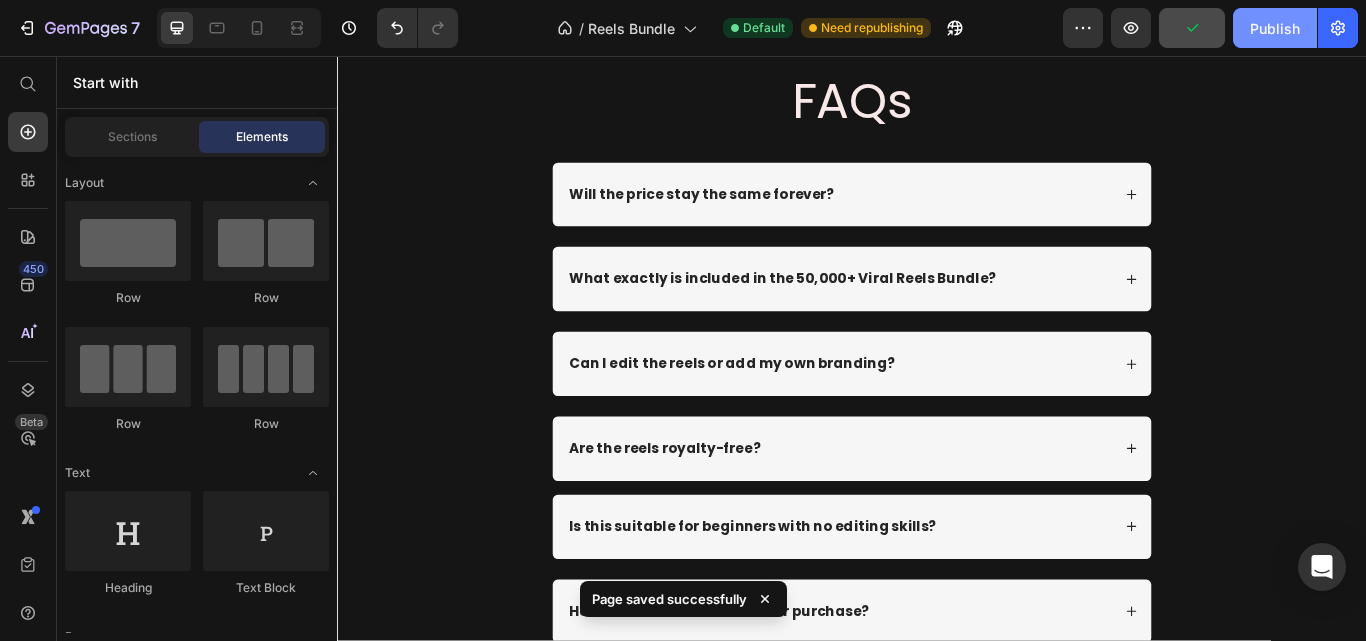click on "Publish" at bounding box center (1275, 28) 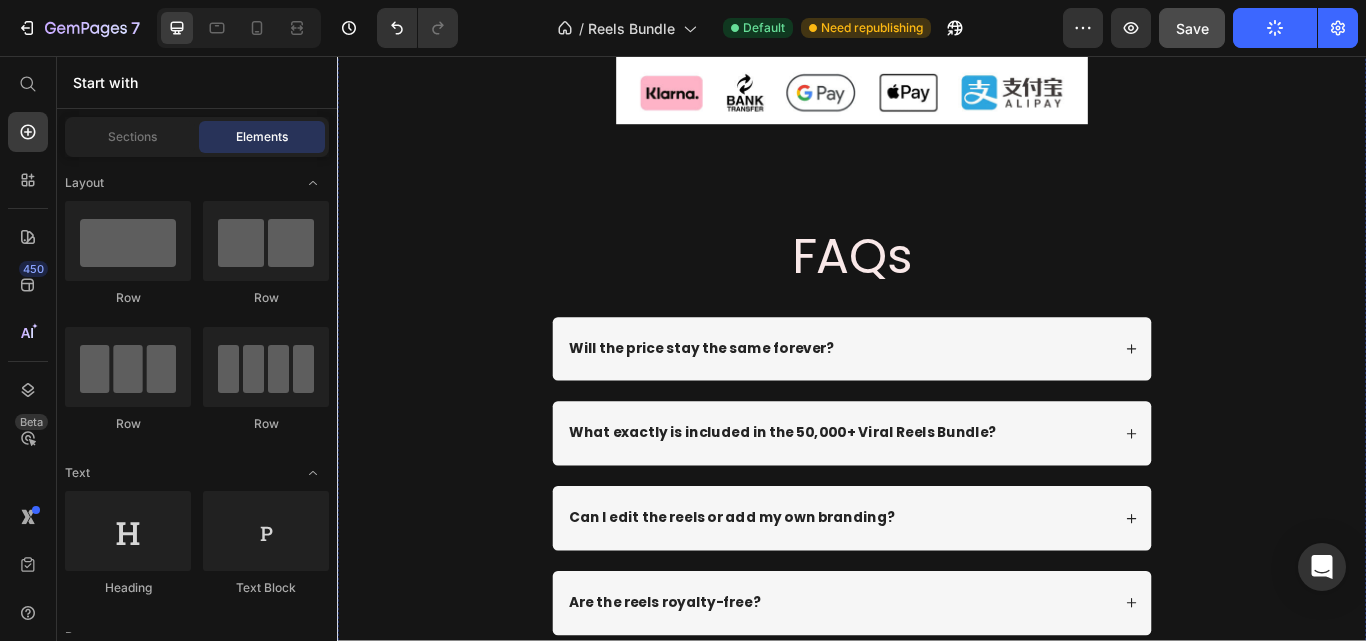scroll, scrollTop: 11131, scrollLeft: 0, axis: vertical 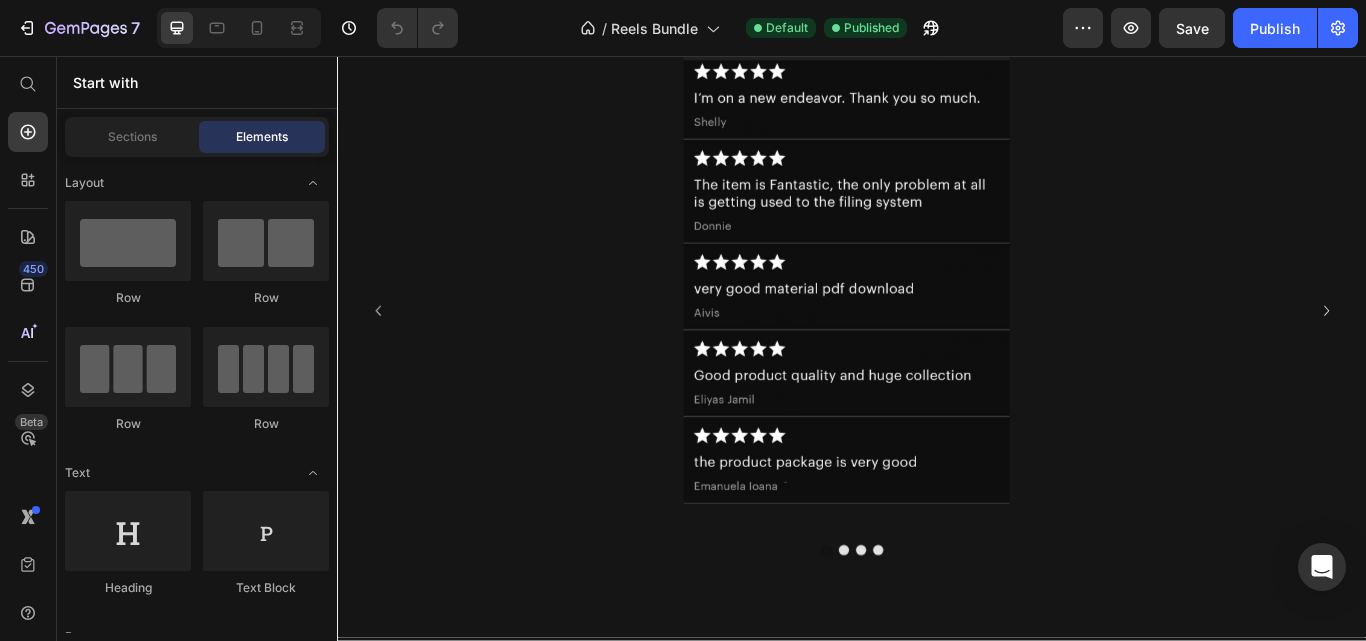 click on "€27,00" at bounding box center [1050, -436] 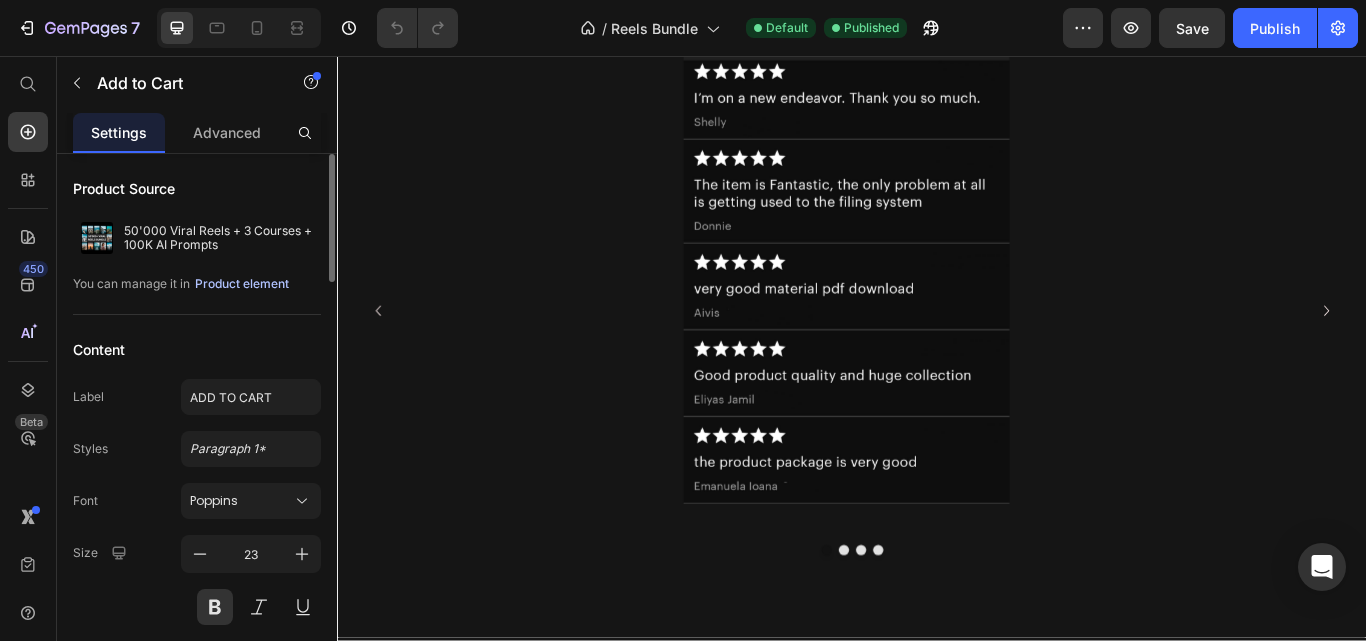 click on "Product element" at bounding box center (242, 284) 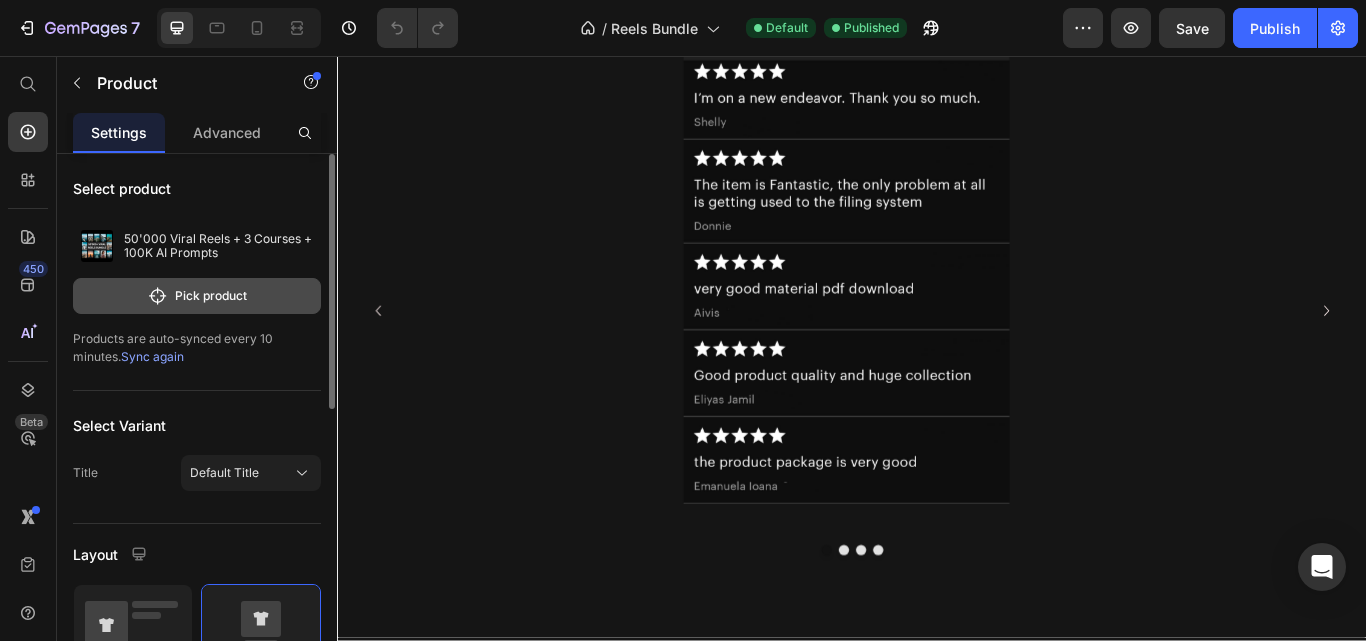 click on "Pick product" 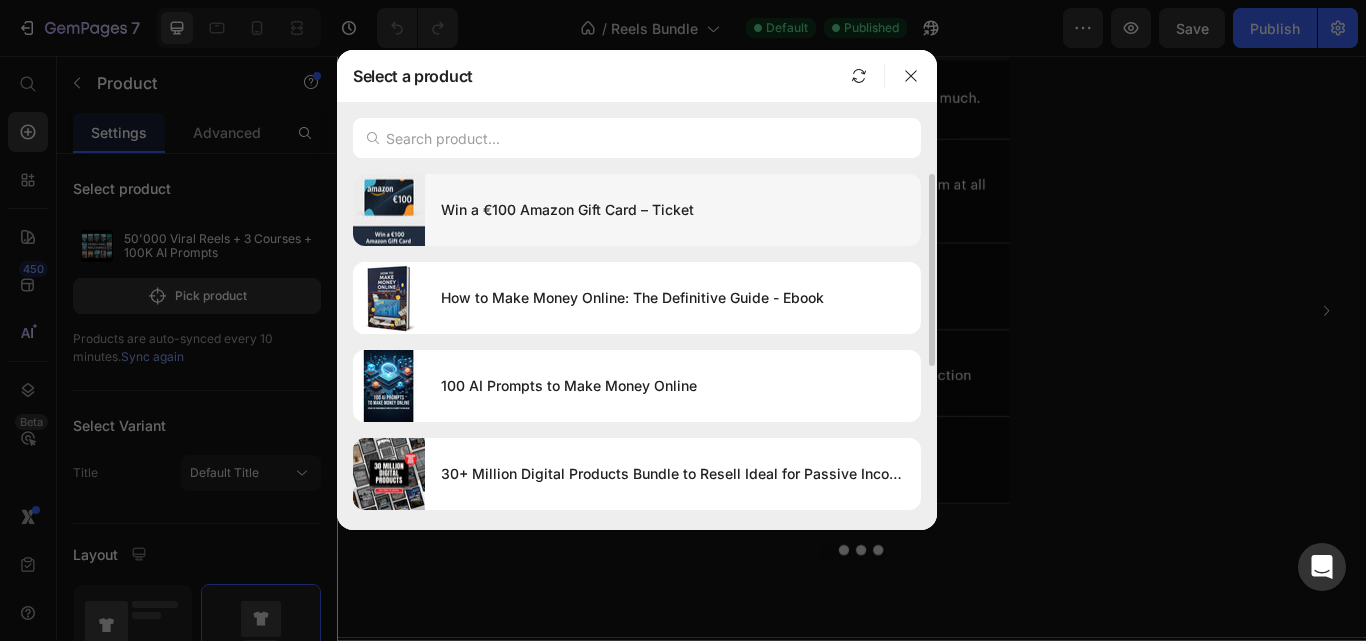 click on "Win a €100 Amazon Gift Card – Ticket" at bounding box center [673, 210] 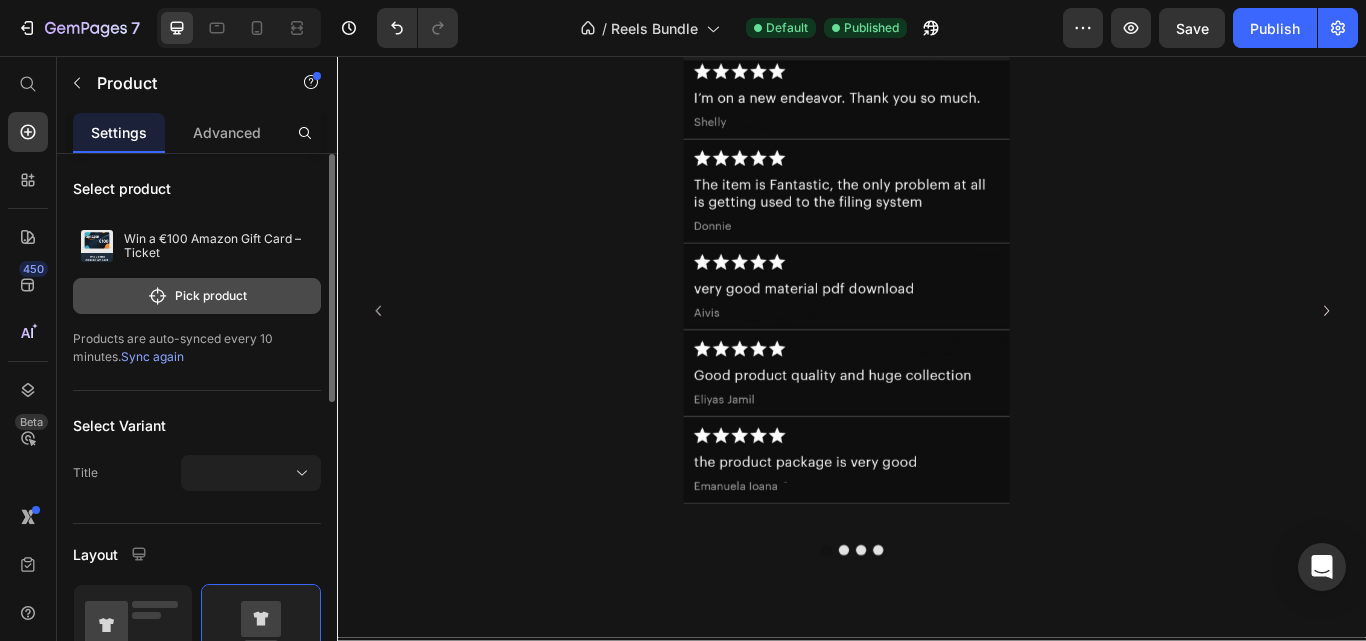 click on "Pick product" at bounding box center (197, 296) 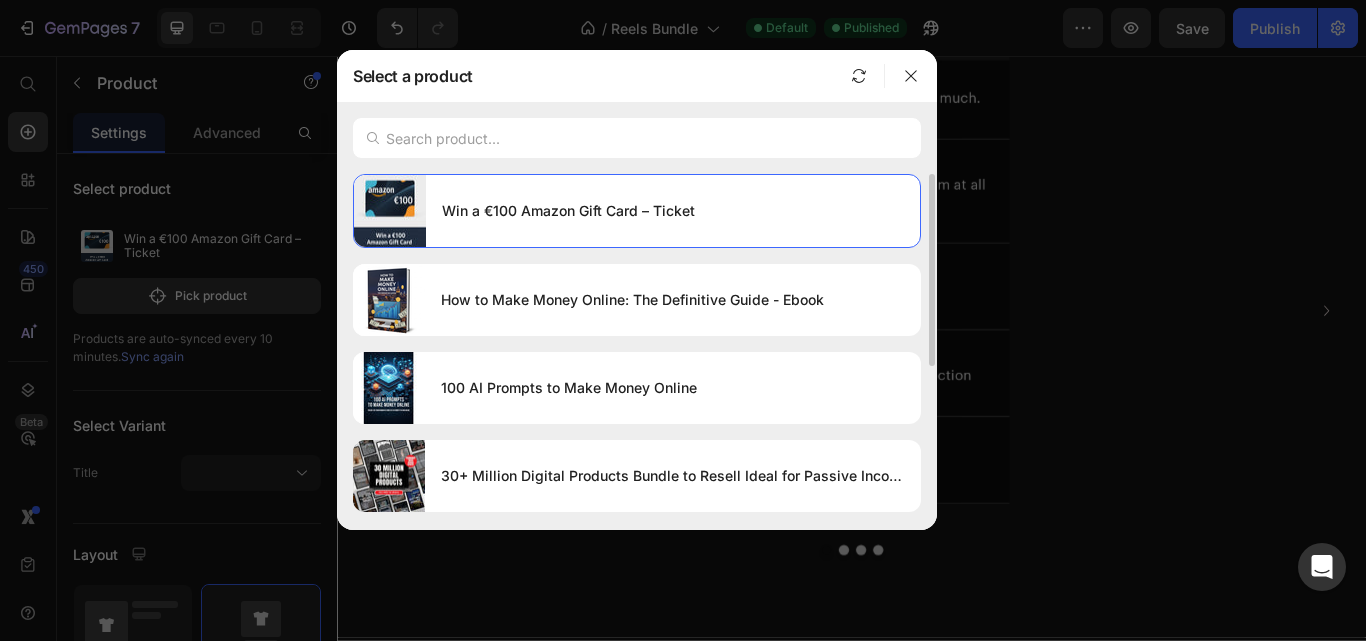 scroll, scrollTop: 262, scrollLeft: 0, axis: vertical 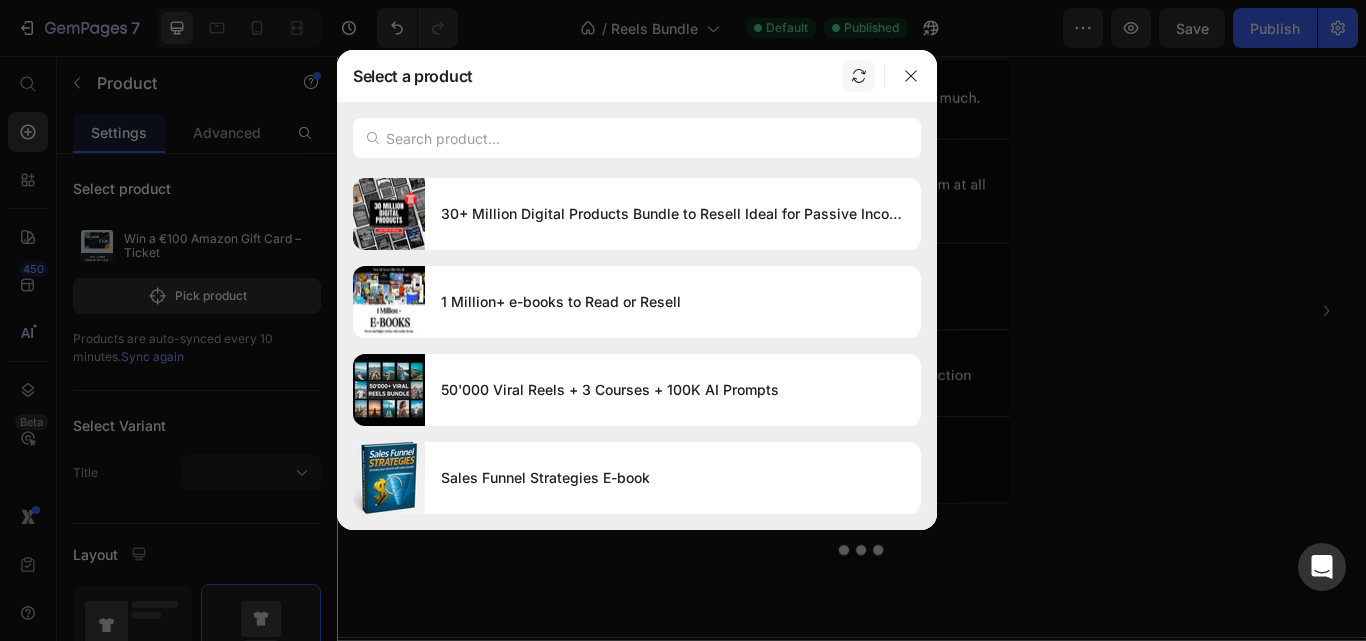 click 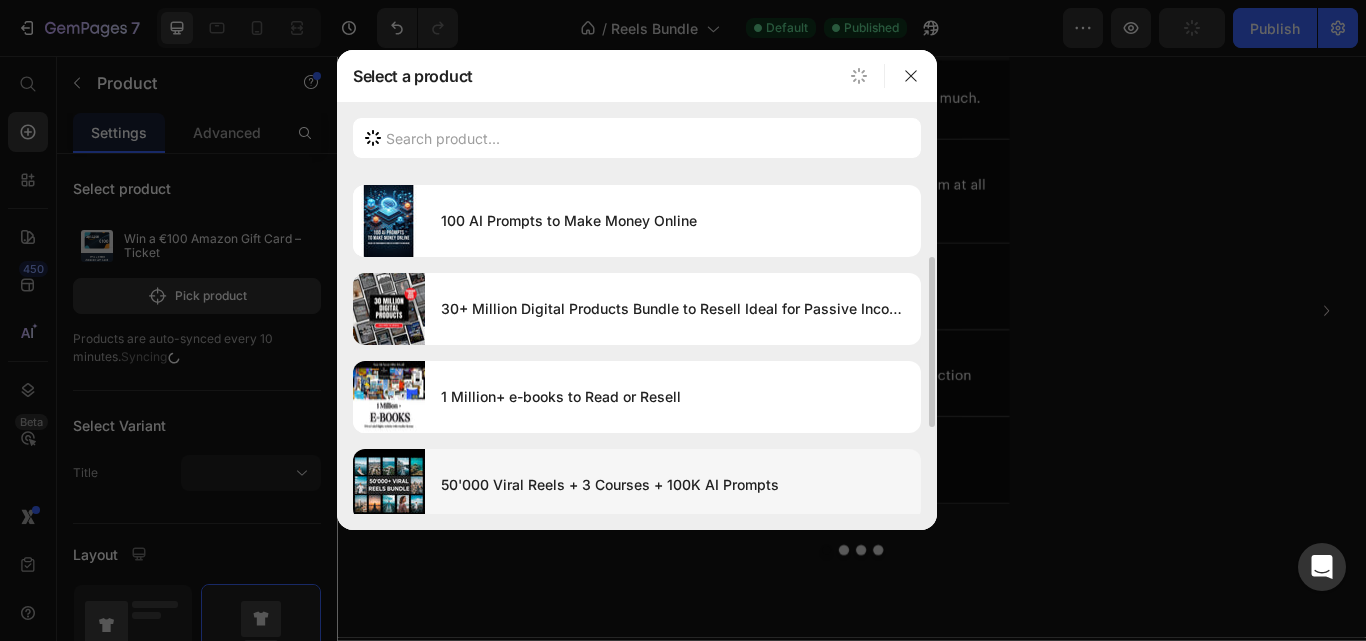 scroll, scrollTop: 338, scrollLeft: 0, axis: vertical 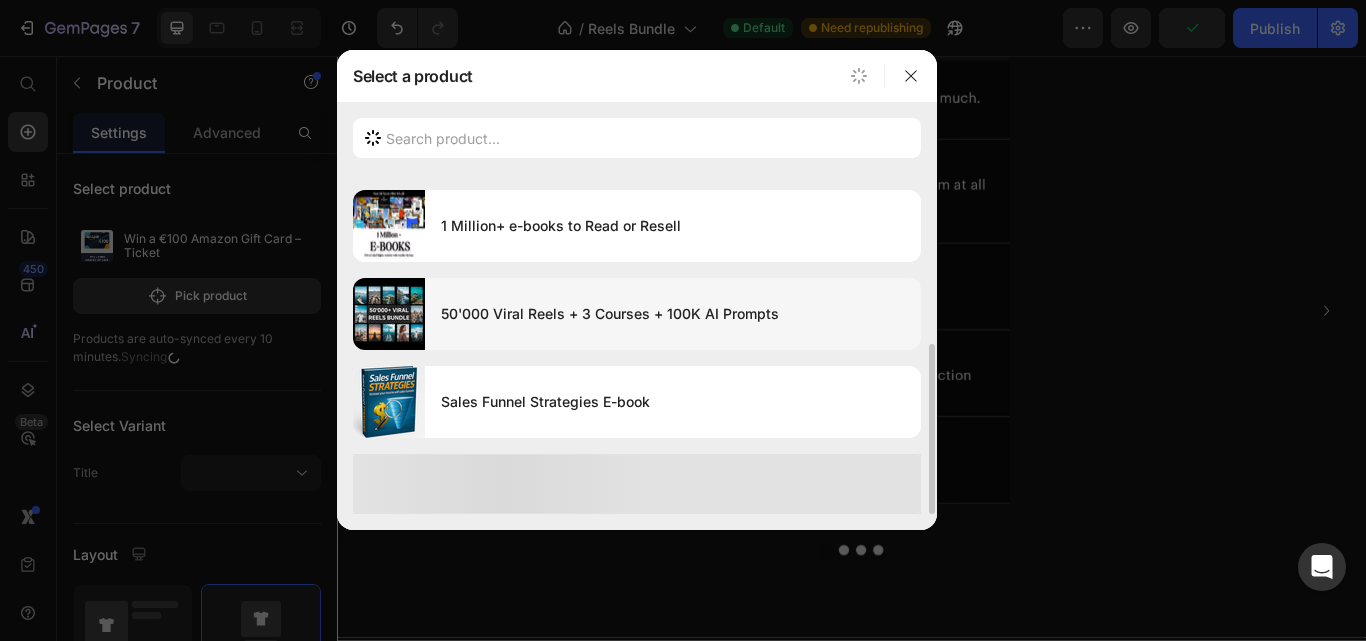 click on "50'000 Viral Reels + 3 Courses + 100K AI Prompts" at bounding box center (673, 314) 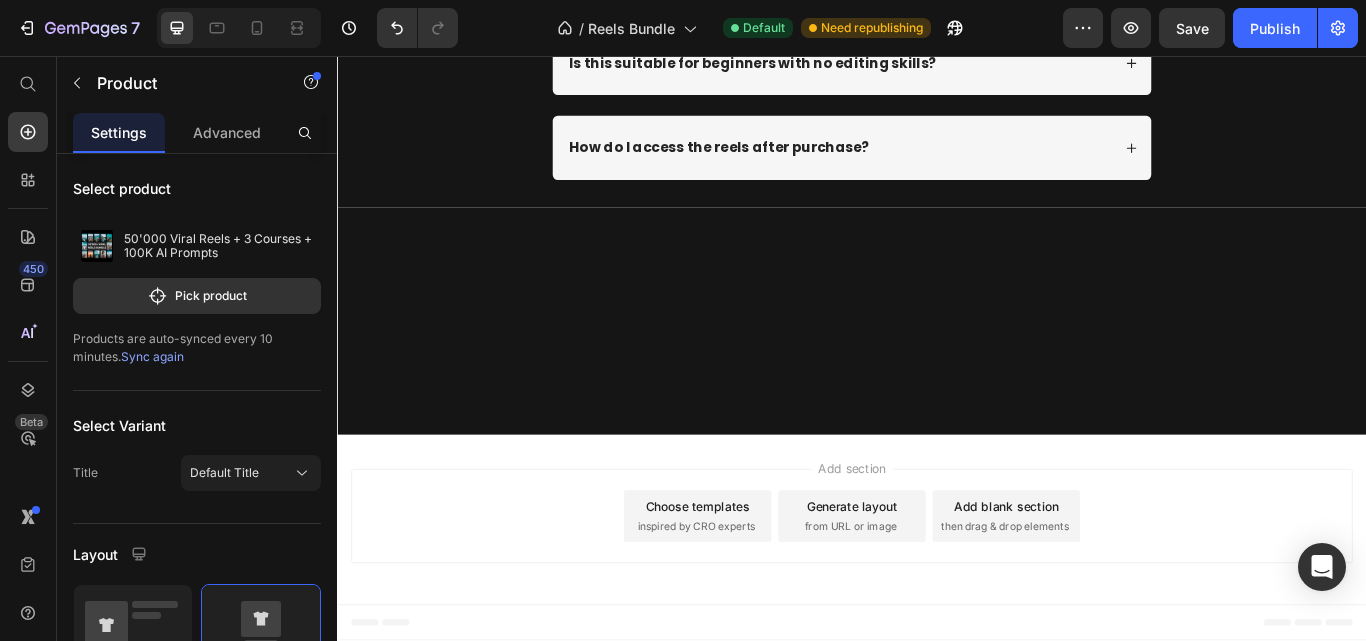 scroll, scrollTop: 10000, scrollLeft: 0, axis: vertical 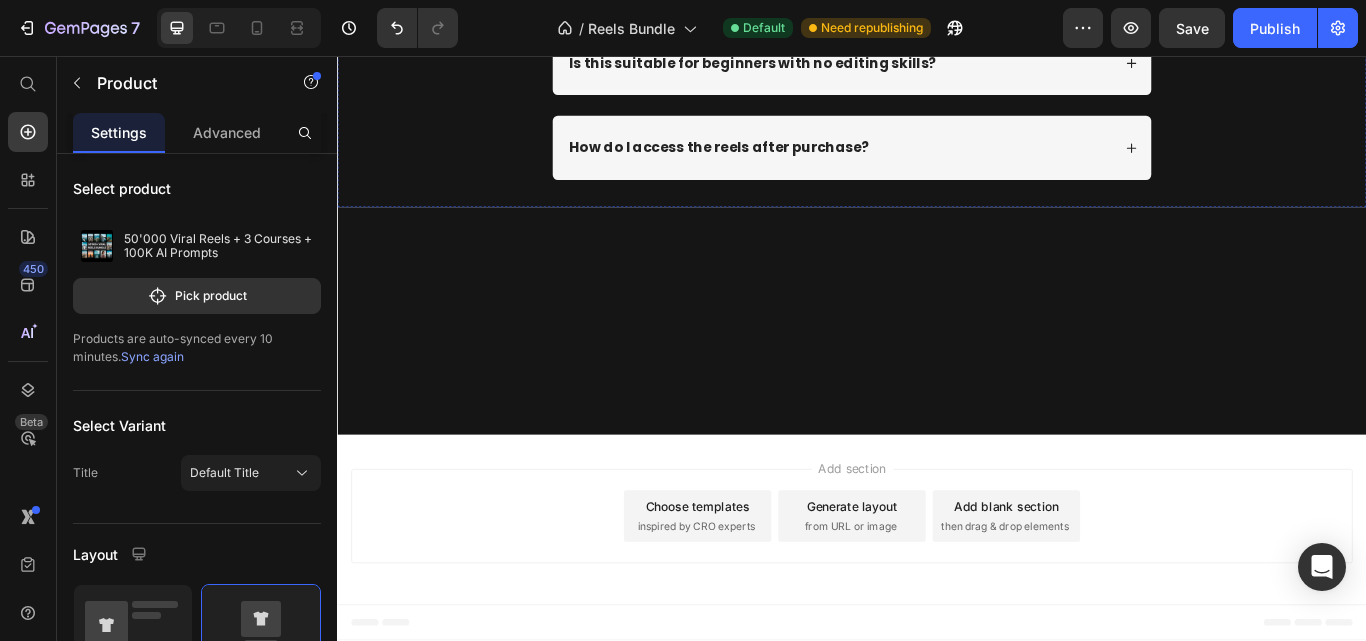 click on "IF I WERE YOU, I WOULDN'T LET THIS OPPORTUNITY SLIP AWAY..." at bounding box center [937, -1491] 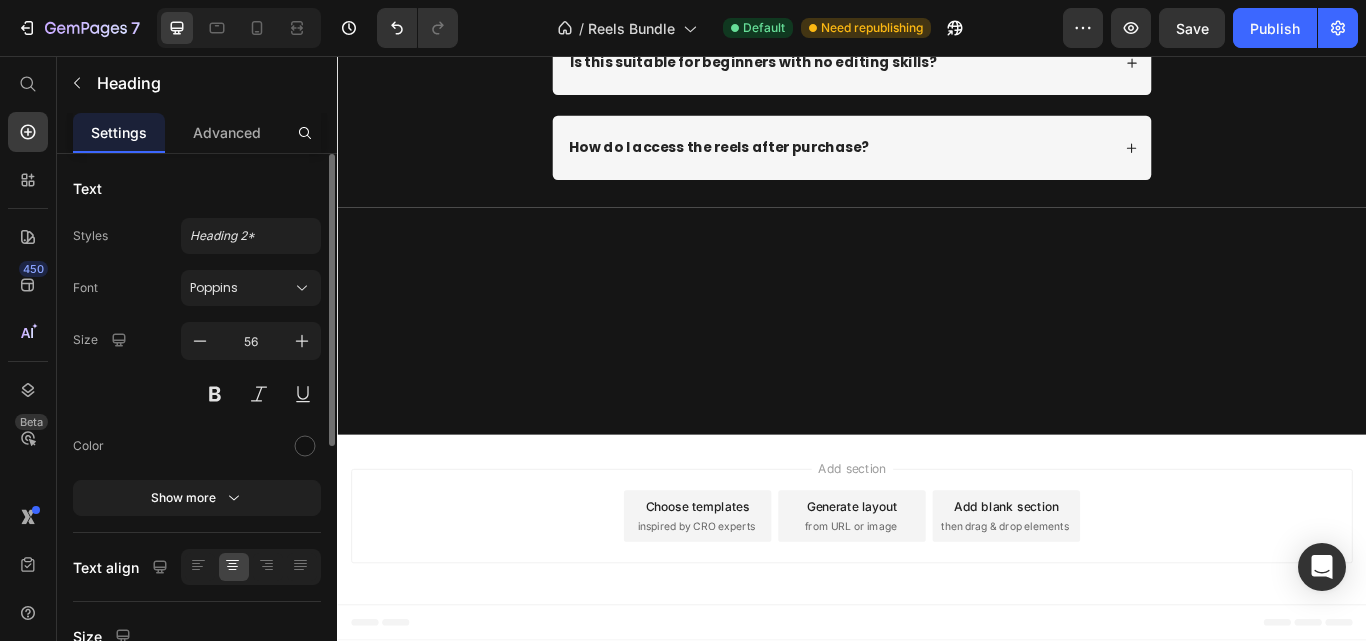 scroll, scrollTop: 334, scrollLeft: 0, axis: vertical 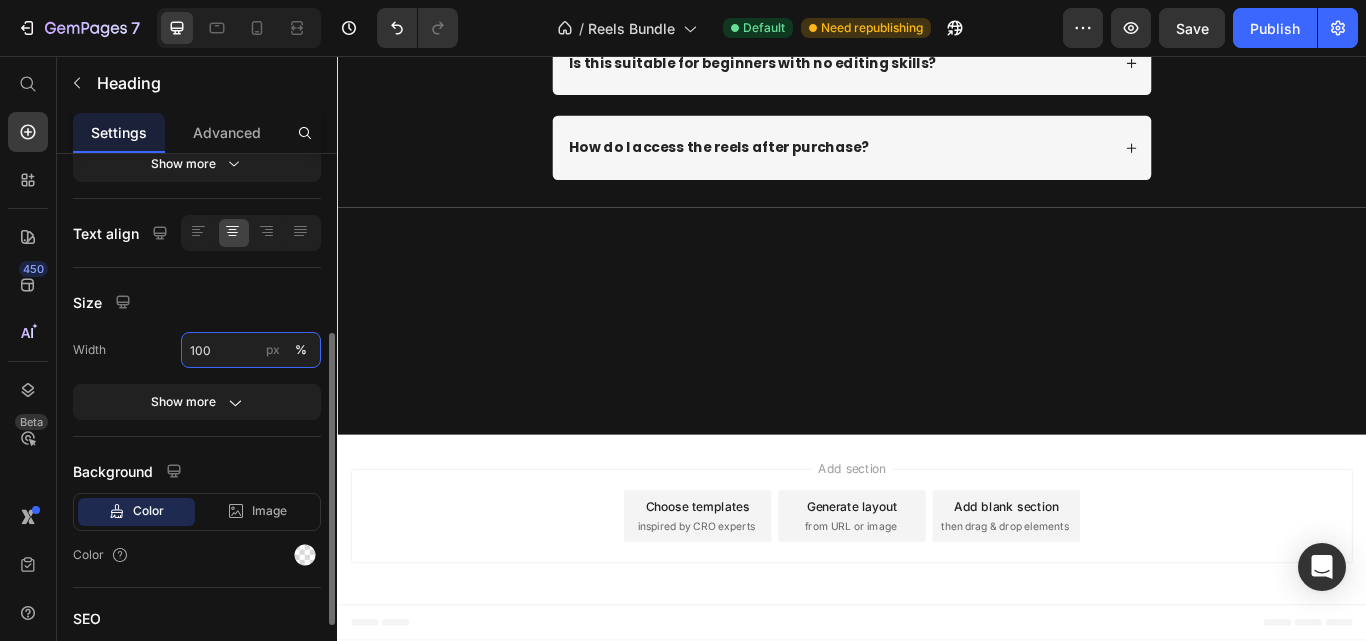 click on "100" at bounding box center (251, 350) 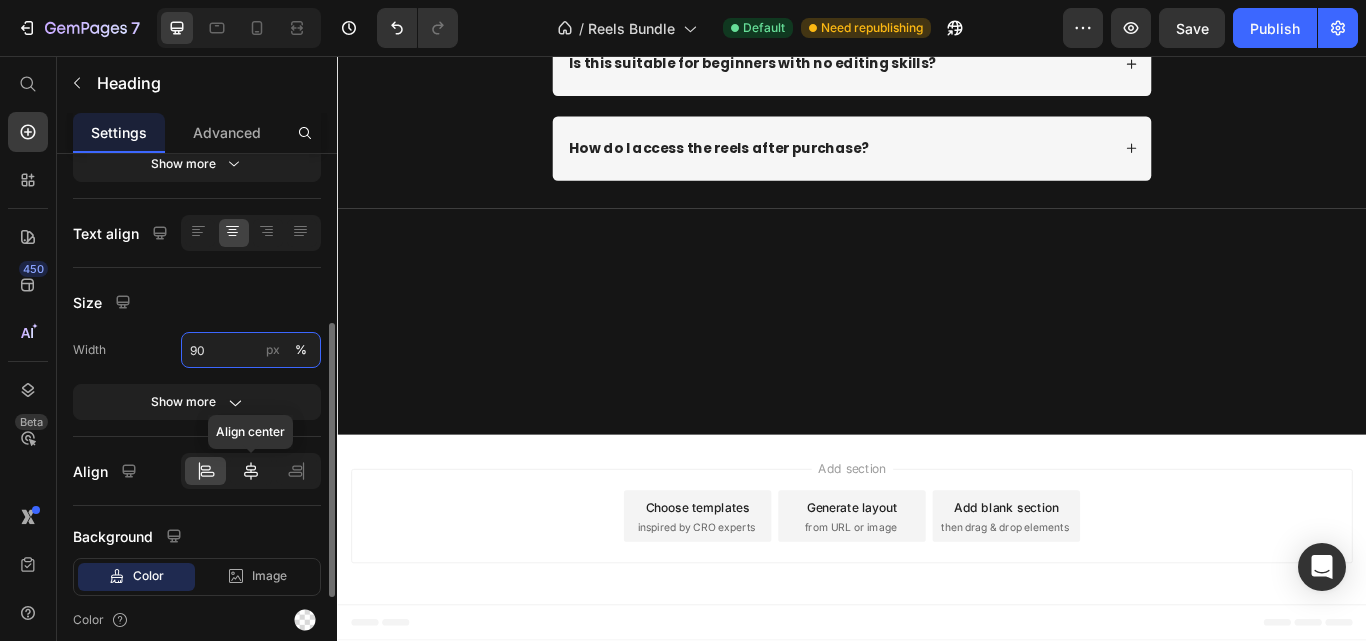type on "90" 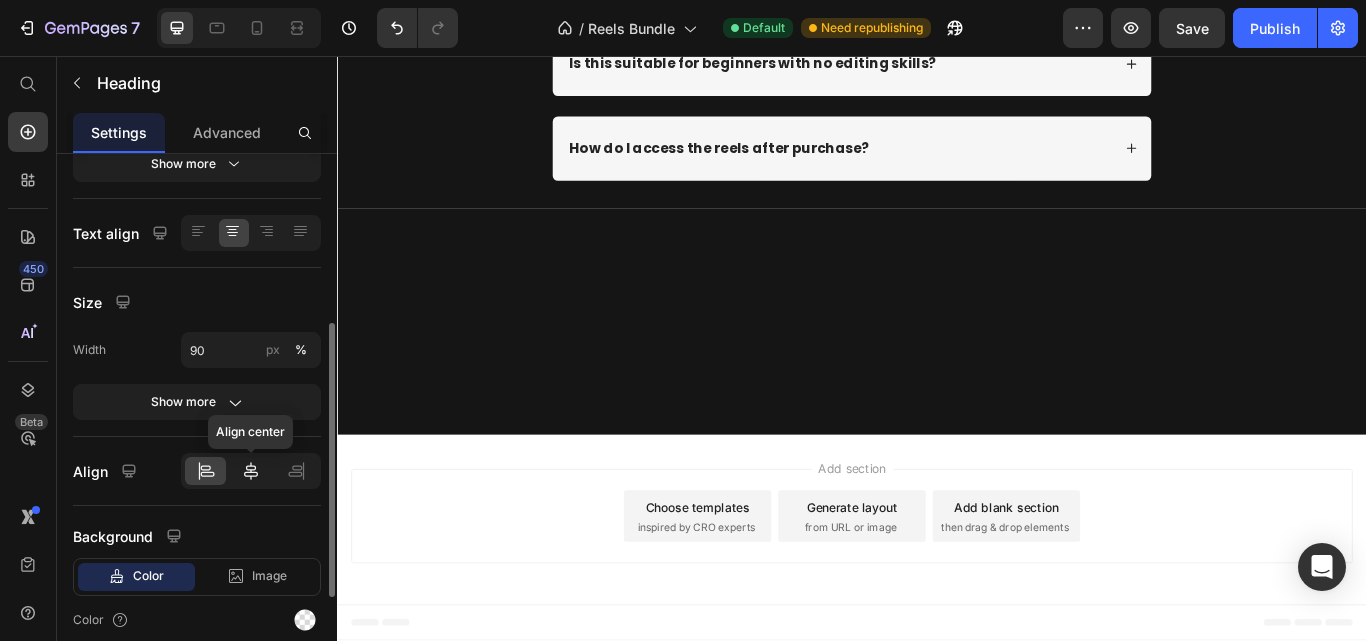 click 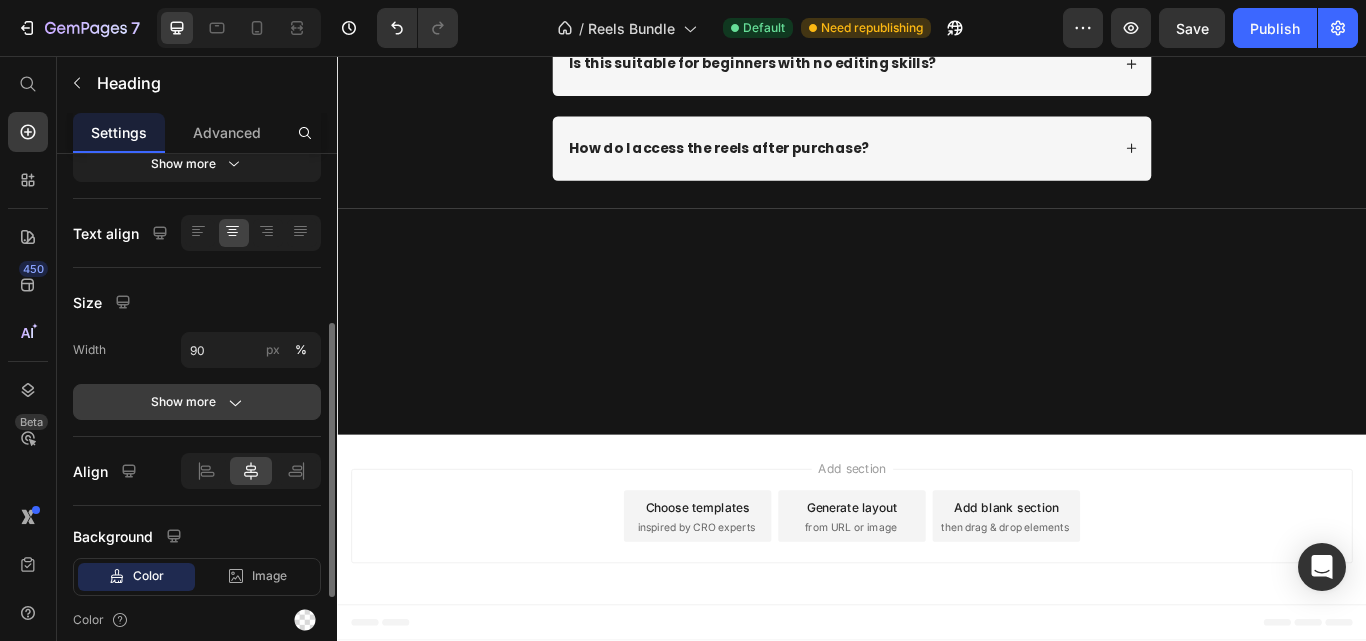 click 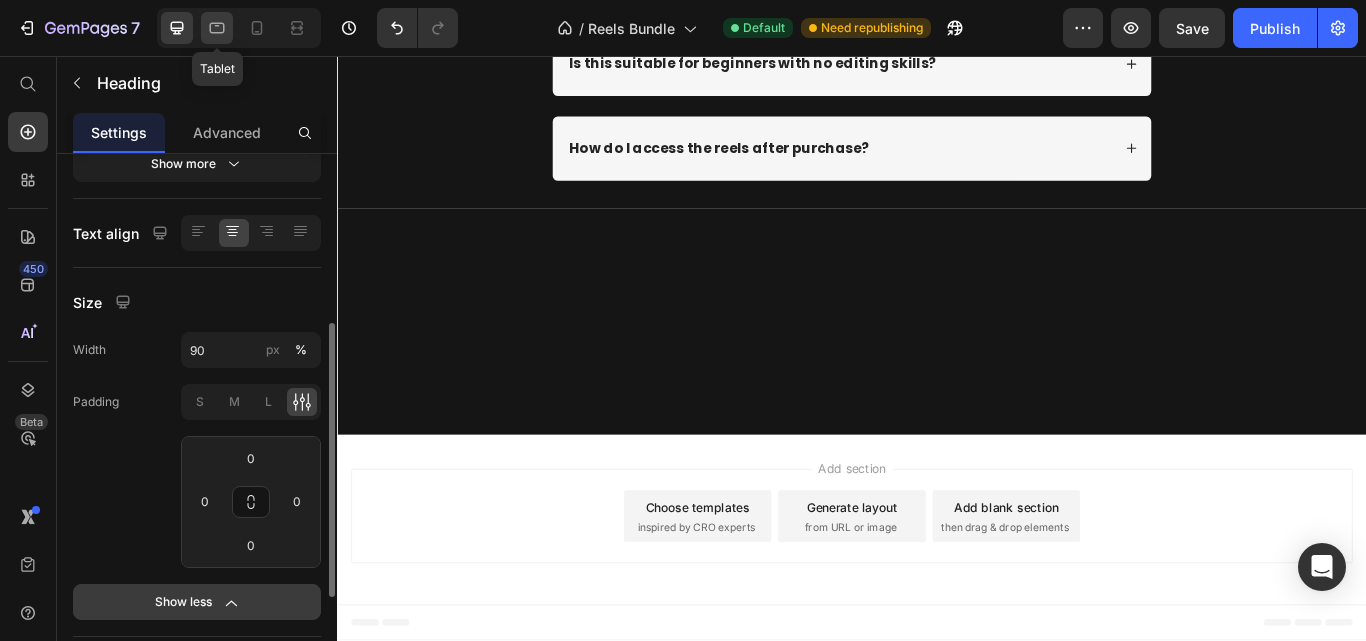 click 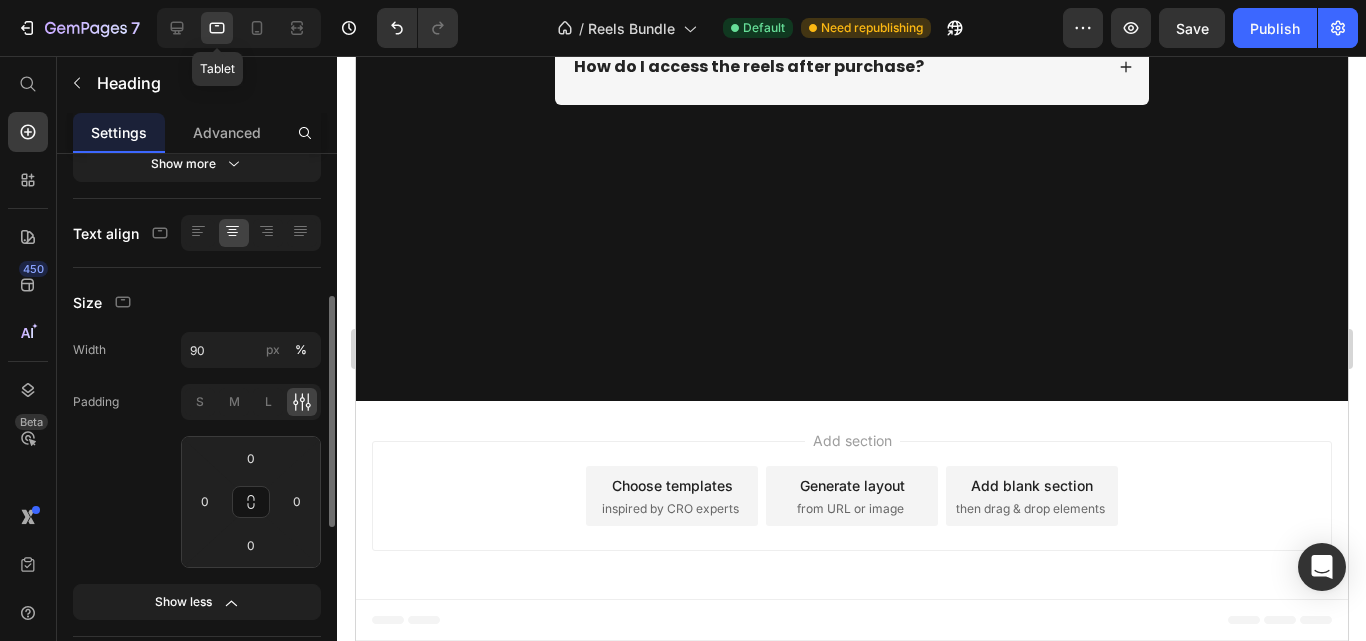 scroll, scrollTop: 9895, scrollLeft: 0, axis: vertical 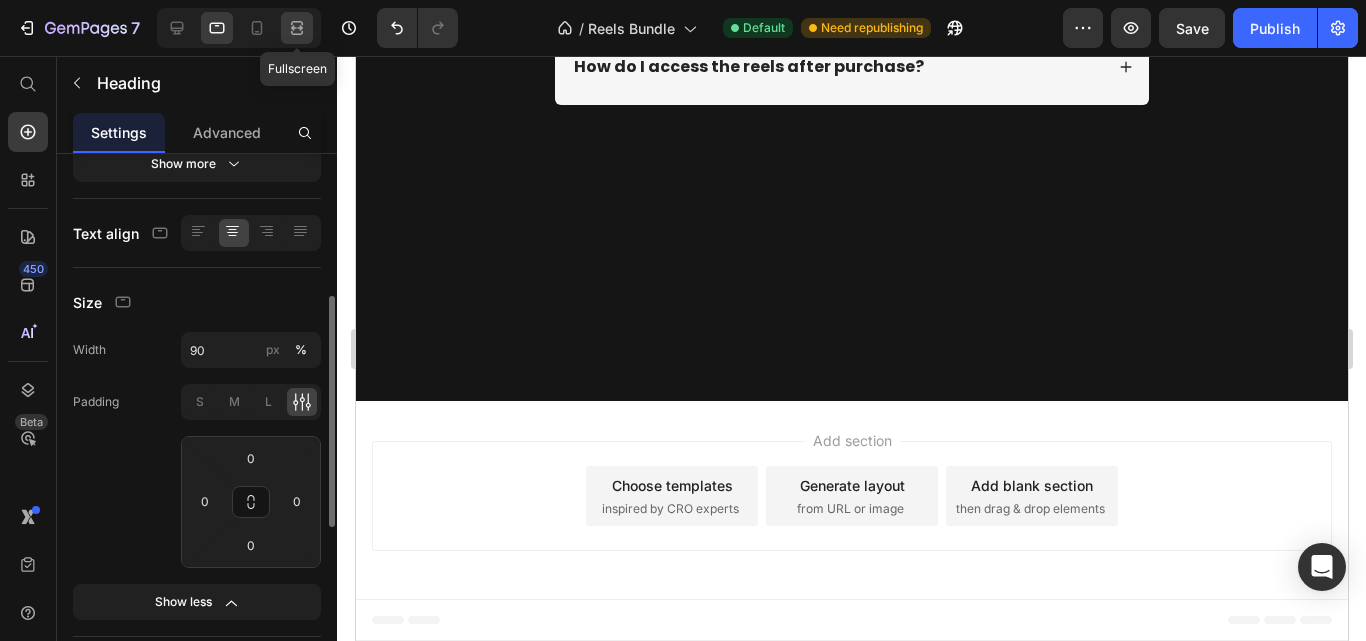 click 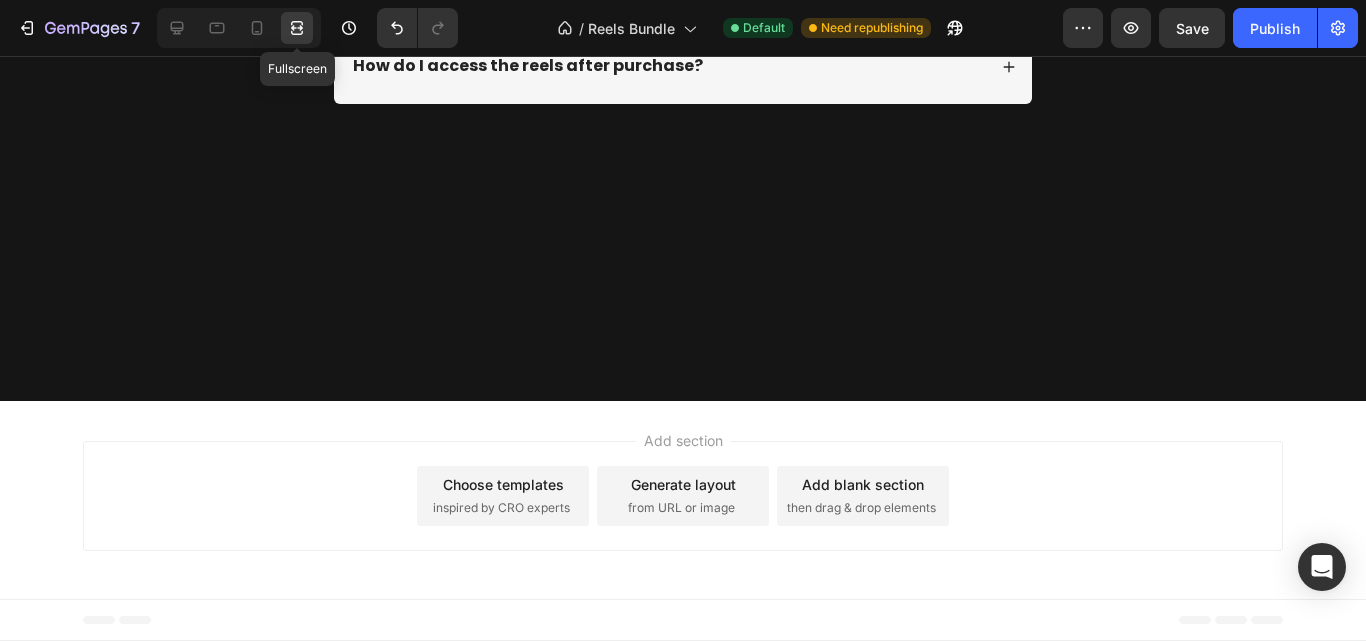 scroll, scrollTop: 10036, scrollLeft: 0, axis: vertical 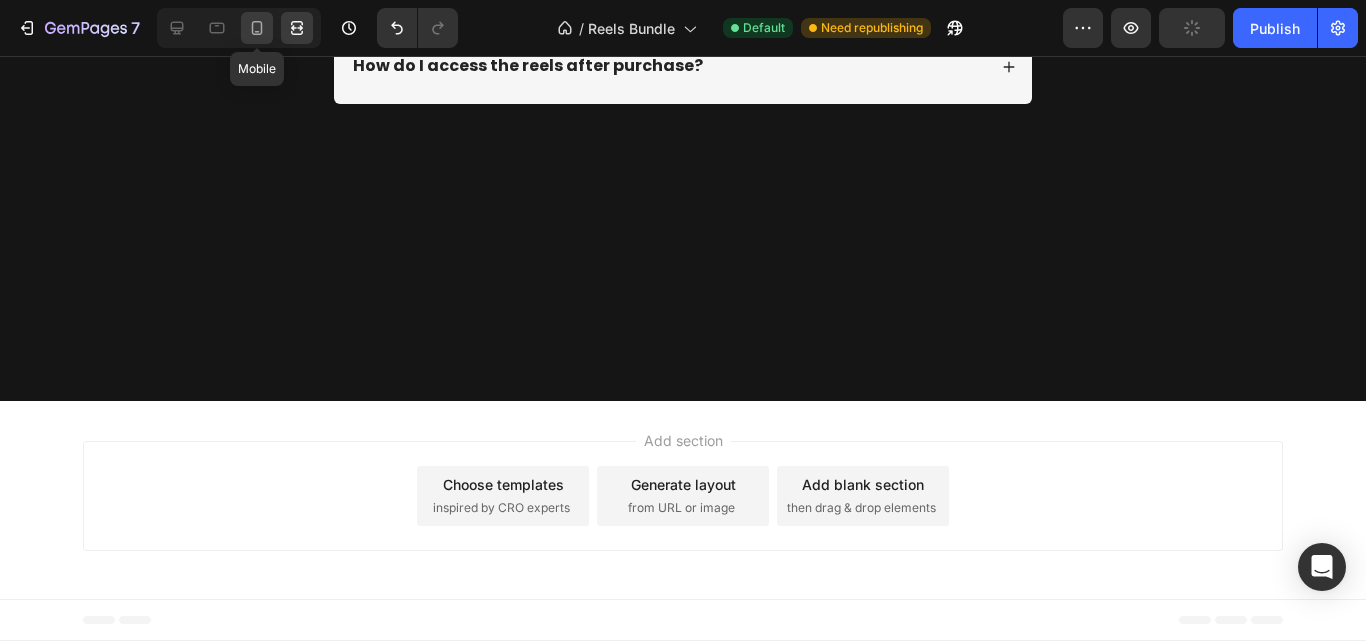 click 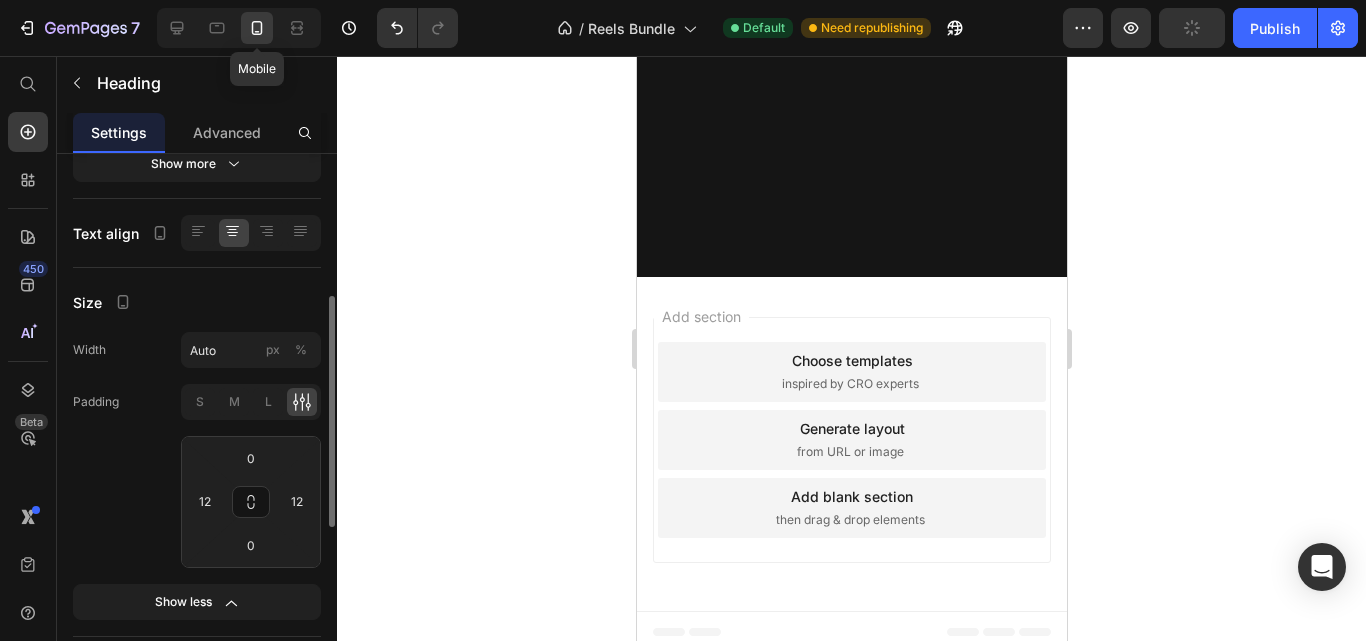 scroll, scrollTop: 12061, scrollLeft: 0, axis: vertical 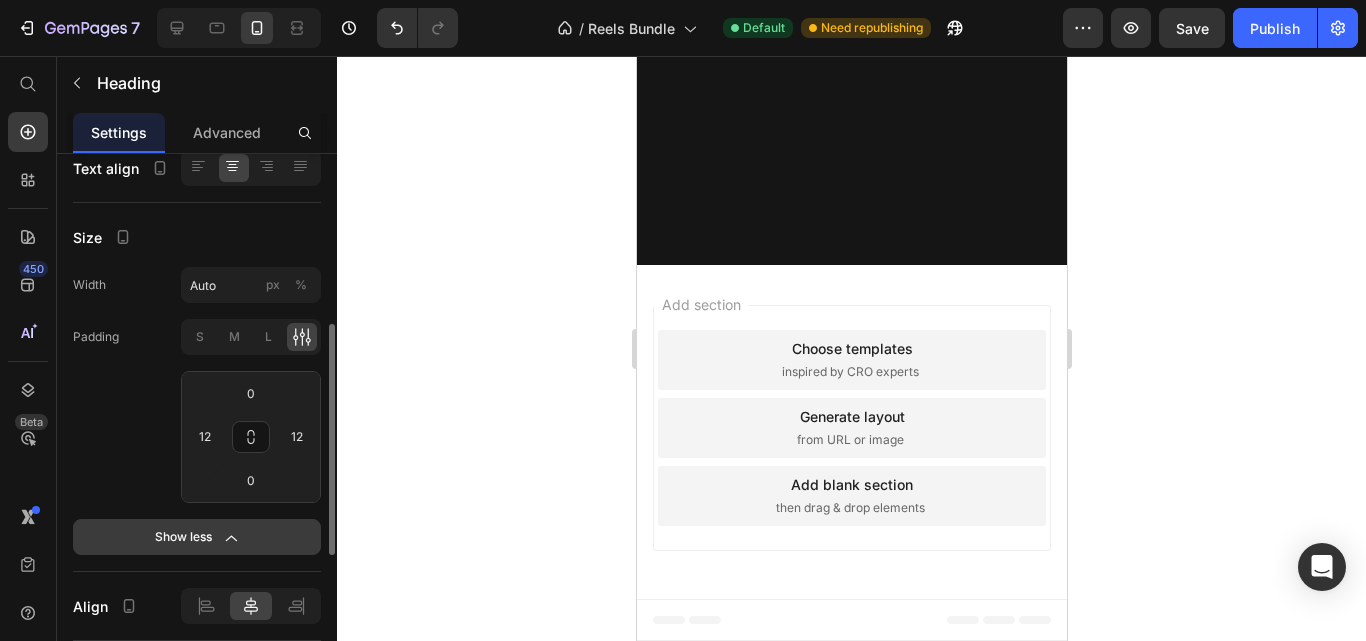 click on "Show less" 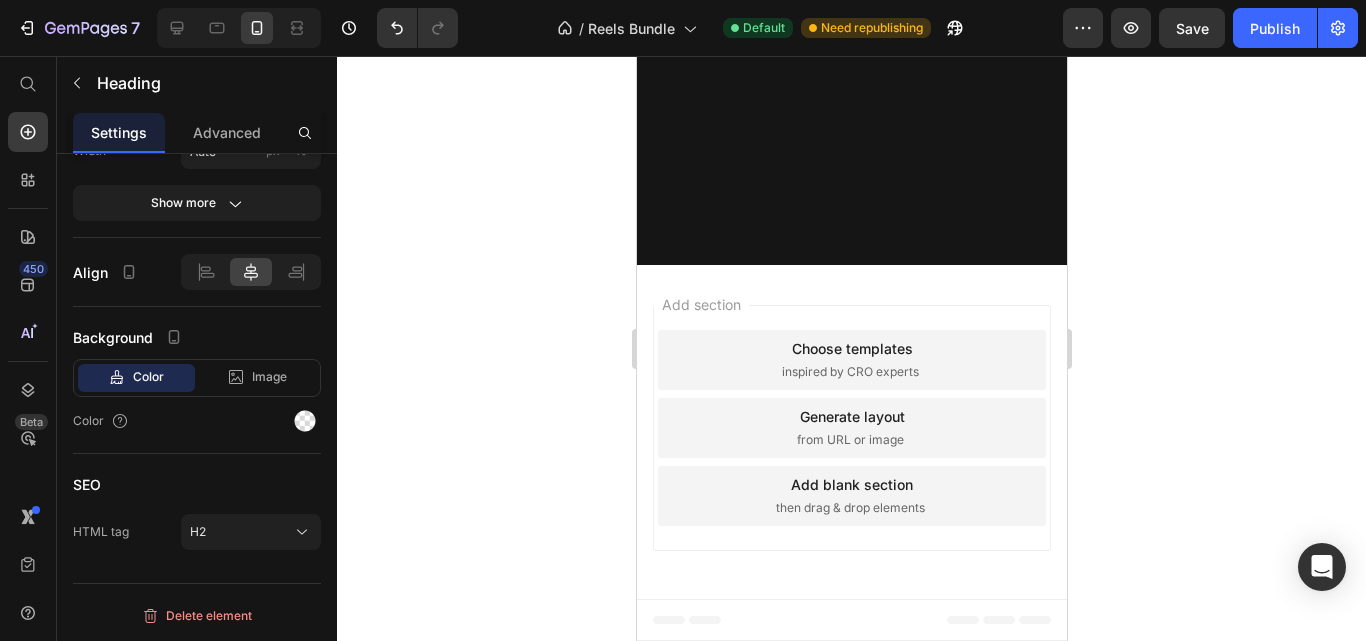 scroll, scrollTop: 0, scrollLeft: 0, axis: both 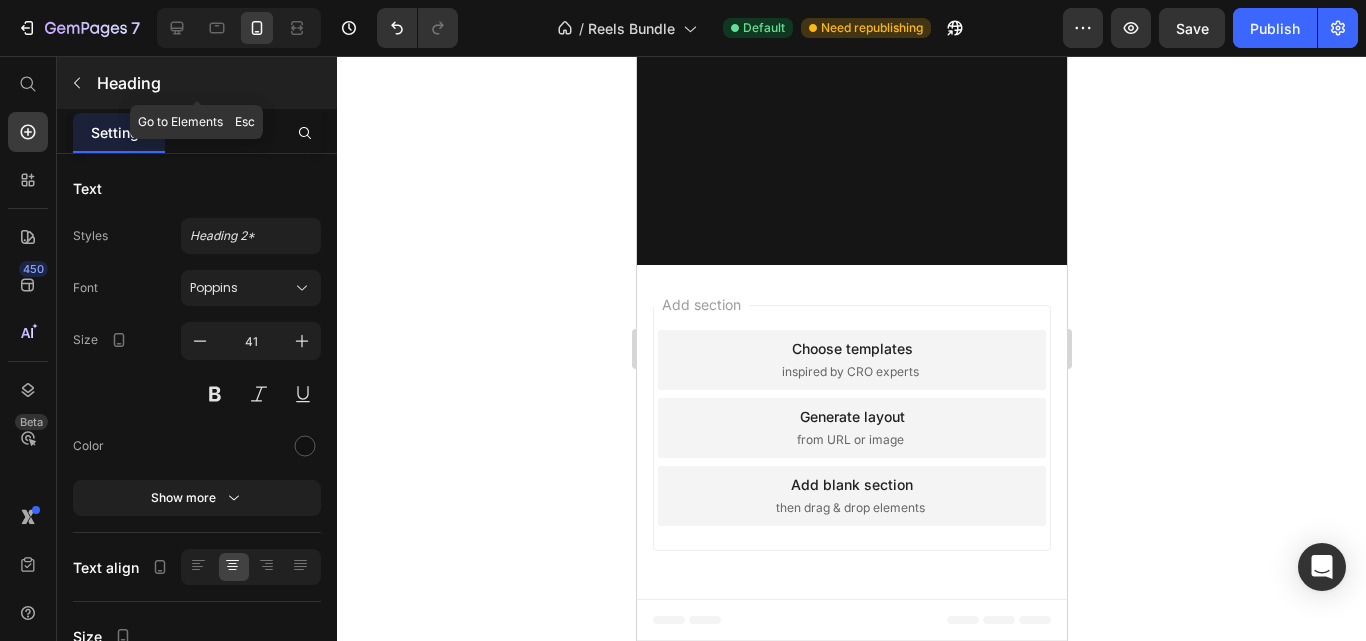 click on "Heading" at bounding box center [215, 83] 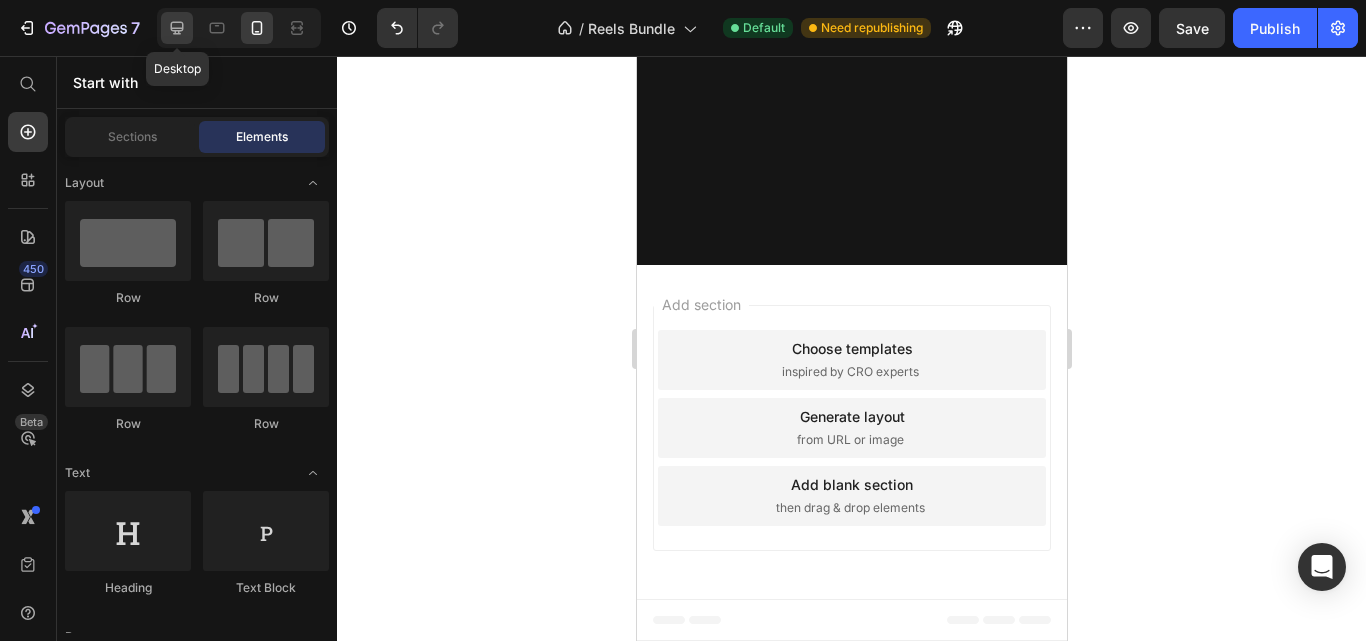 click 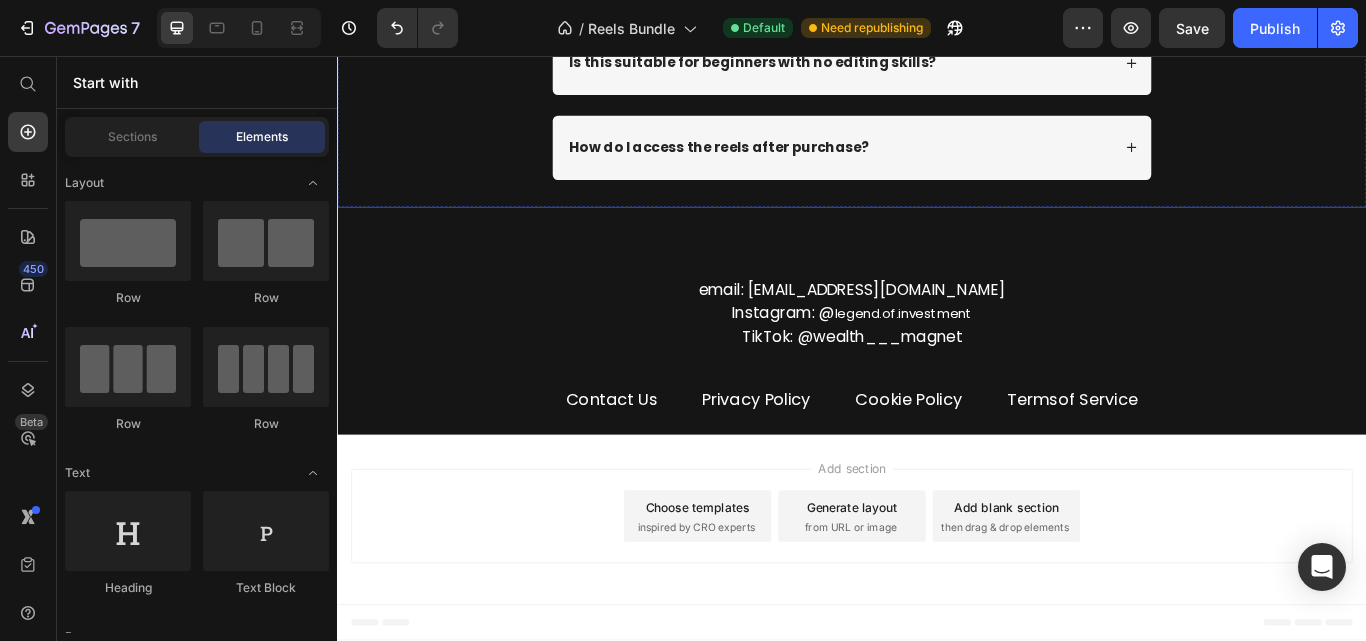 scroll, scrollTop: 11877, scrollLeft: 0, axis: vertical 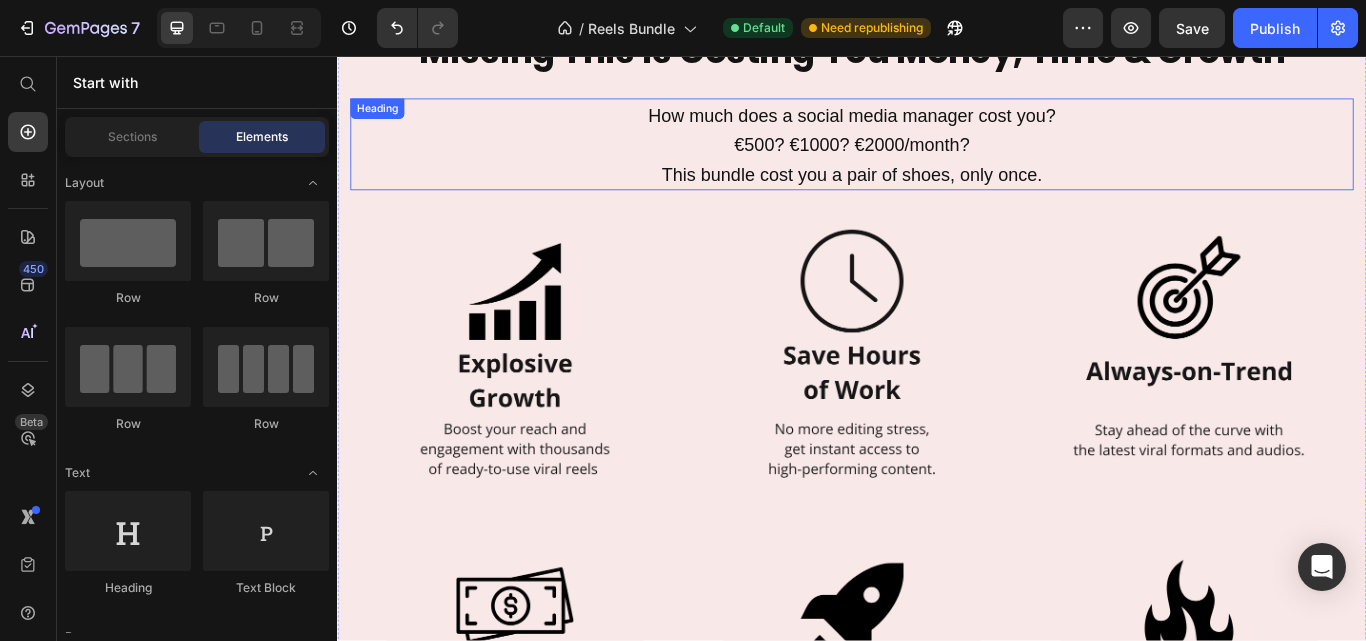 click on "How much does a social media manager cost you? €500? €1000? €2000/month? This bundle cost you a pair of shoes, only once." at bounding box center (937, 160) 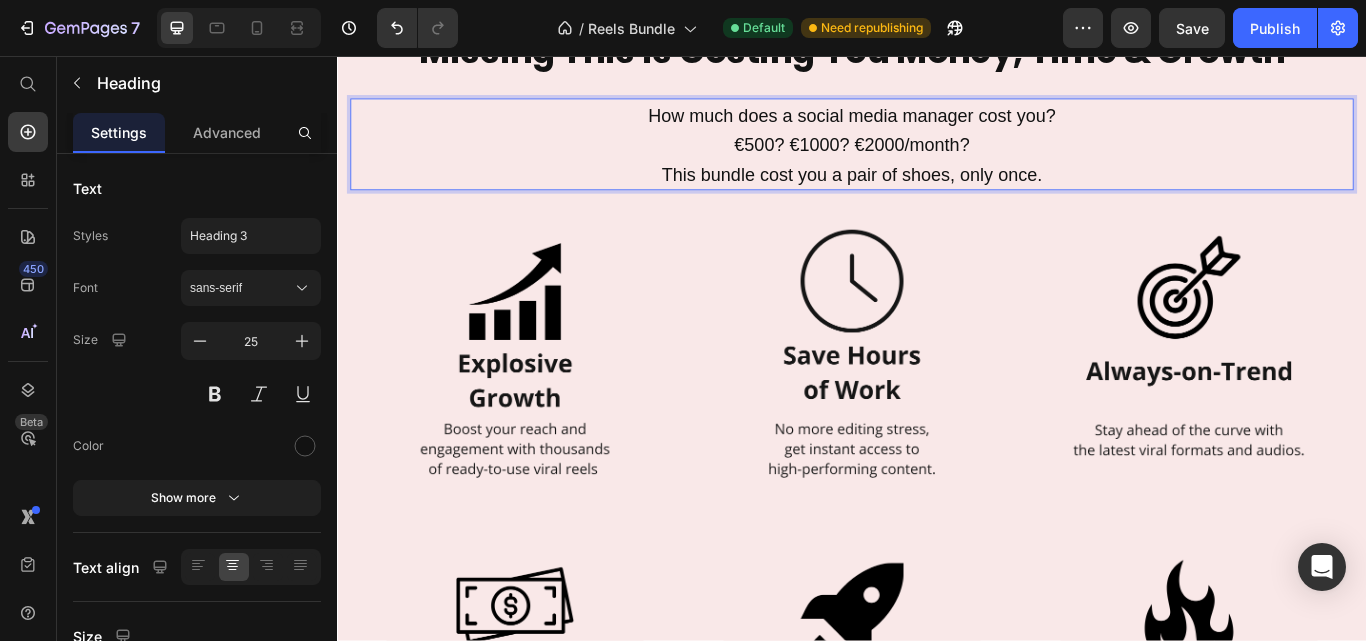 click on "This bundle cost you a pair of shoes, only once." at bounding box center [937, 194] 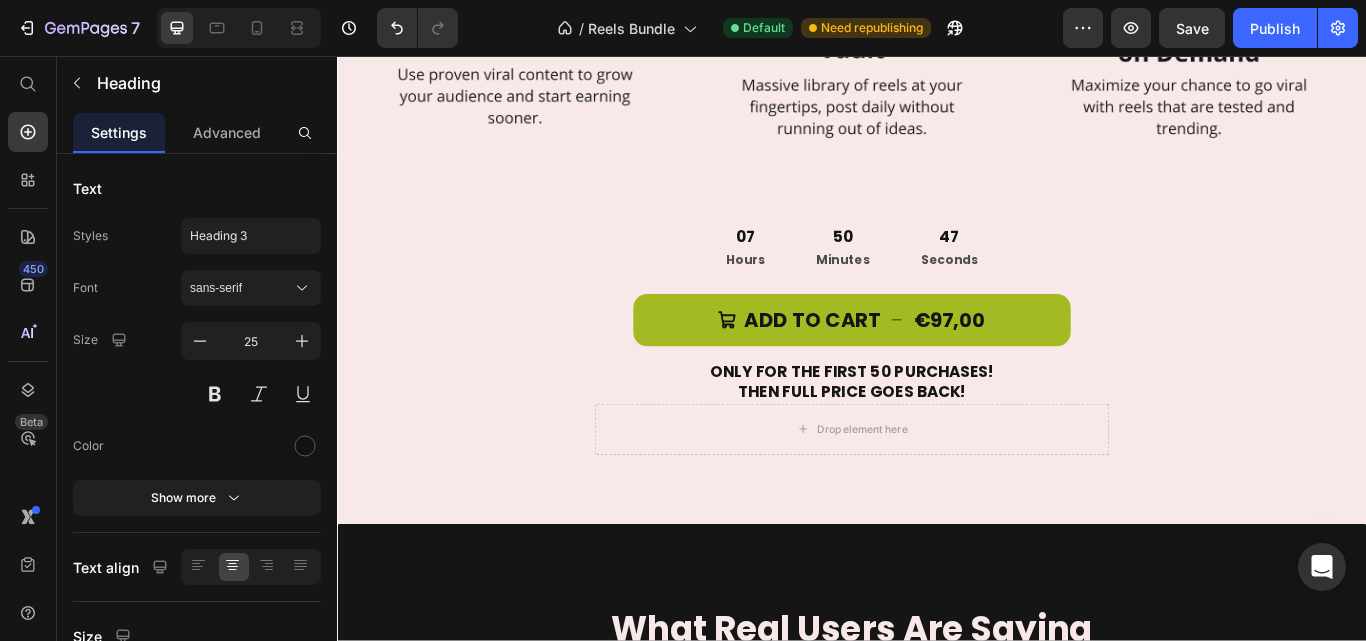 scroll, scrollTop: 4167, scrollLeft: 0, axis: vertical 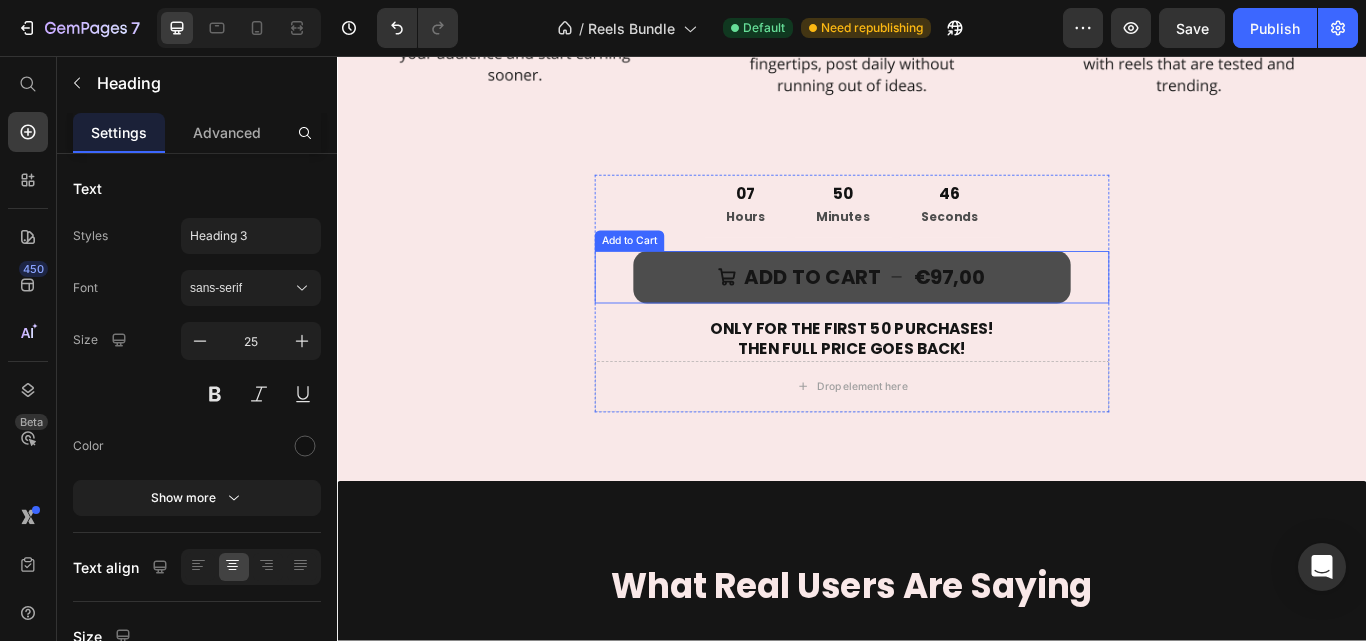 click on "€97,00" at bounding box center [1050, 314] 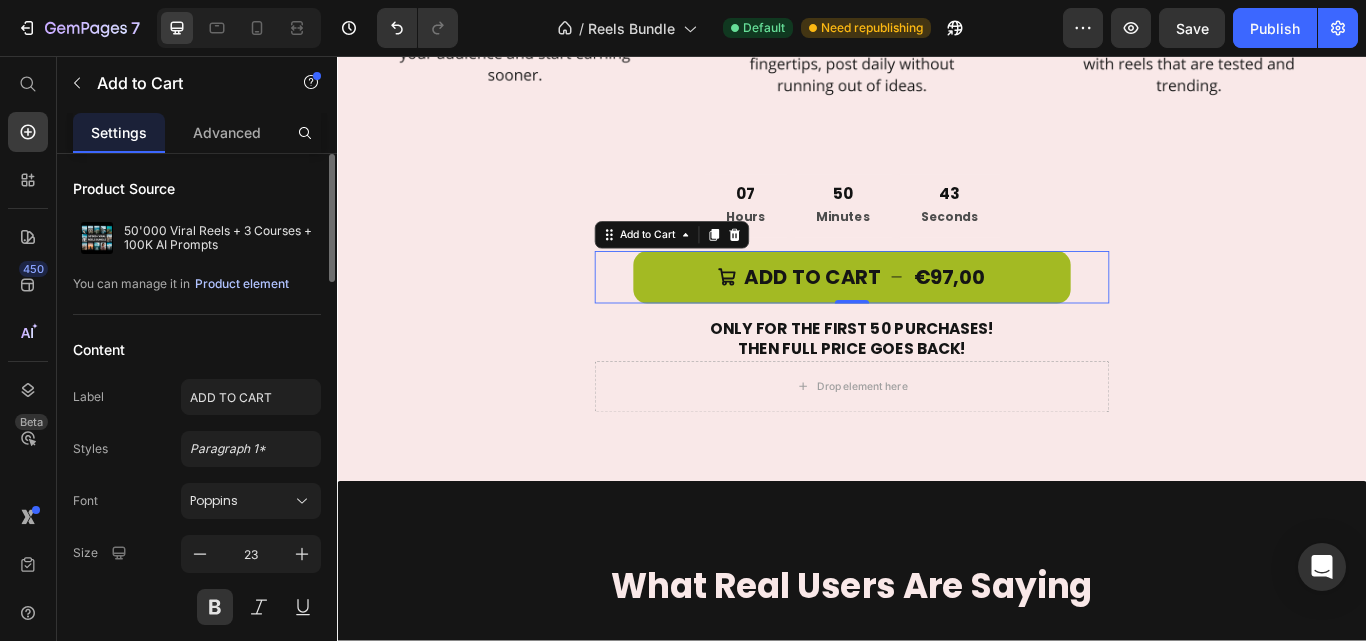 click on "Product element" at bounding box center [242, 284] 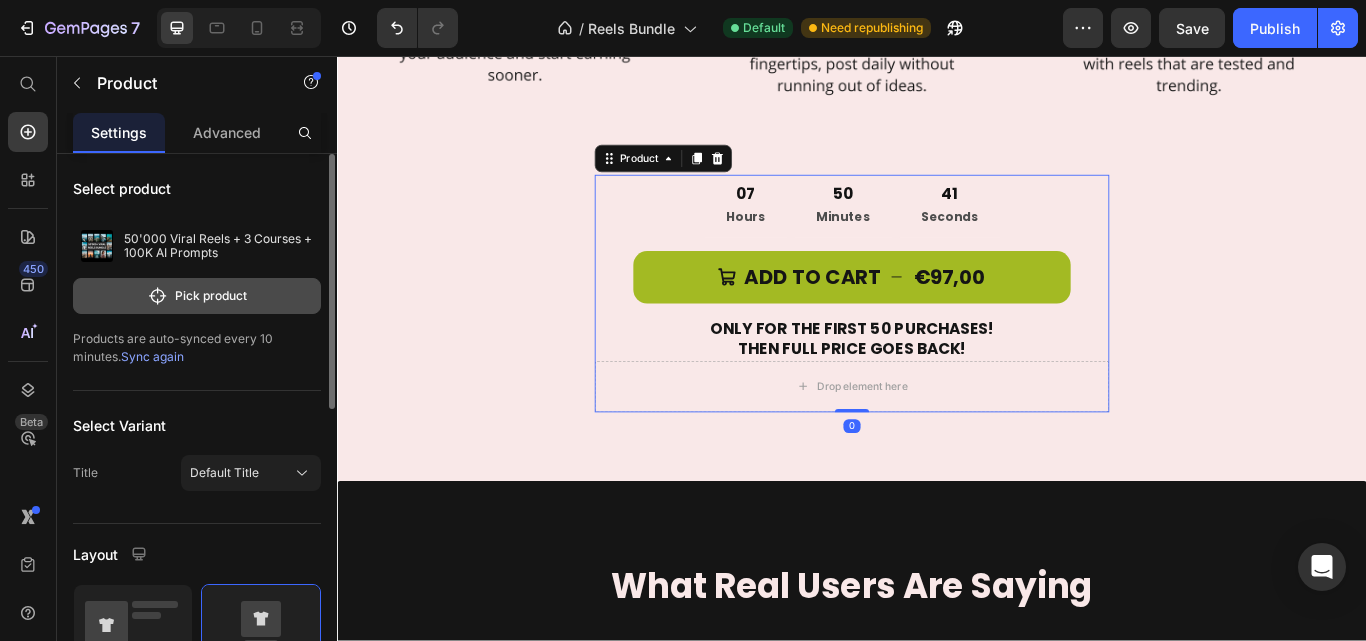 click on "Pick product" at bounding box center [197, 296] 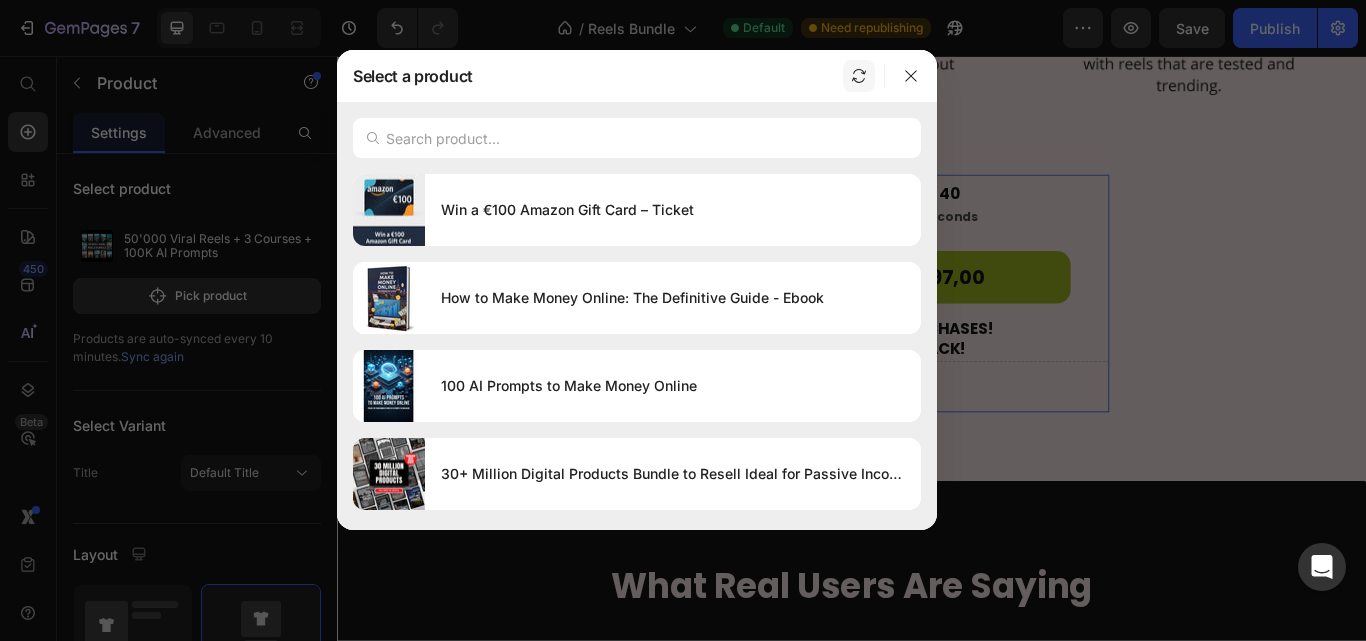 click at bounding box center (859, 76) 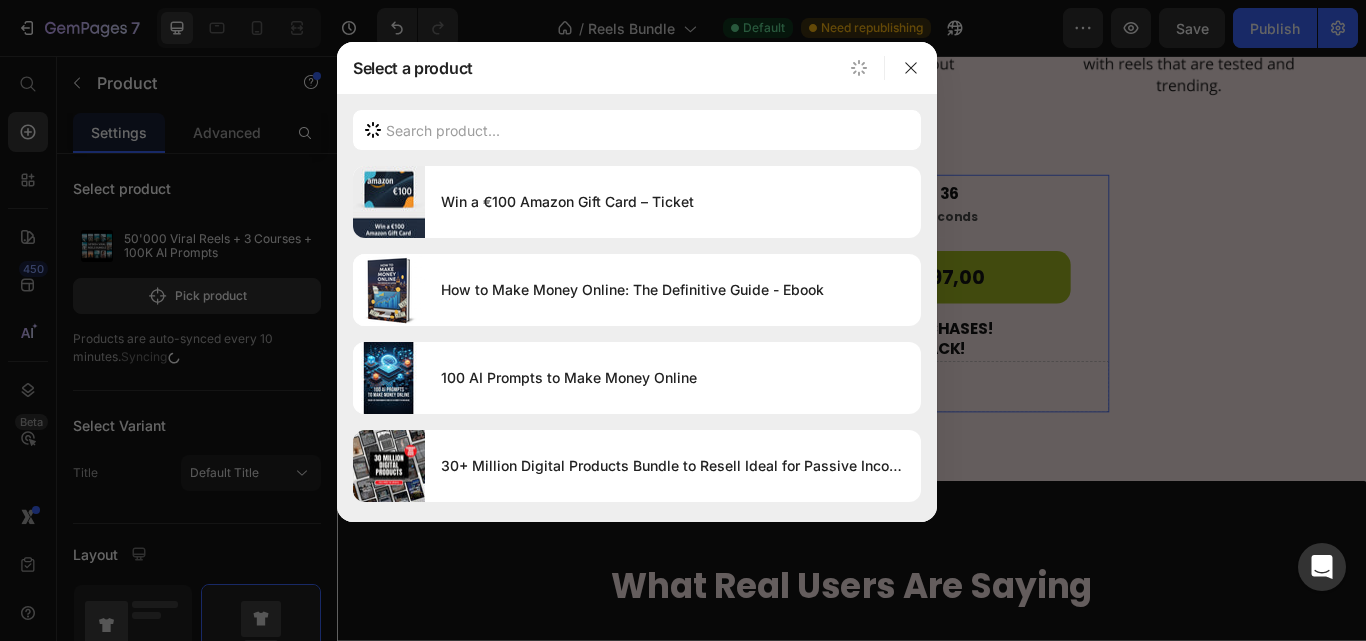 drag, startPoint x: 795, startPoint y: 73, endPoint x: 730, endPoint y: 68, distance: 65.192024 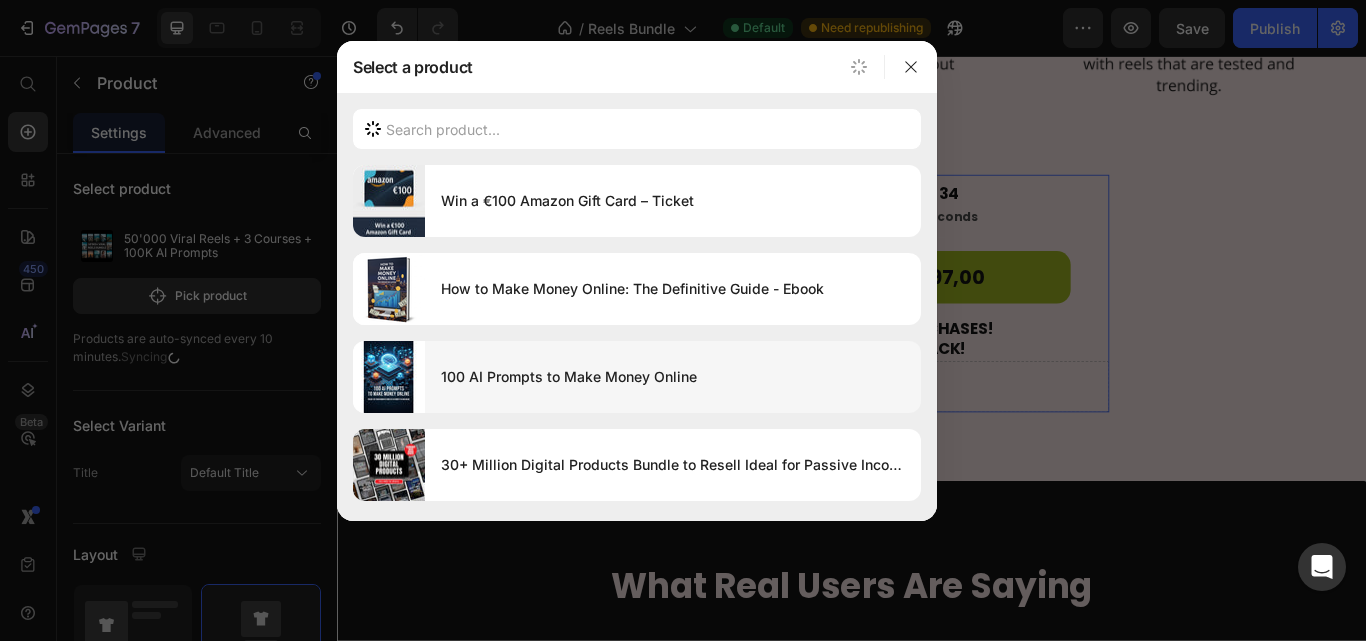 scroll, scrollTop: 334, scrollLeft: 0, axis: vertical 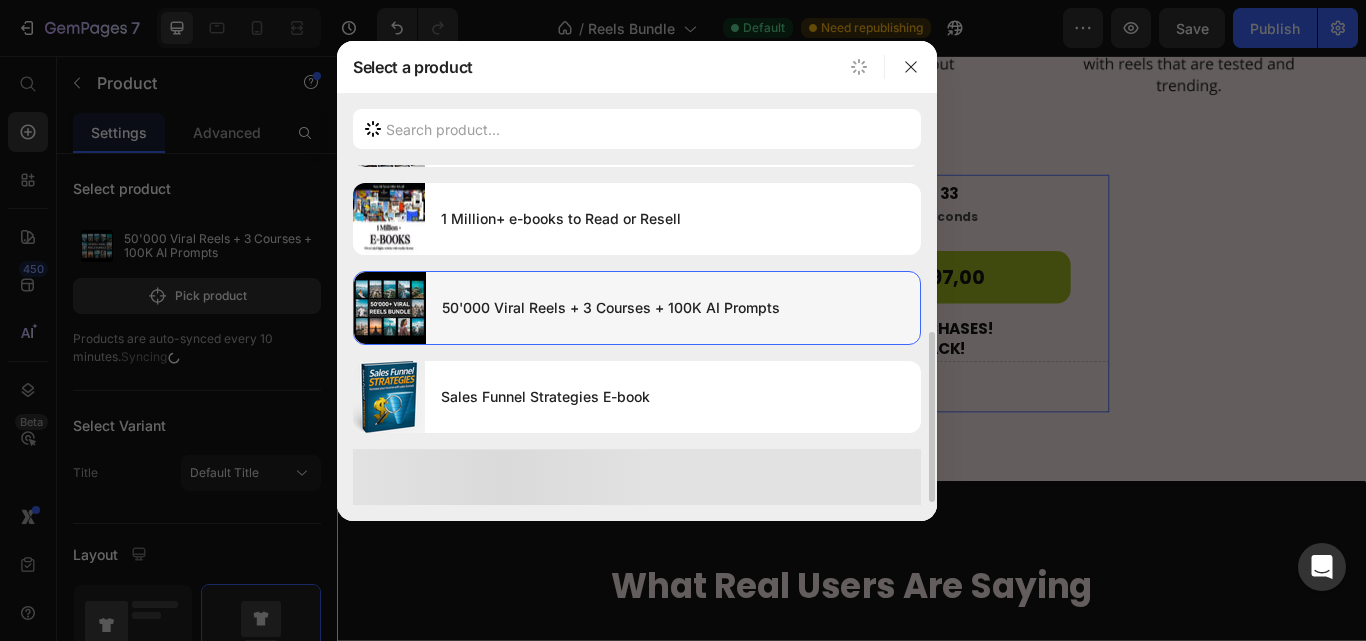 click on "50'000 Viral Reels + 3 Courses + 100K AI Prompts" at bounding box center (673, 308) 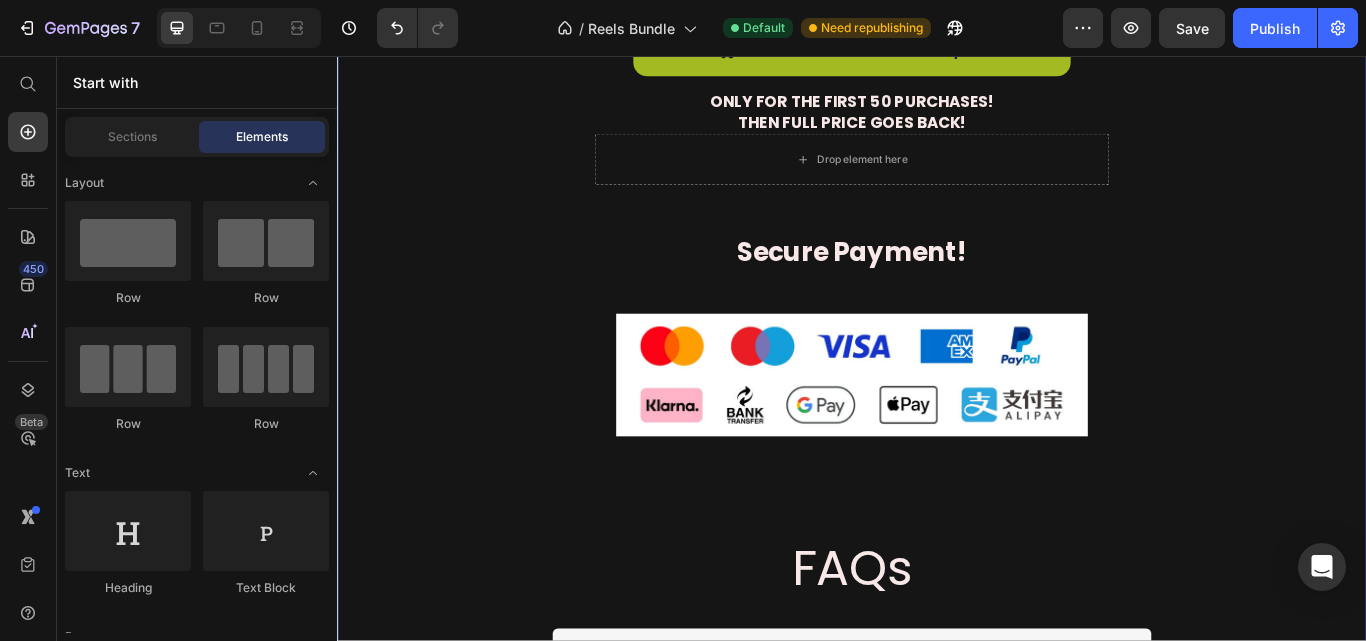 scroll, scrollTop: 11167, scrollLeft: 0, axis: vertical 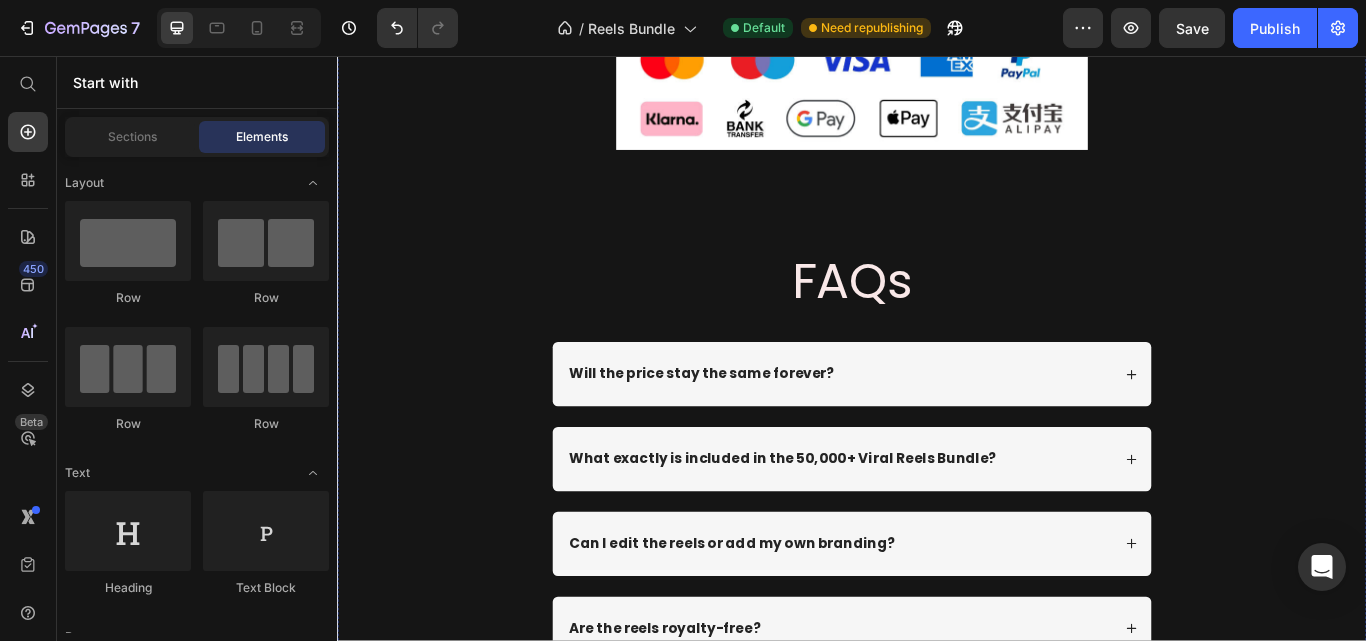 click on "€397" at bounding box center [1047, -555] 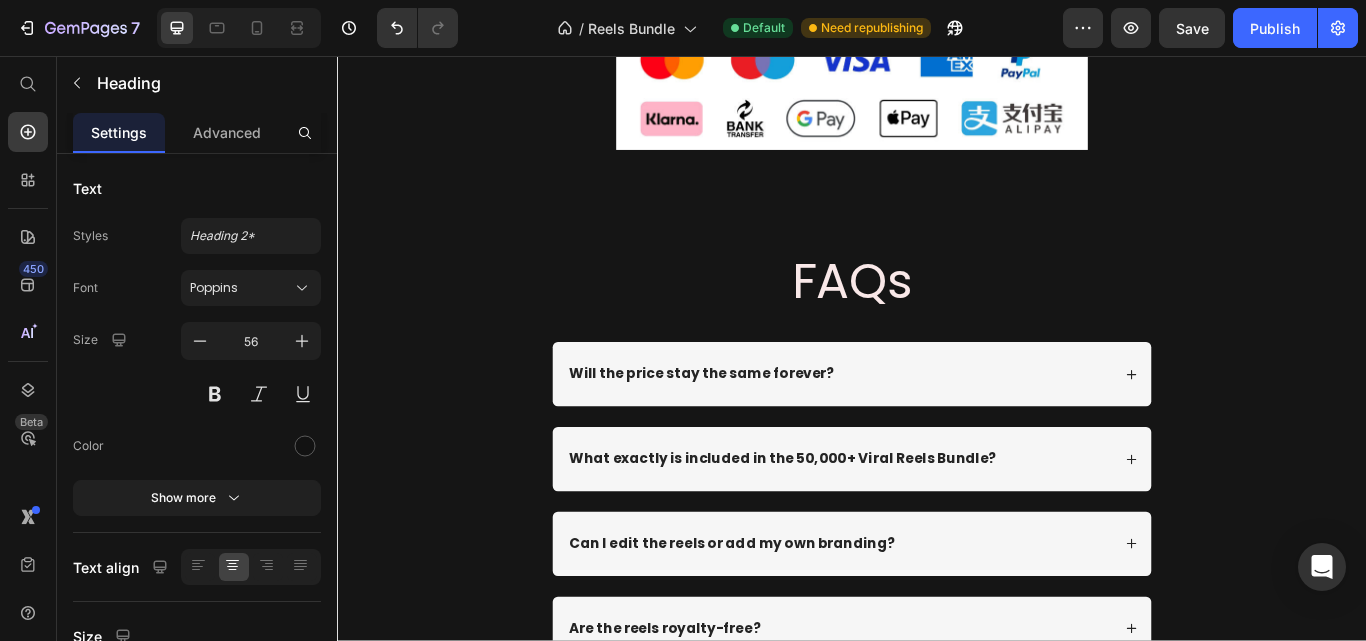 click on "€397" at bounding box center (1047, -555) 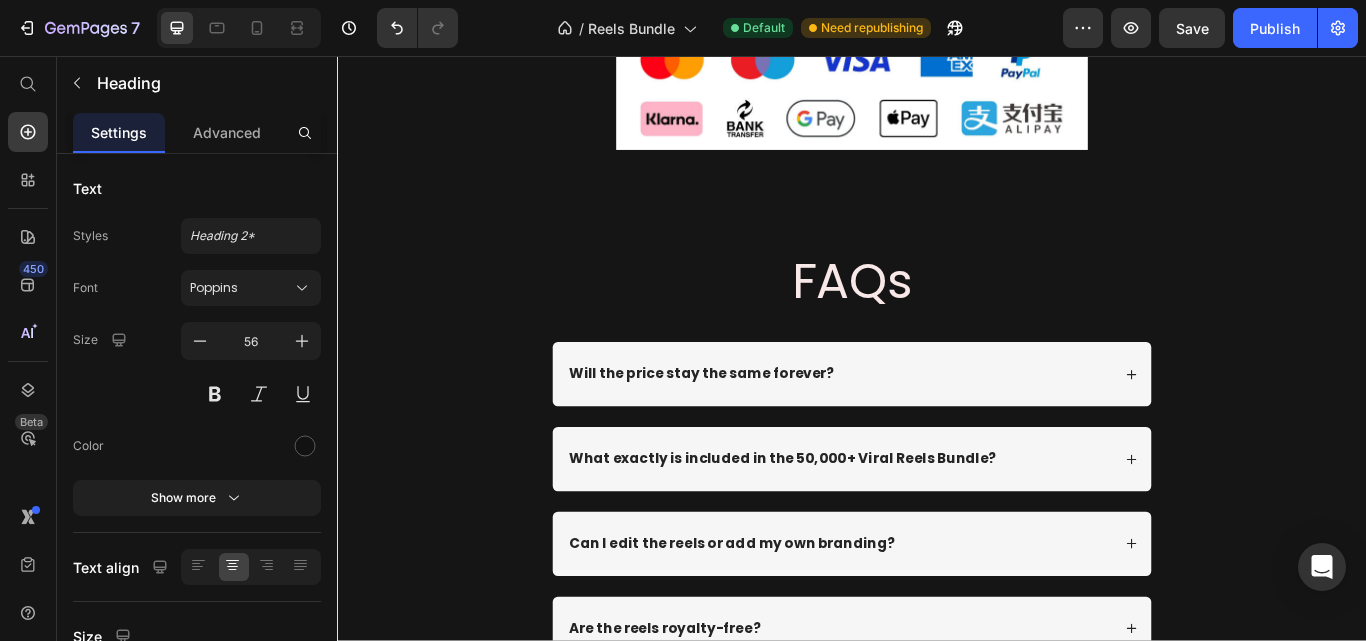 click on "Only for Today €97" at bounding box center [937, -475] 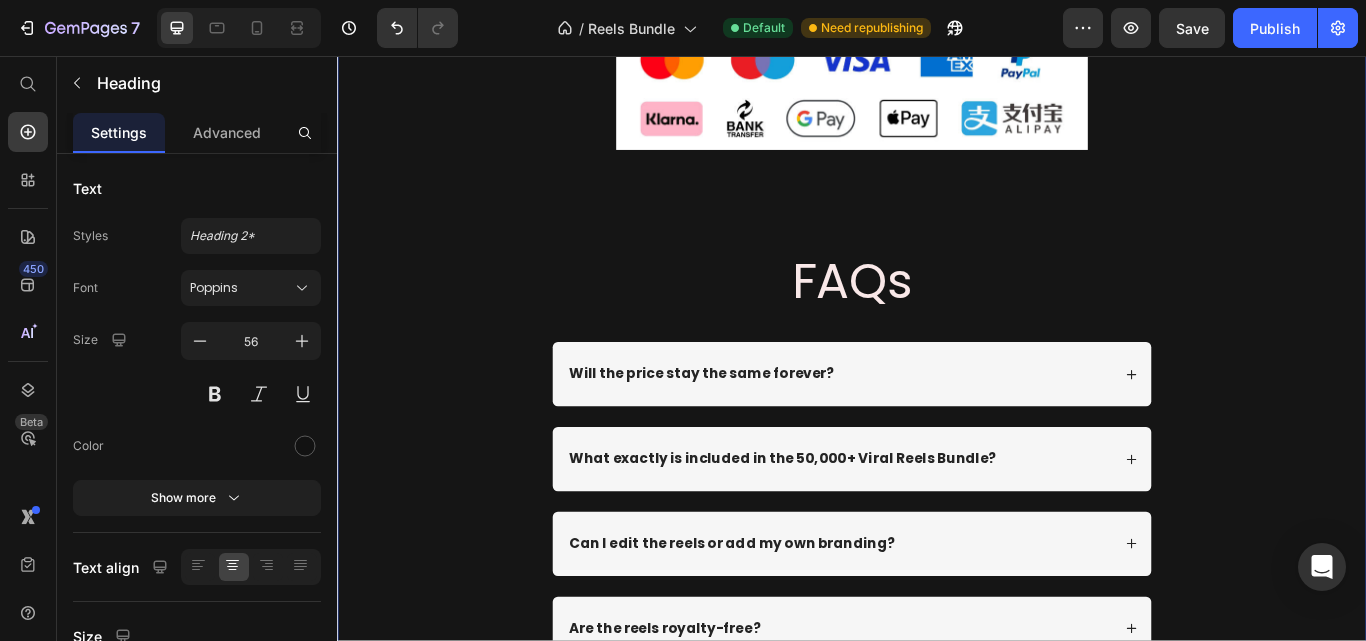 click on "Image IF I WERE YOU, I WOULDN'T LET THIS OPPORTUNITY SLIP AWAY... Heading One time purchase, weekly updates!  Heading Image Total Value  €697 Bundle Price  €297 Only for Today €47 Heading   32 07 Hours 50 Minutes 02 Seconds Countdown Timer
ADD TO CART
€47,00 Add to Cart ONLY FOR THE FIRST 50 PURCHASES! THEN FULL PRICE GOES BACK! Heading
Drop element here Product Secure Payment! Heading Image Image FAQs Heading
Will the price stay the same forever?
What exactly is included in the 50,000+ Viral Reels Bundle?
Can I edit the reels or add my own branding?
Are the reels royalty-free? Accordion
Is this suitable for beginners with no editing skills?
How do I access the reels after purchase? Accordion Row" at bounding box center (937, -69) 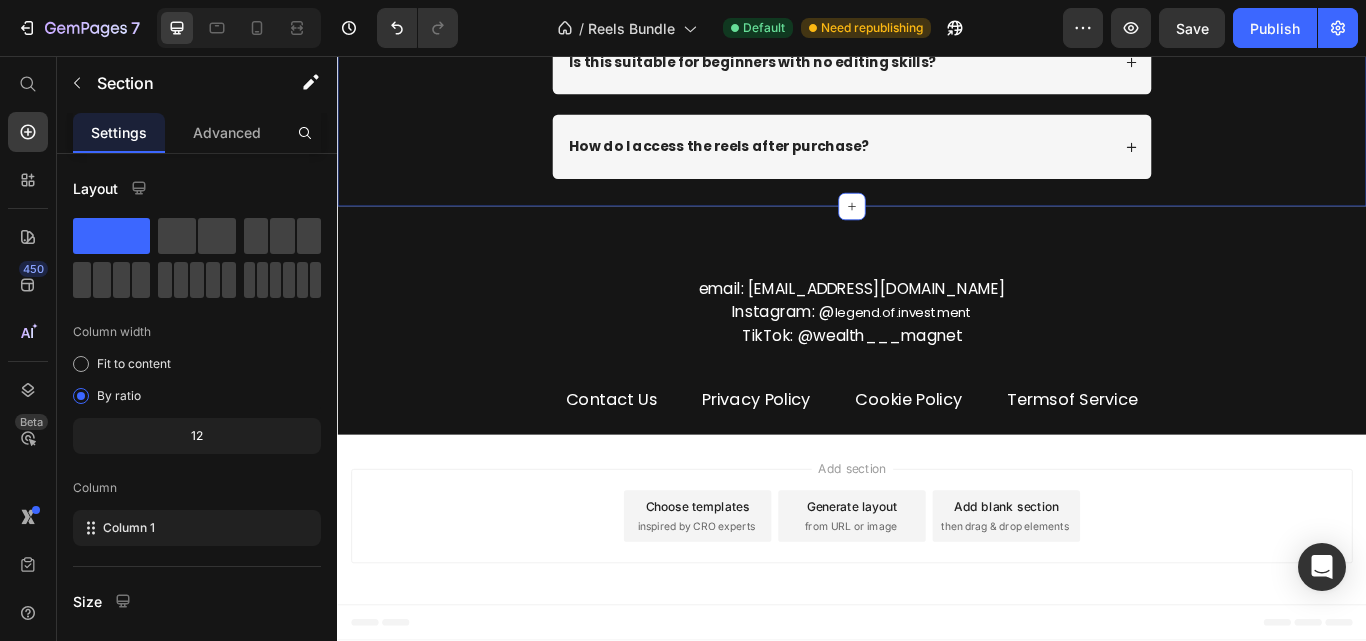 scroll, scrollTop: 12710, scrollLeft: 0, axis: vertical 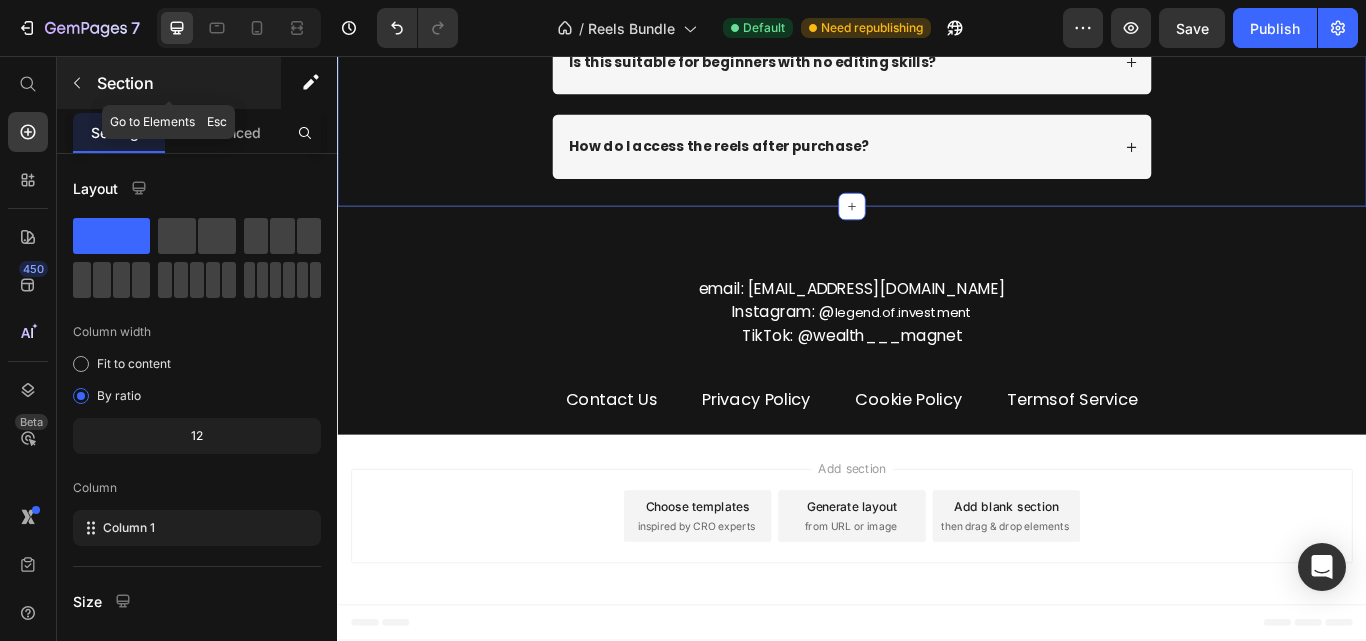 click 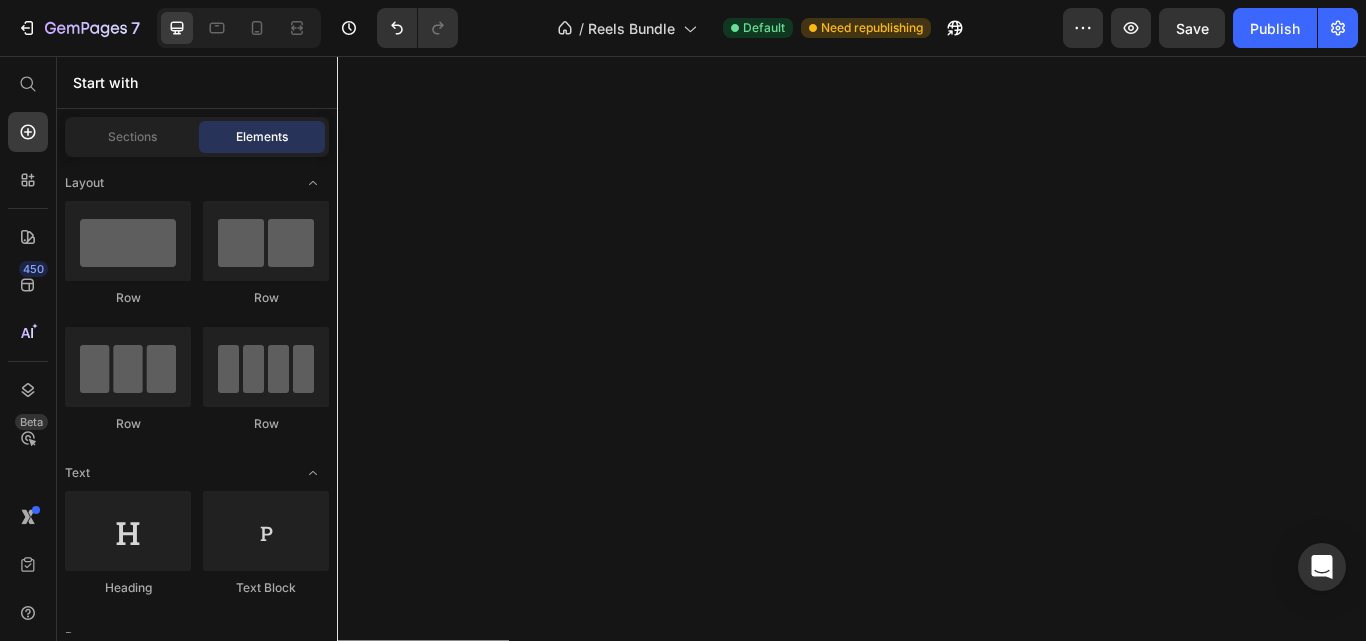 scroll, scrollTop: 8377, scrollLeft: 0, axis: vertical 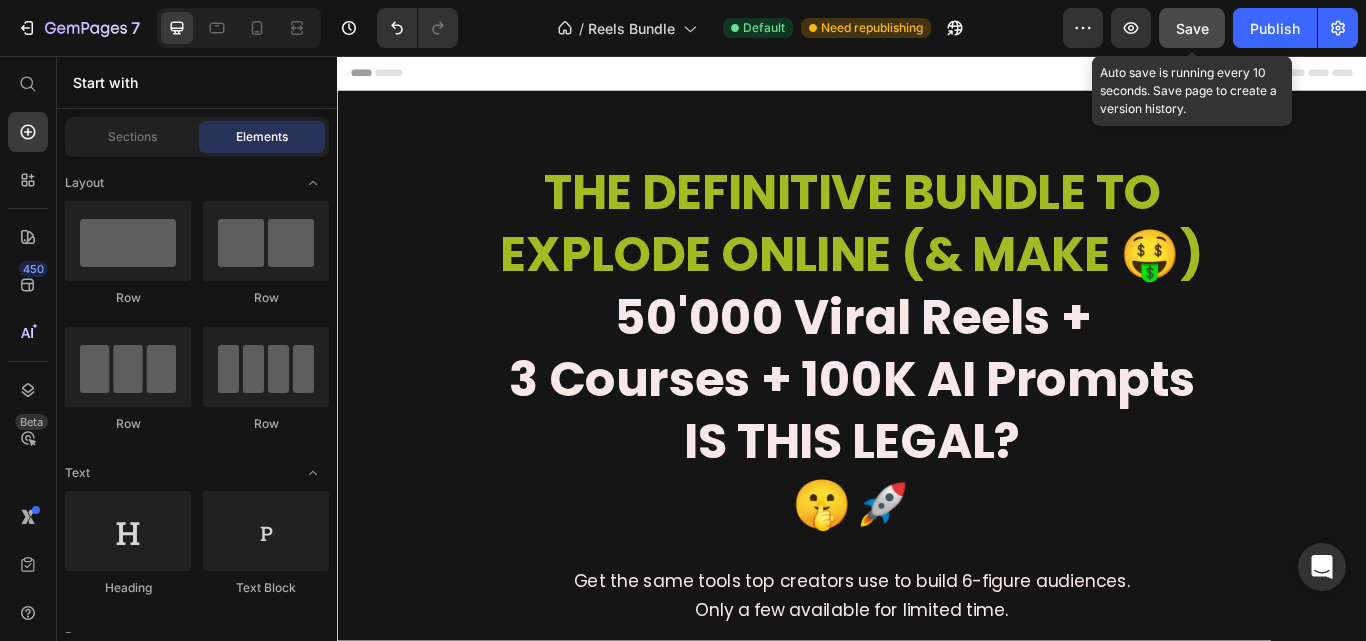 click on "Save" at bounding box center [1192, 28] 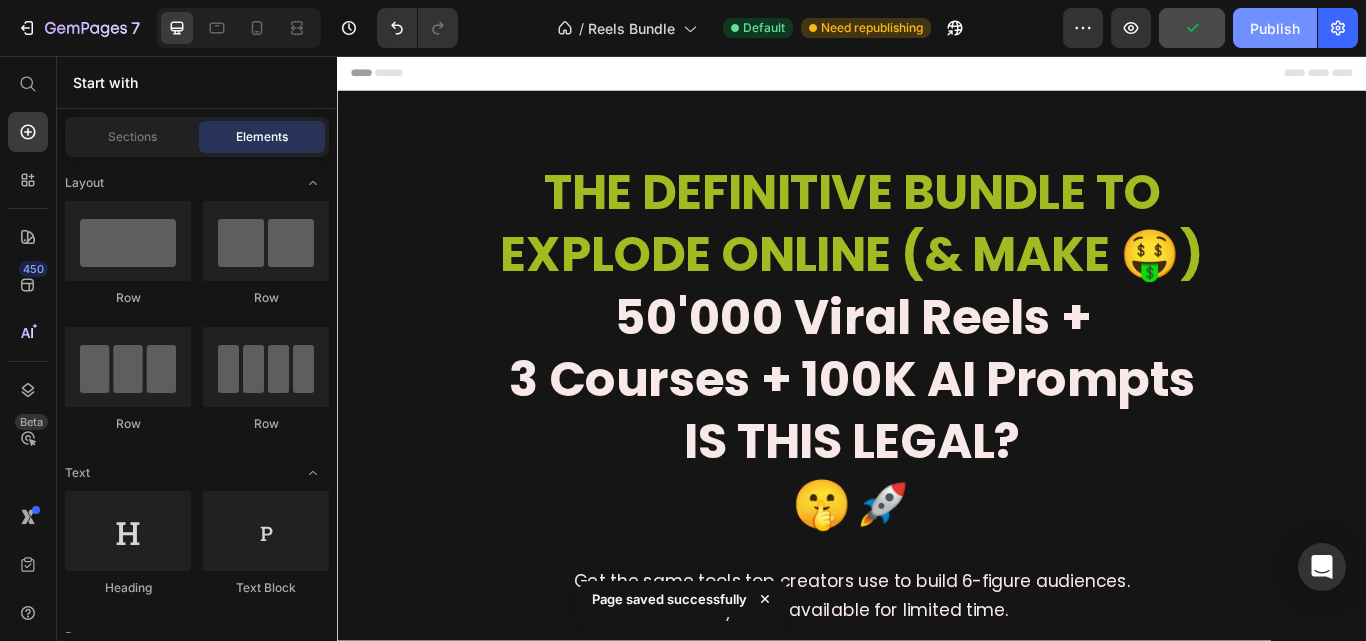 click on "Publish" at bounding box center [1275, 28] 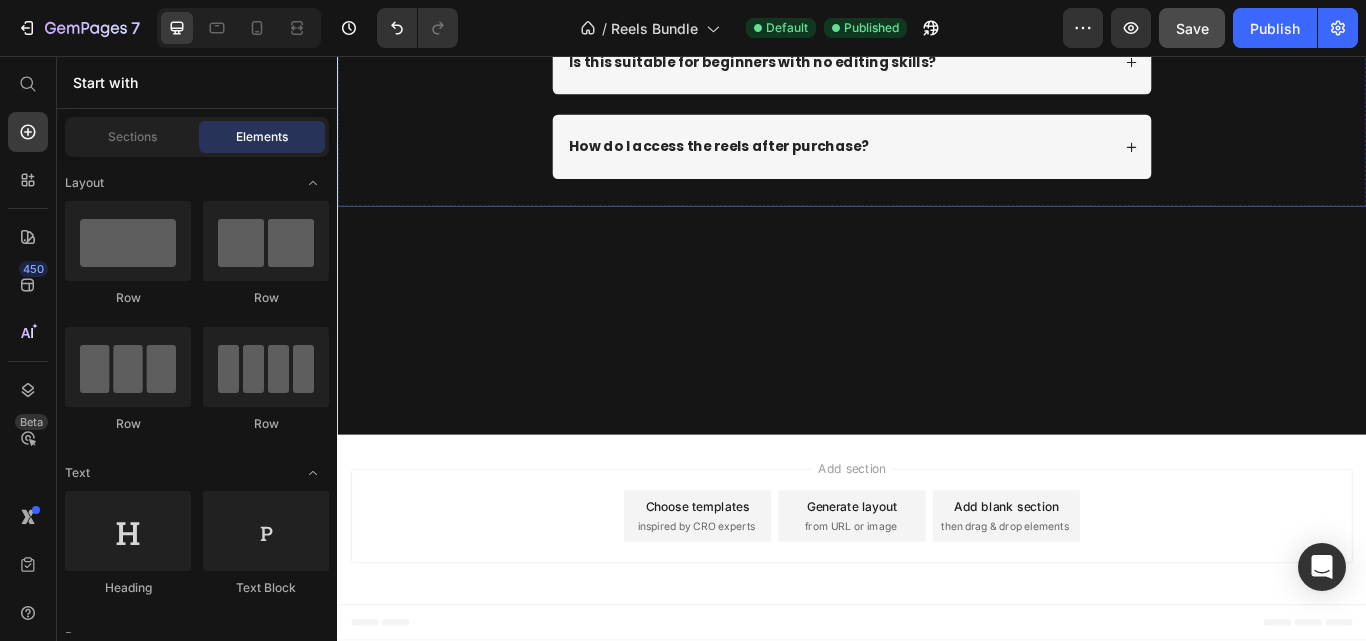 scroll, scrollTop: 9543, scrollLeft: 0, axis: vertical 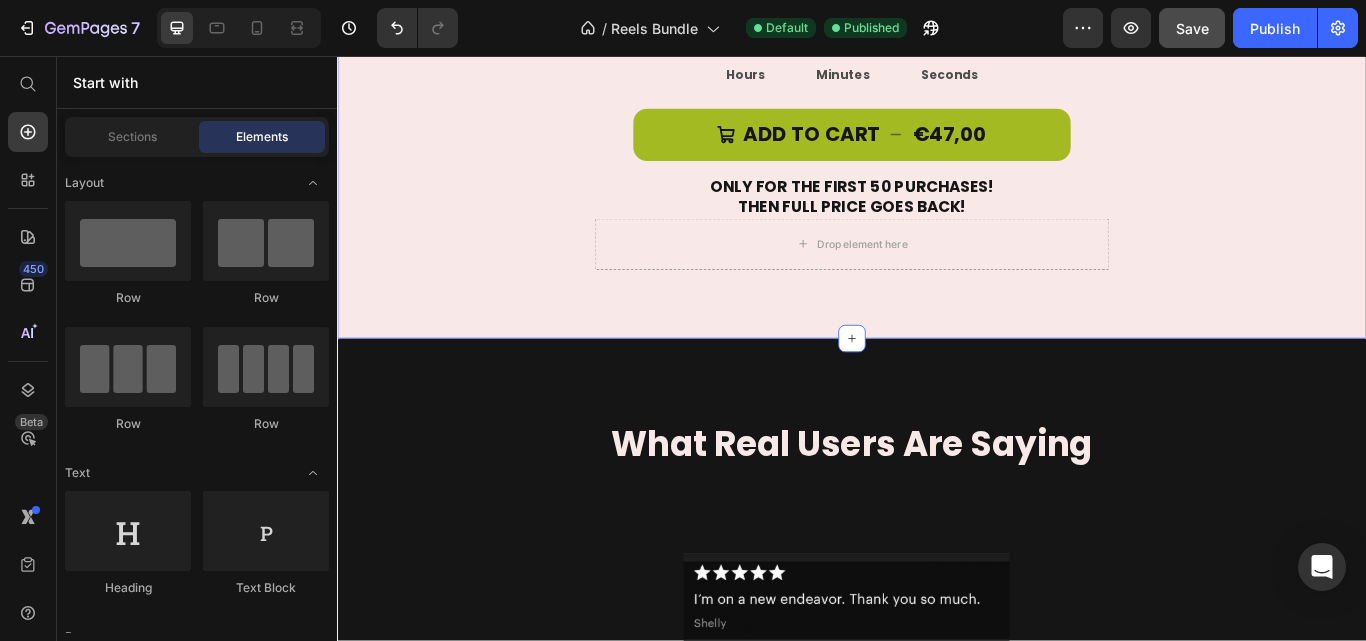 click on "Missing This is Costing You Money, Time & Growth Heading How much does a social media manager cost you? €500? €1000? €2000/month? This bundle cost you a pair of shoes, only once. Heading Image Image Image Row Image Image Image Image Row Row 07 Hours 46 Minutes 05 Seconds Countdown Timer
ADD TO CART
€47,00 Add to Cart ONLY FOR THE FIRST 50 PURCHASES! THEN FULL PRICE GOES BACK! Heading
Drop element here Product" at bounding box center [937, -343] 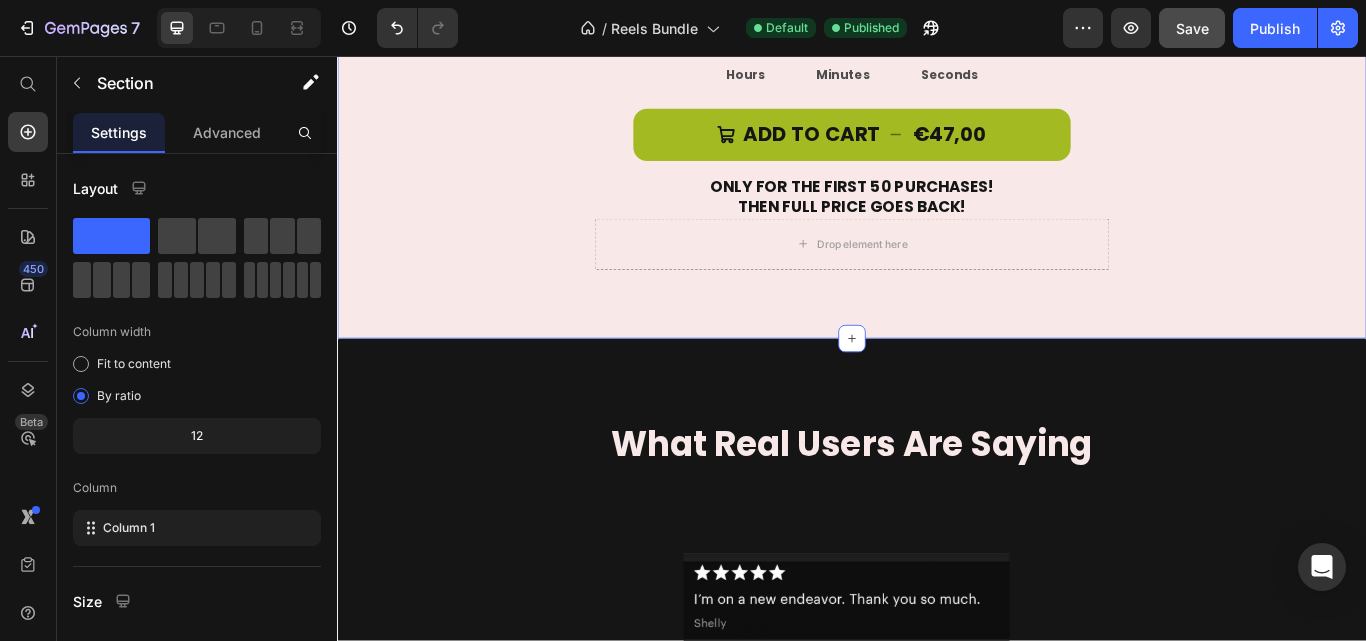click on "Missing This is Costing You Money, Time & Growth Heading How much does a social media manager cost you? €500? €1000? €2000/month? This bundle cost you a pair of shoes, only once. Heading Image Image Image Row Image Image Image Image Row Row 07 Hours 46 Minutes 05 Seconds Countdown Timer
ADD TO CART
€47,00 Add to Cart ONLY FOR THE FIRST 50 PURCHASES! THEN FULL PRICE GOES BACK! Heading
Drop element here Product" at bounding box center [937, -343] 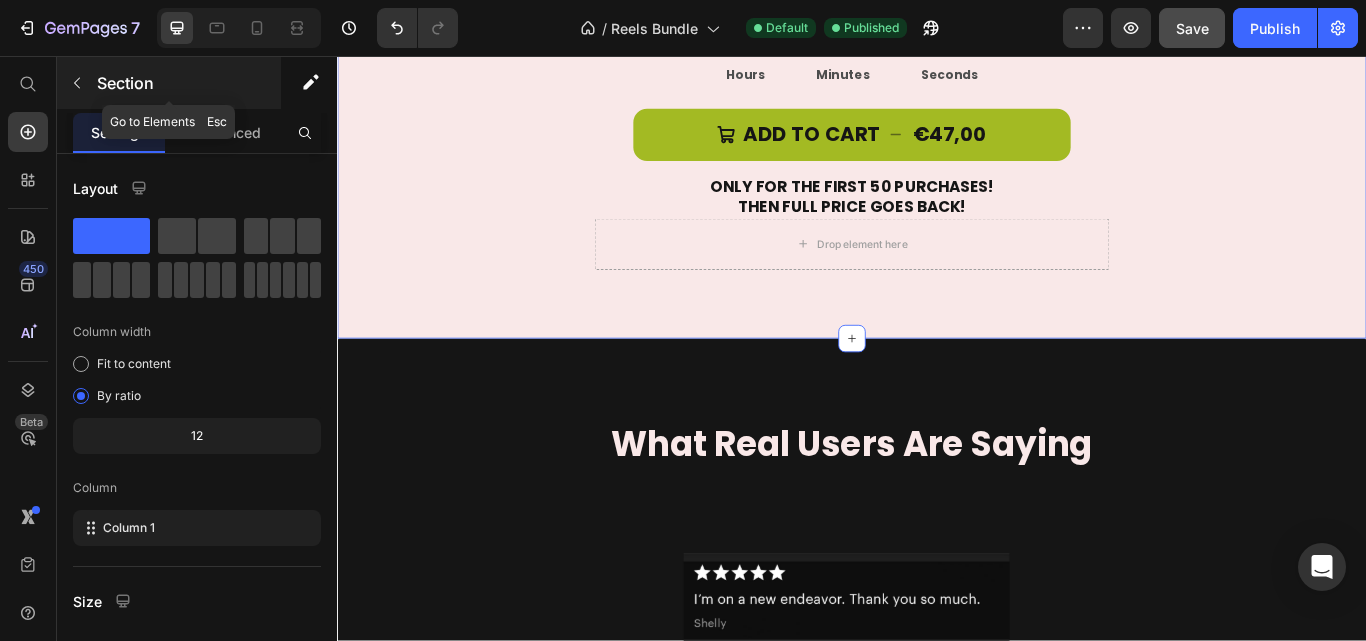 click at bounding box center (77, 83) 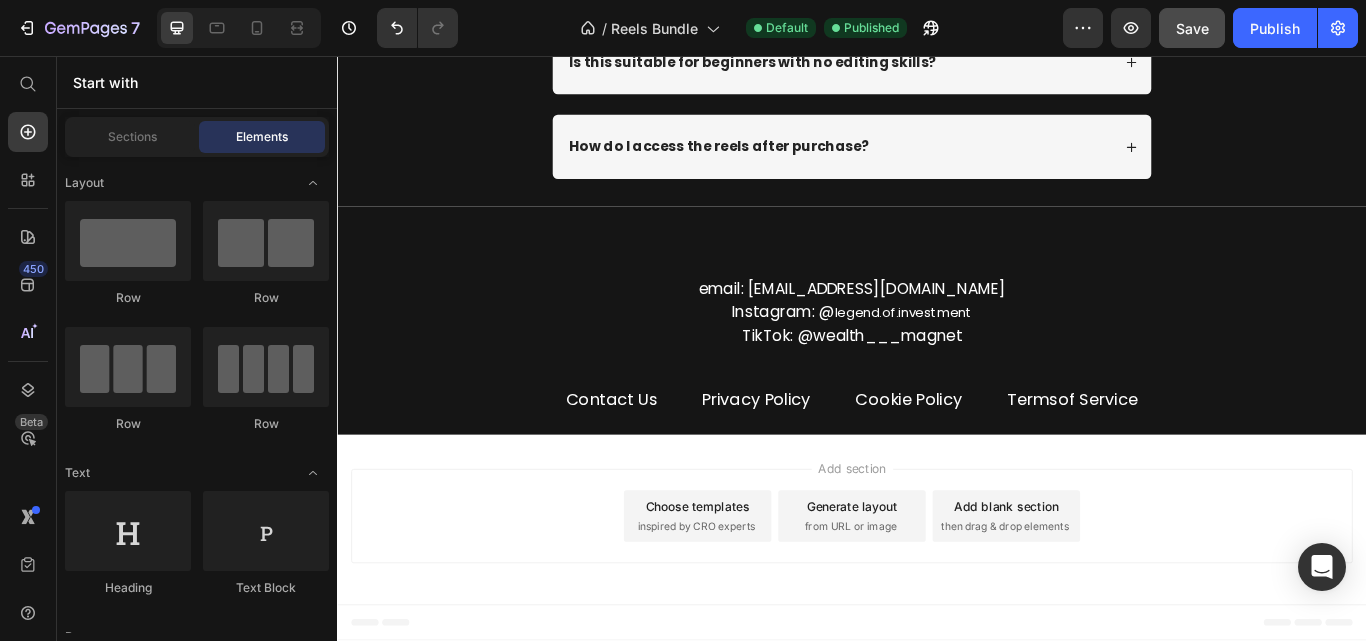scroll, scrollTop: 12710, scrollLeft: 0, axis: vertical 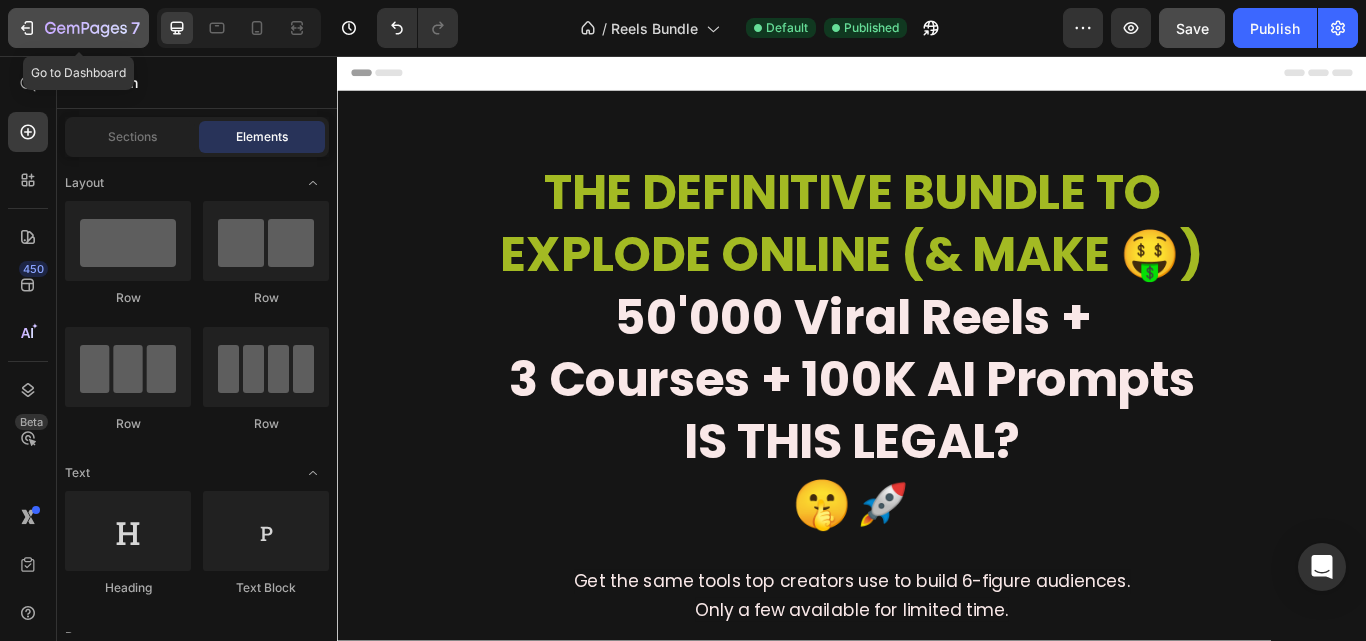 click on "7" at bounding box center (78, 28) 